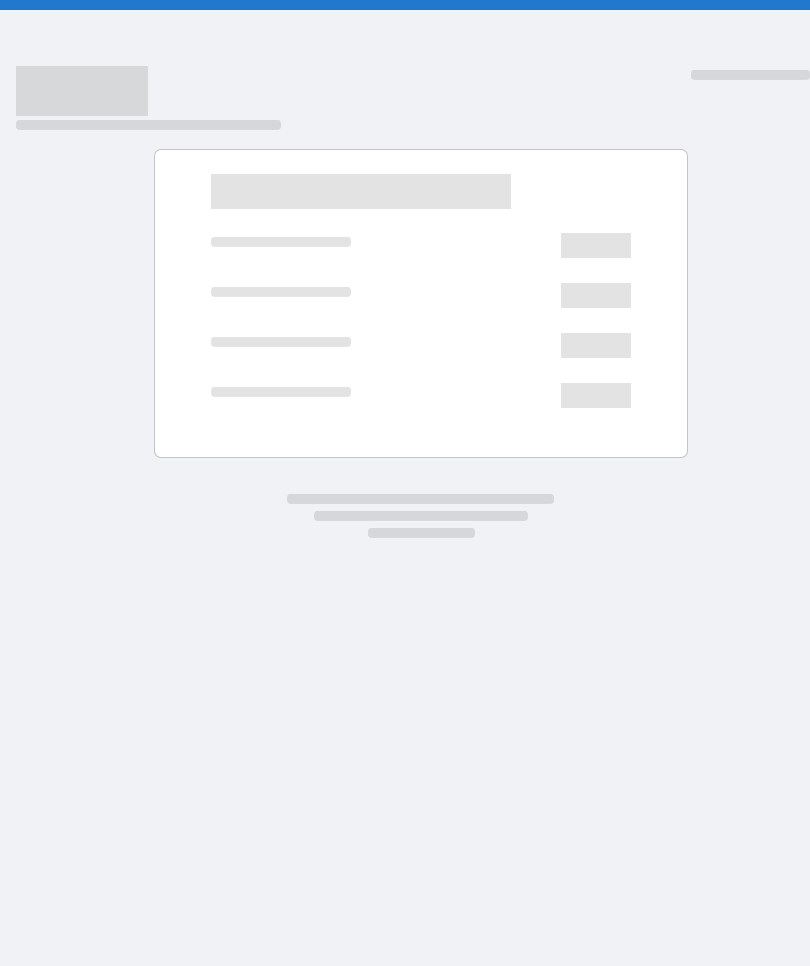 scroll, scrollTop: 0, scrollLeft: 0, axis: both 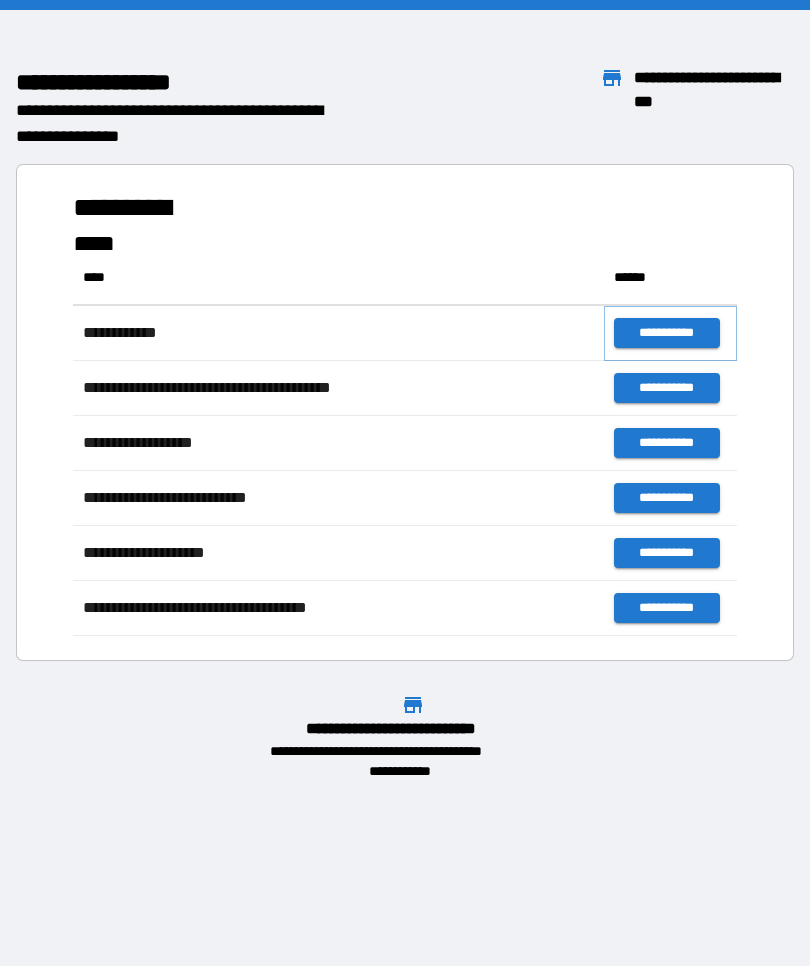 click on "**********" at bounding box center (666, 333) 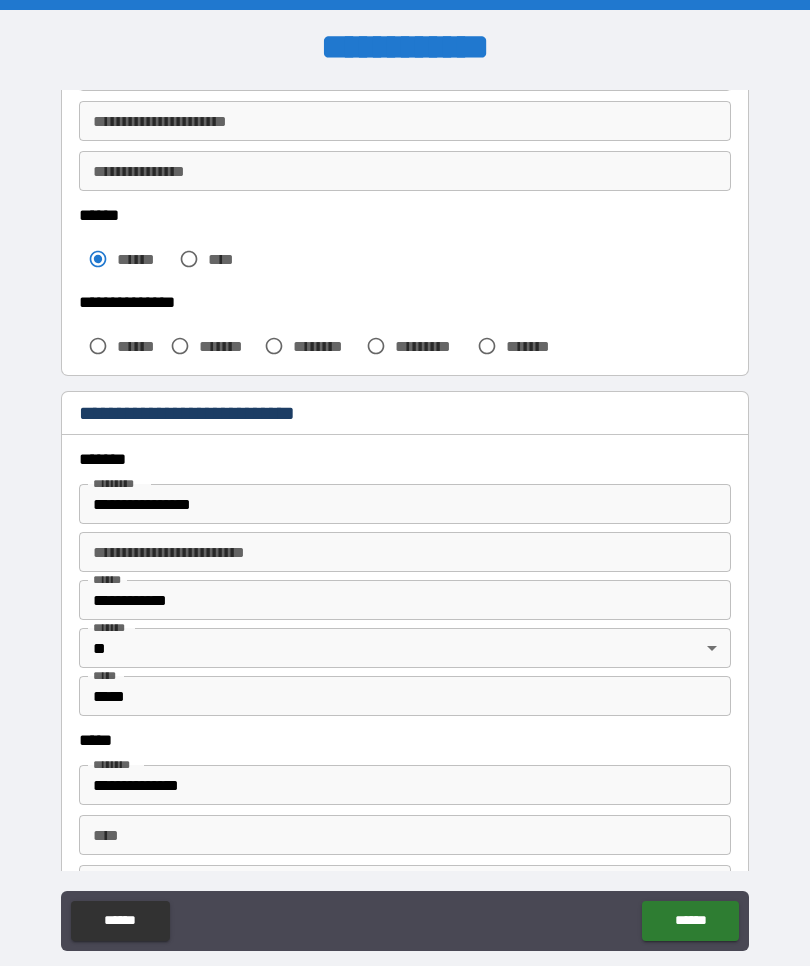 scroll, scrollTop: 429, scrollLeft: 0, axis: vertical 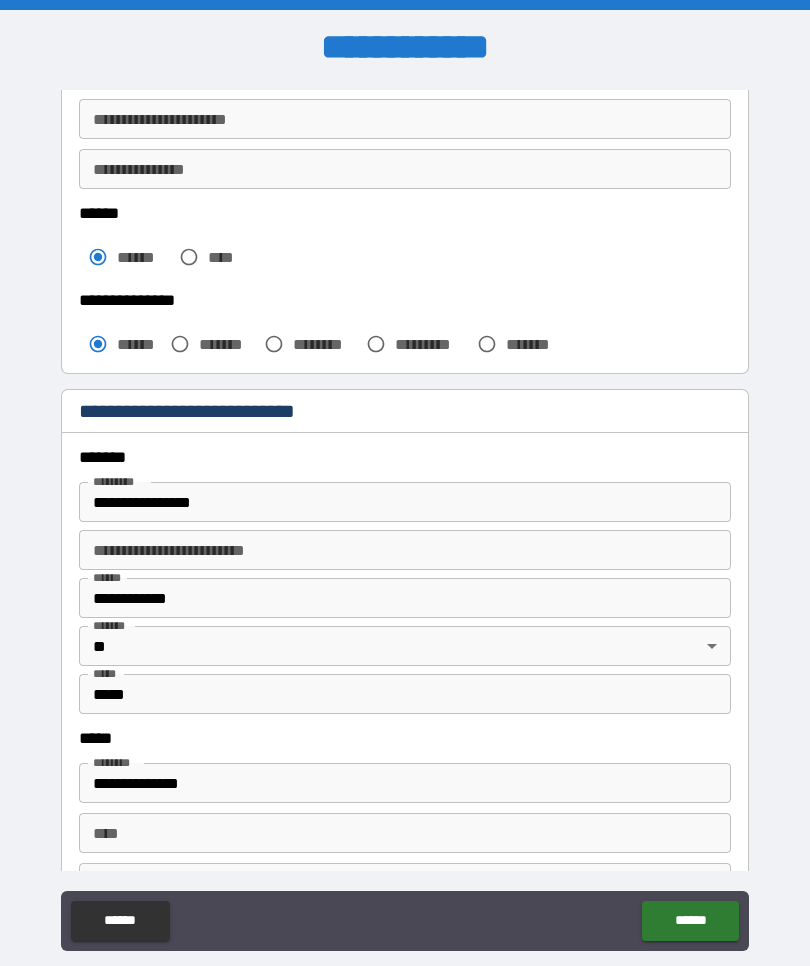 click on "**********" at bounding box center (405, 502) 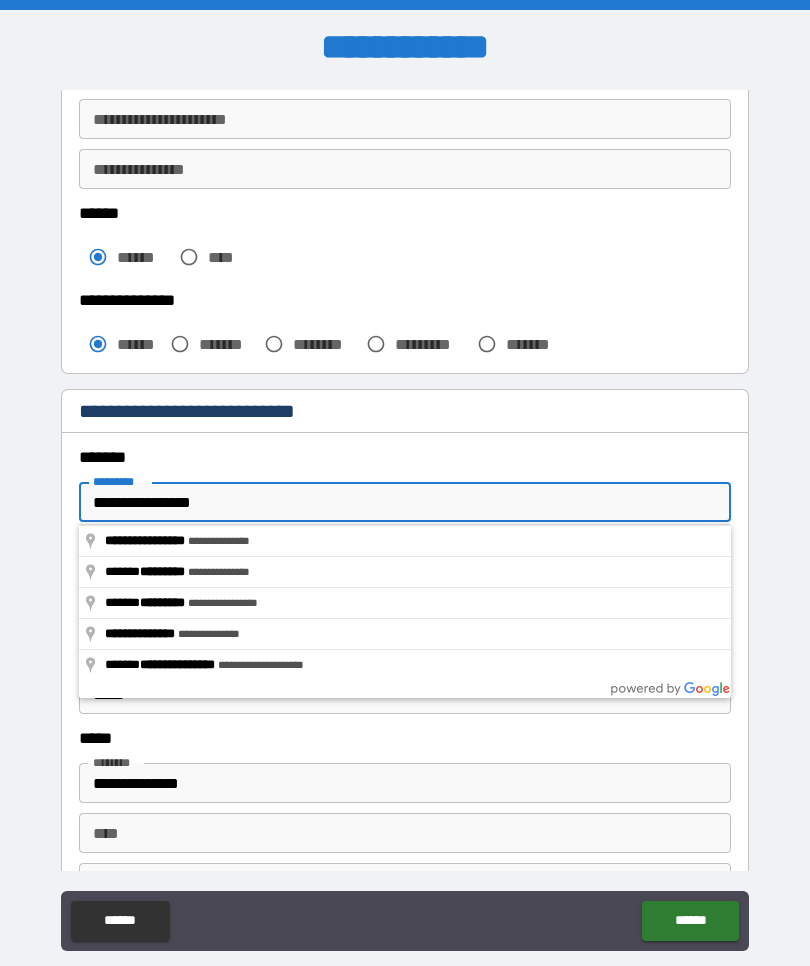 click on "**********" at bounding box center (405, 578) 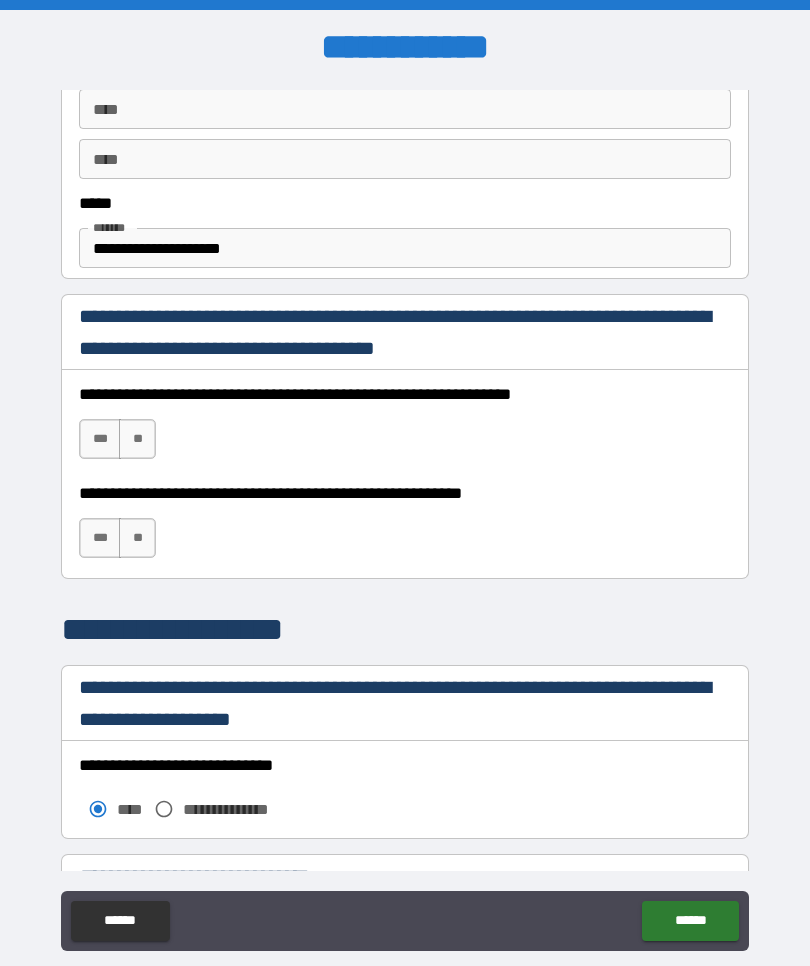 scroll, scrollTop: 1154, scrollLeft: 0, axis: vertical 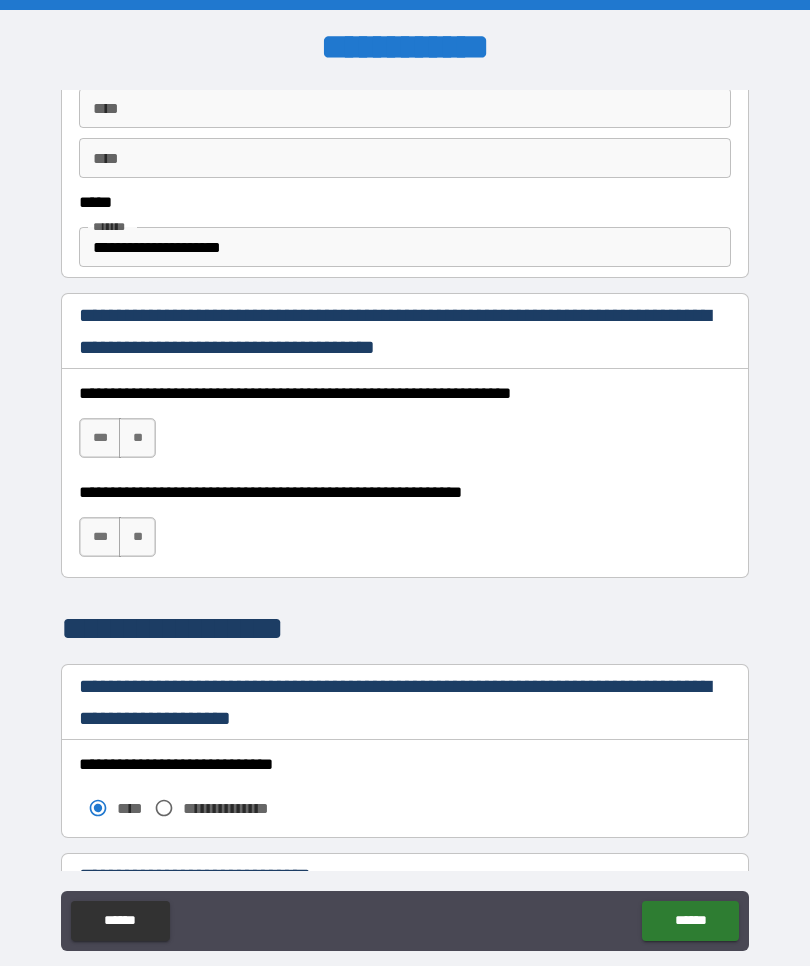 click on "***" at bounding box center [100, 438] 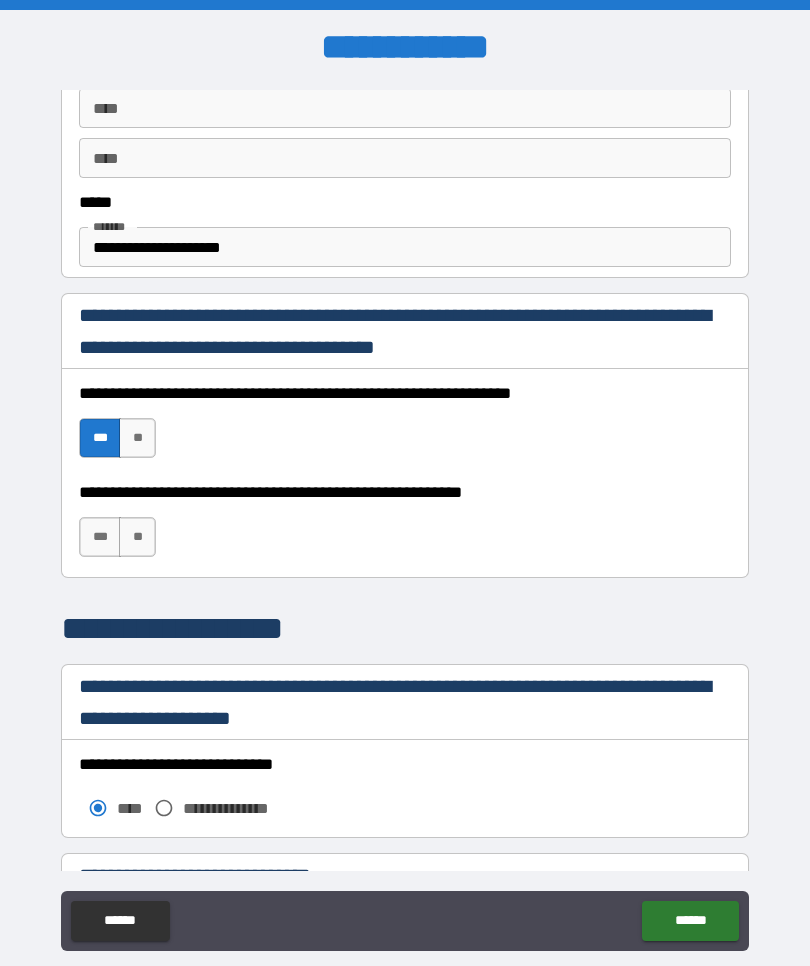 click on "**" at bounding box center [137, 537] 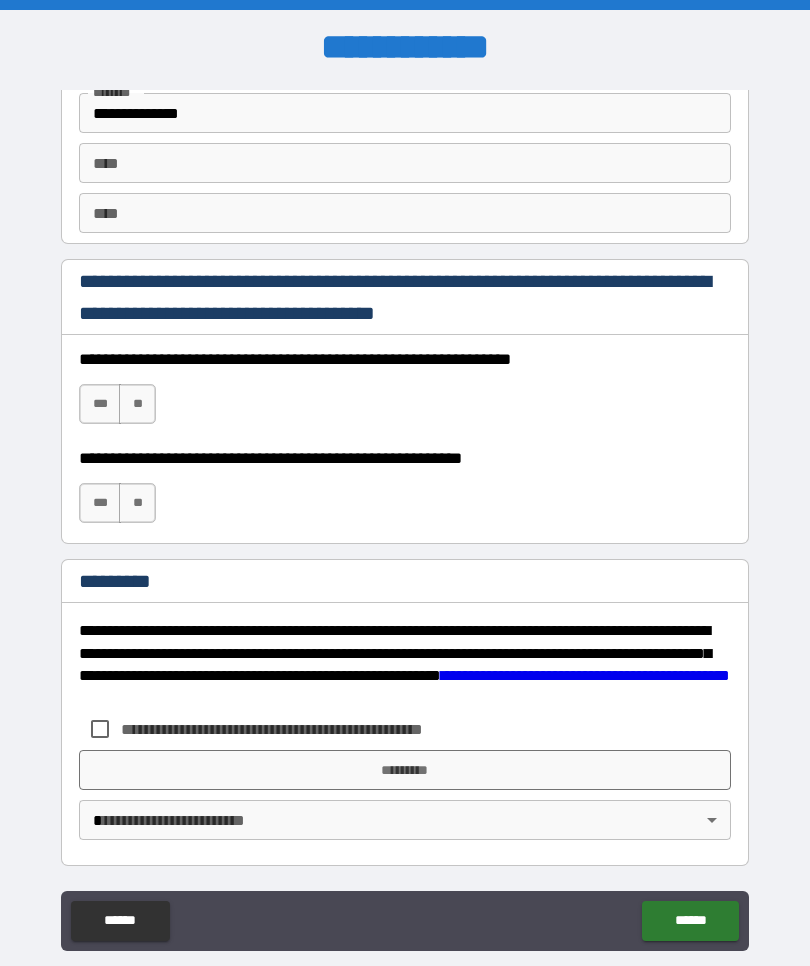 scroll, scrollTop: 2825, scrollLeft: 0, axis: vertical 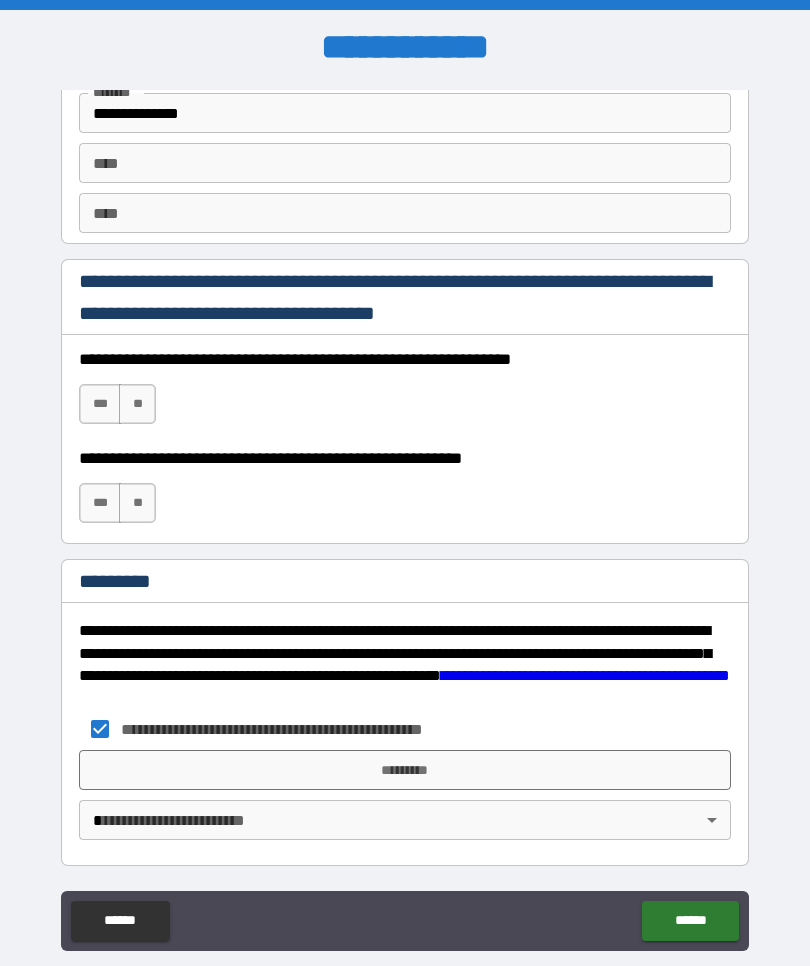 click on "*********" at bounding box center [405, 770] 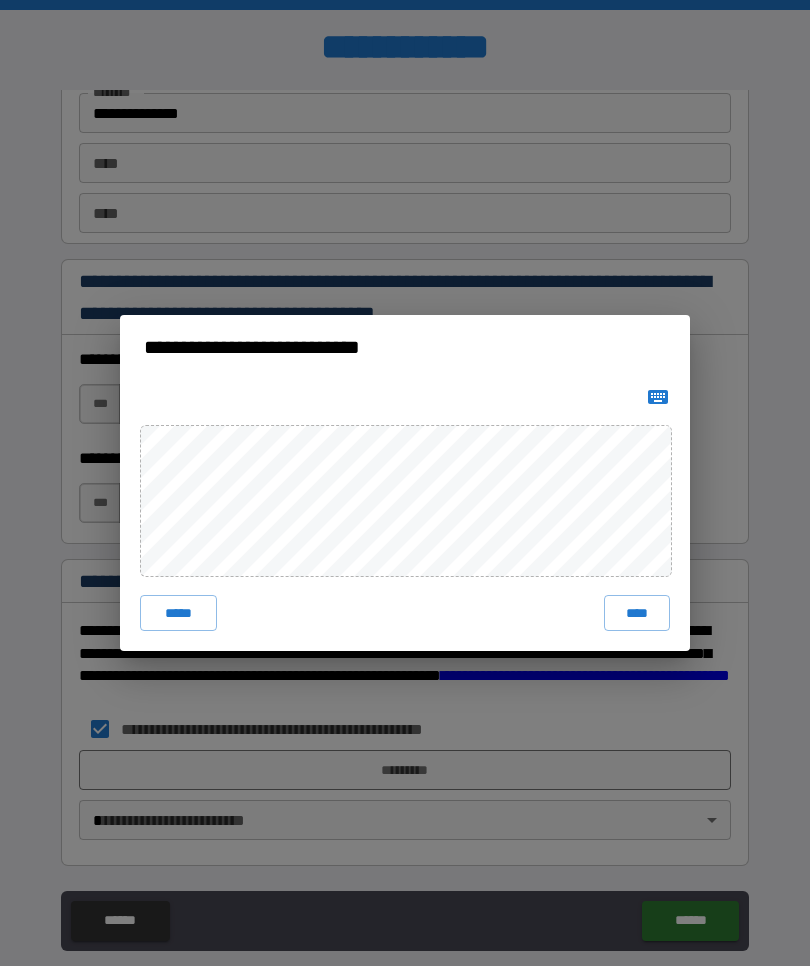 click on "****" at bounding box center (637, 613) 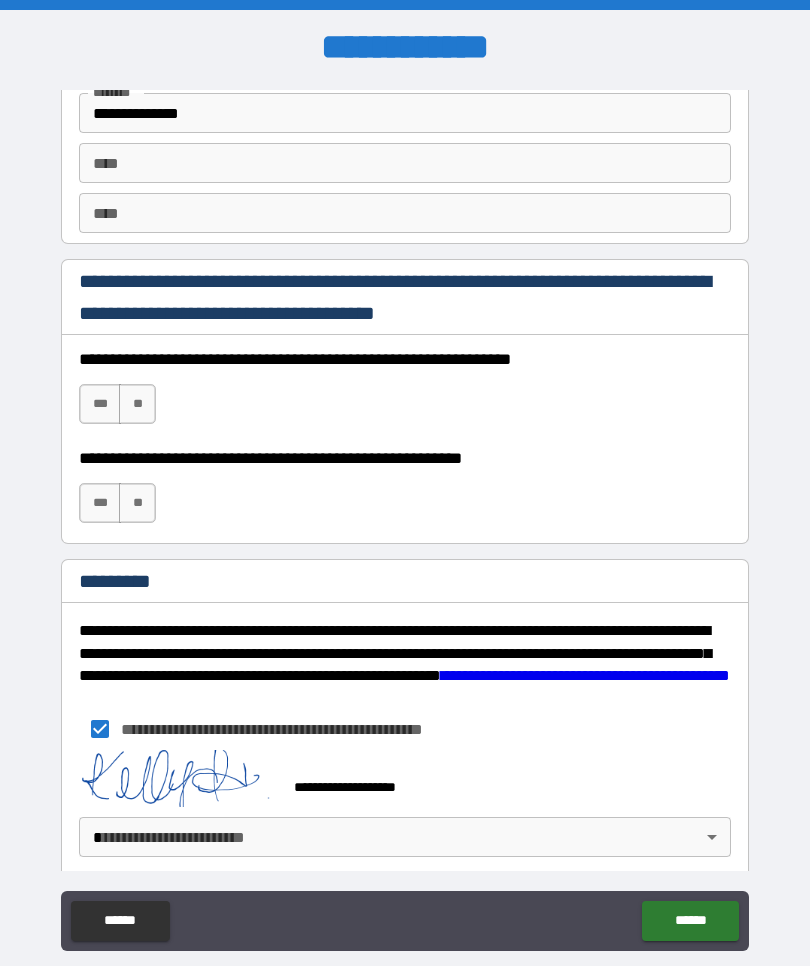 click on "******" at bounding box center [690, 921] 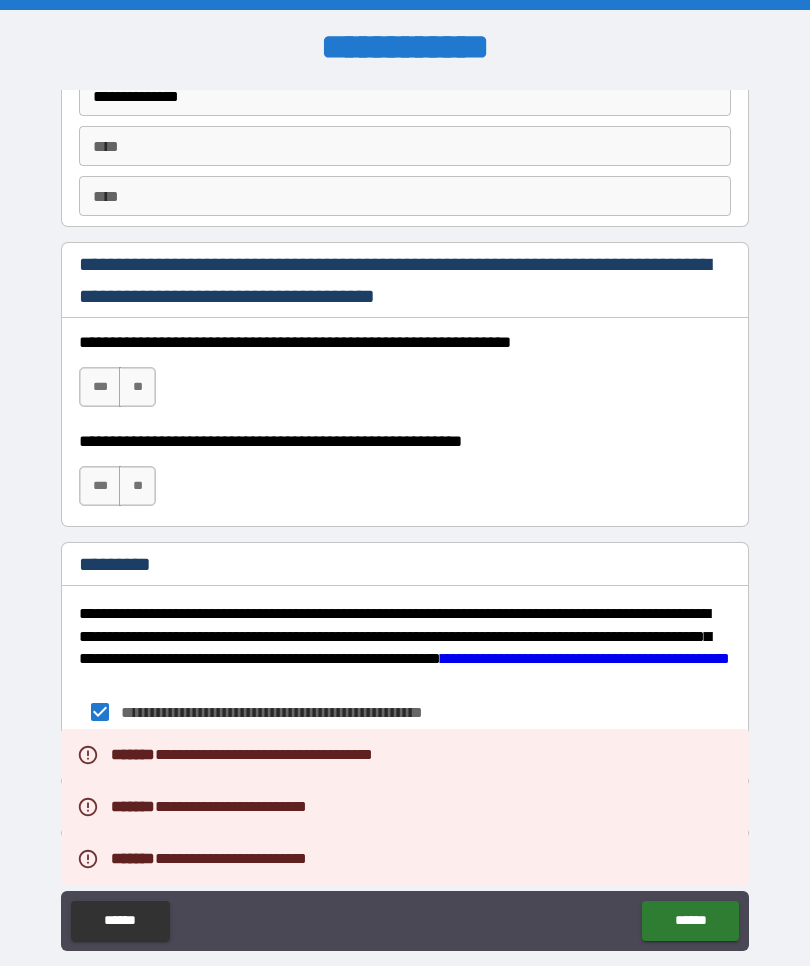 scroll, scrollTop: 2842, scrollLeft: 0, axis: vertical 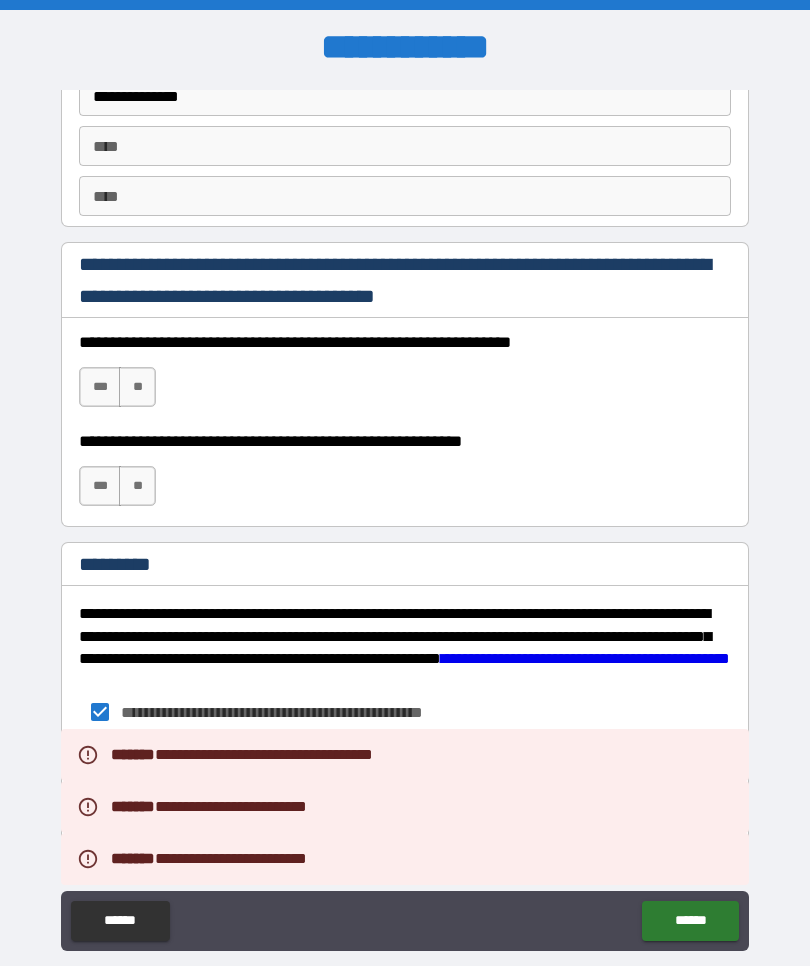 click on "***" at bounding box center (100, 387) 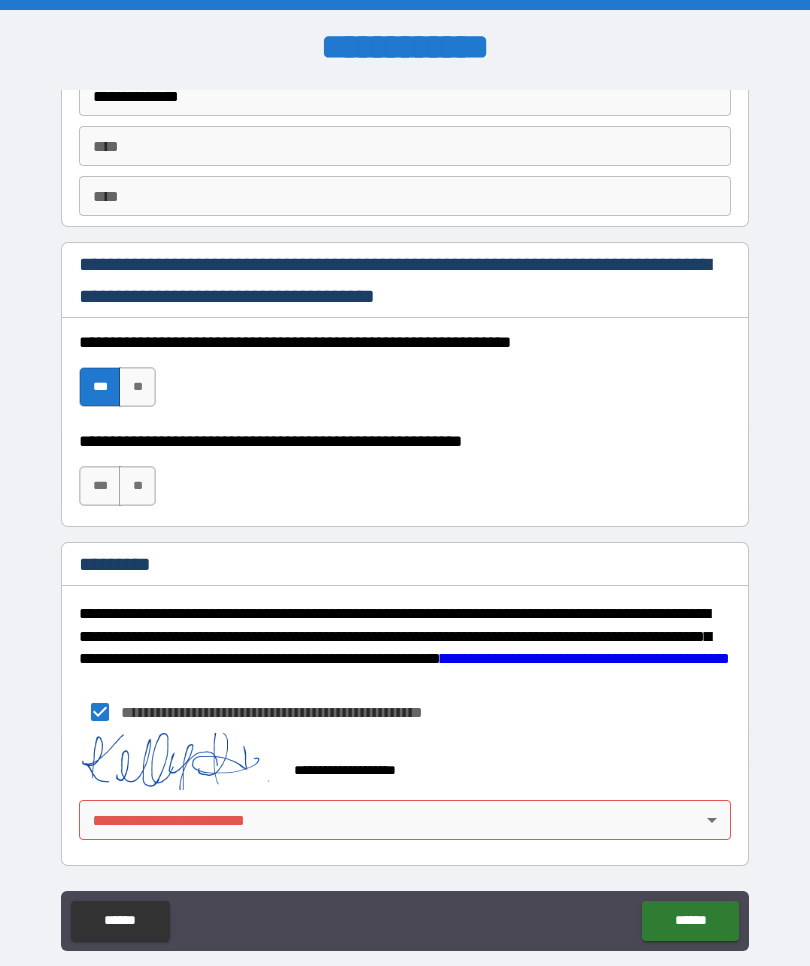 click on "**" at bounding box center (137, 486) 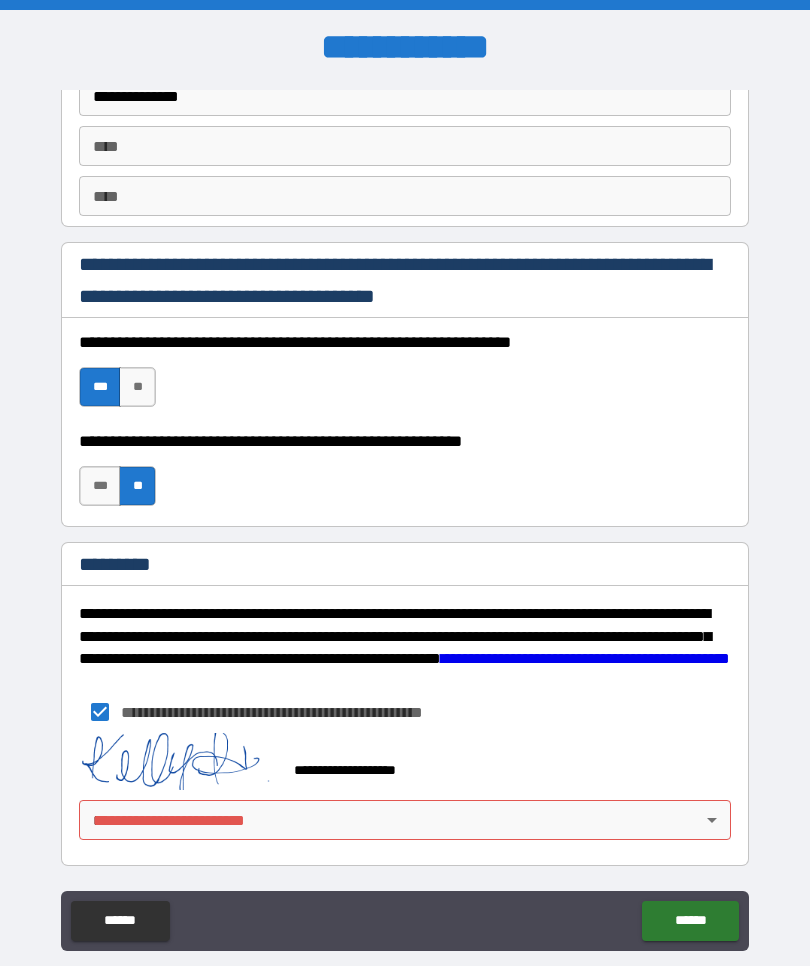 click on "******" at bounding box center (690, 921) 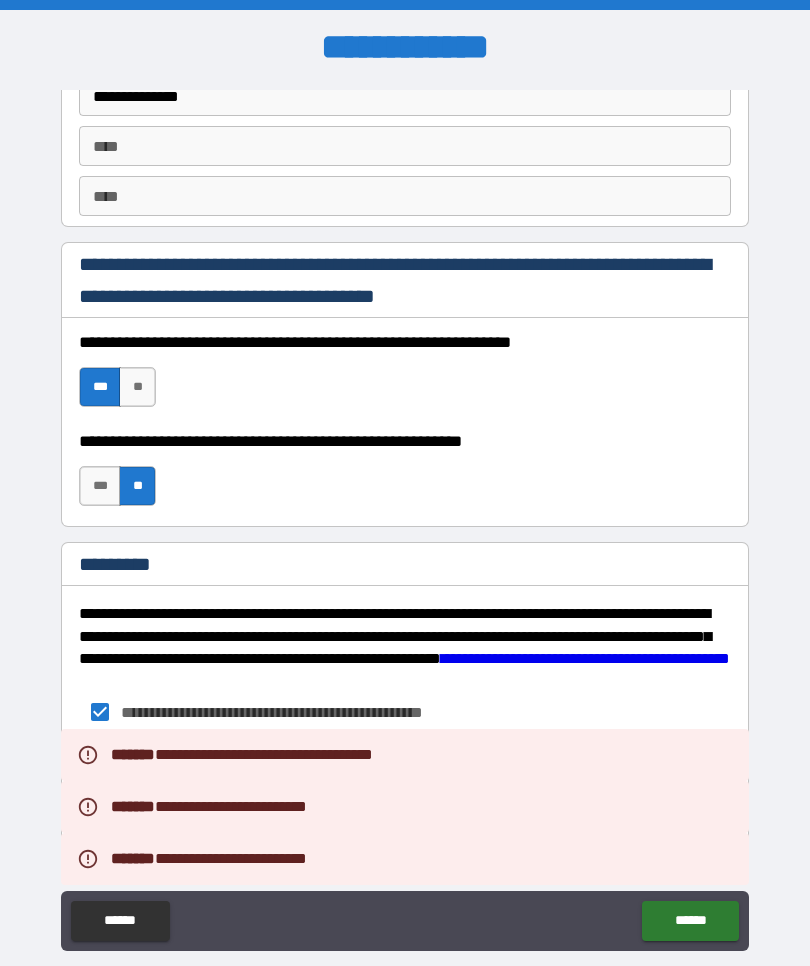 scroll, scrollTop: 2842, scrollLeft: 0, axis: vertical 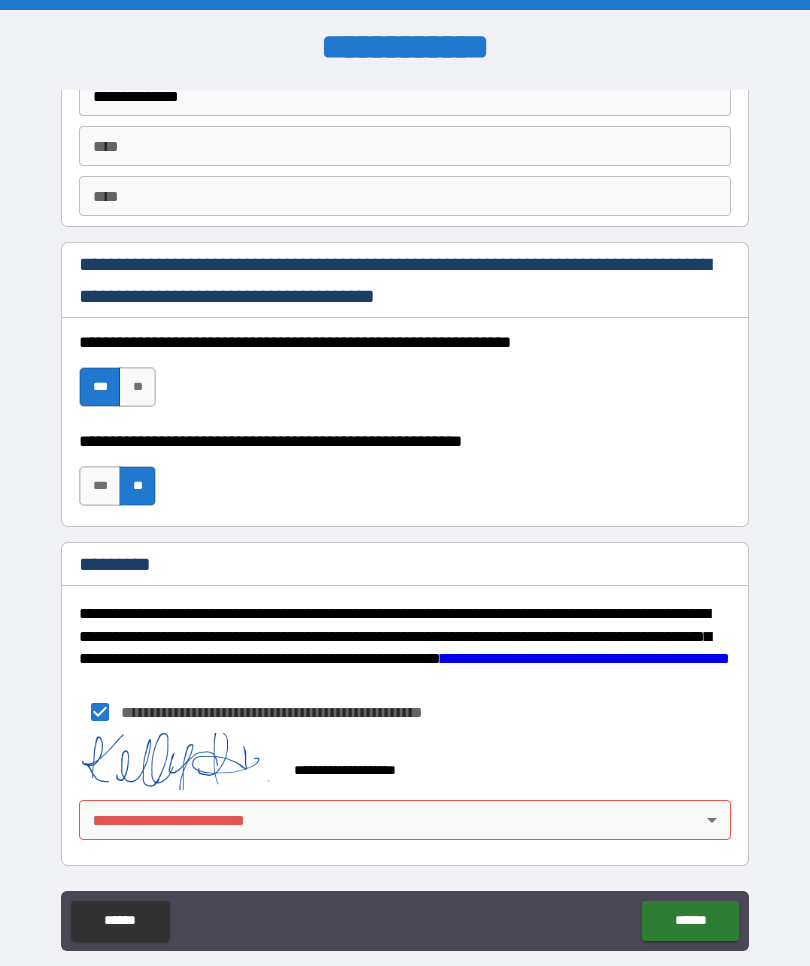 click on "**********" at bounding box center [405, 517] 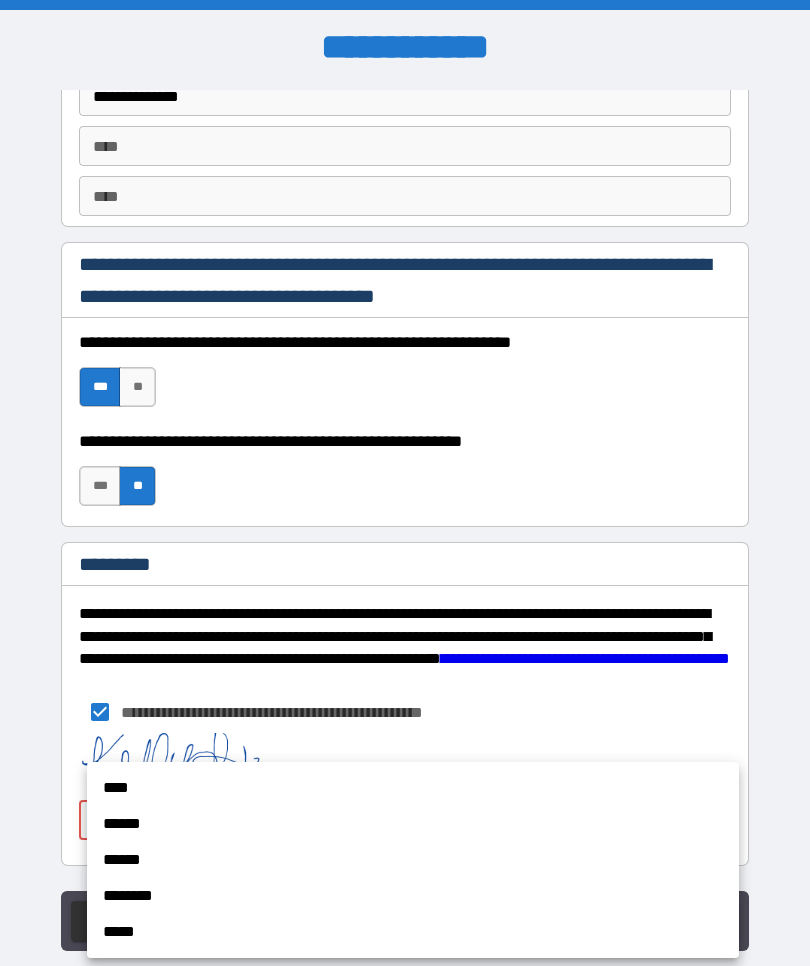 click on "****" at bounding box center [413, 788] 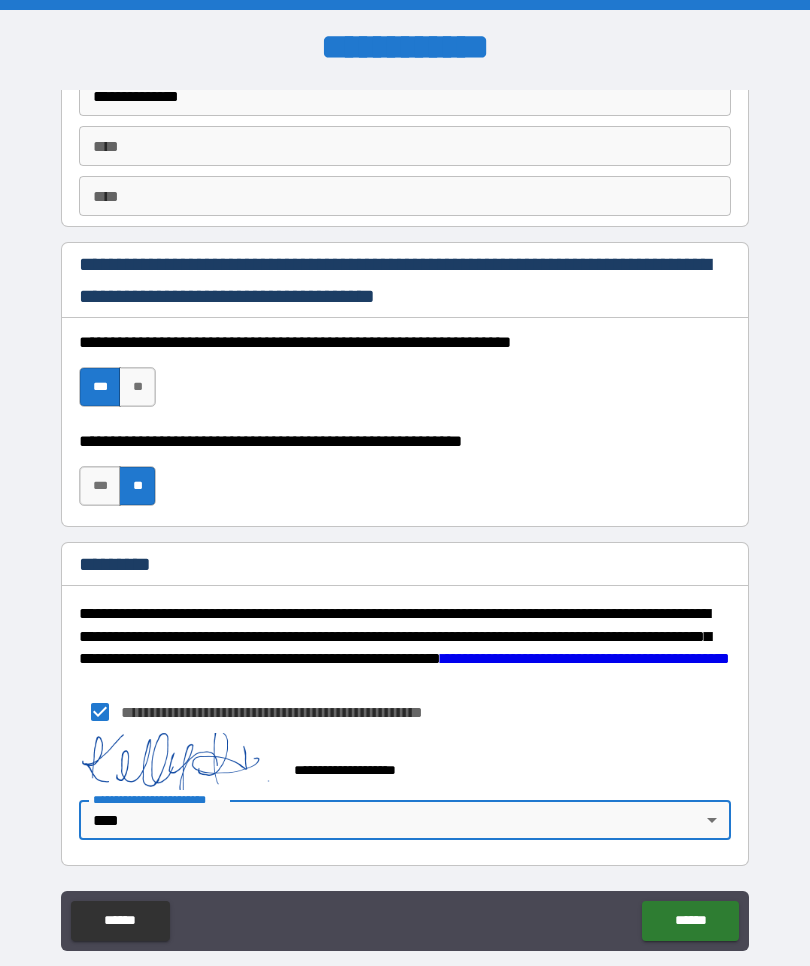 type on "*" 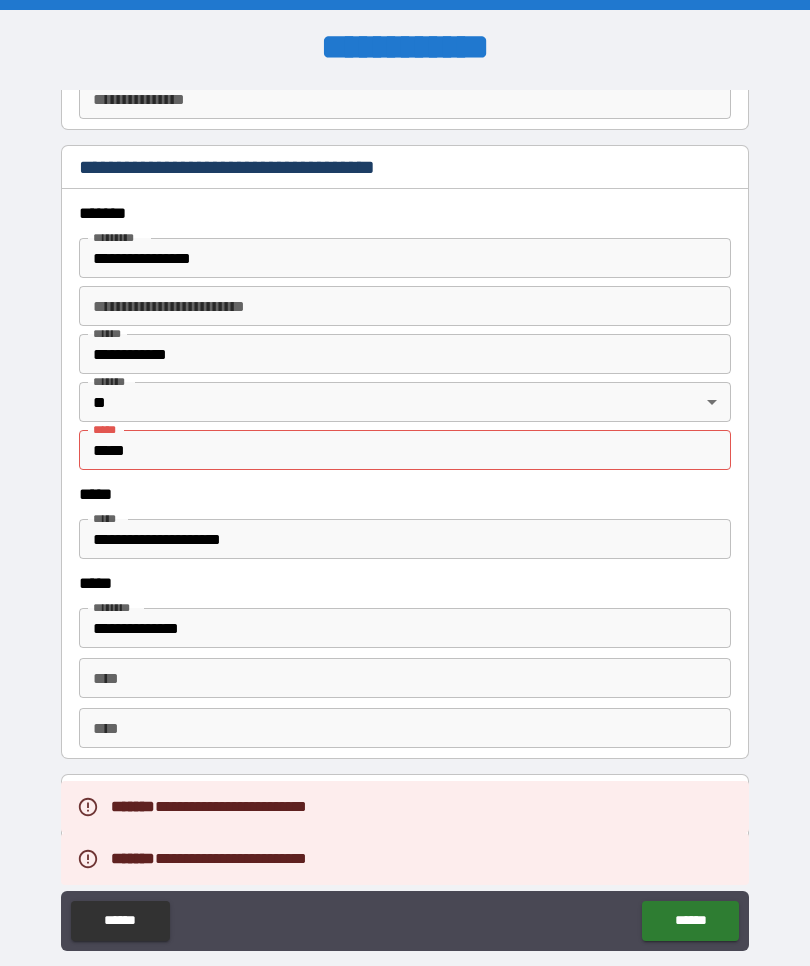 scroll, scrollTop: 2306, scrollLeft: 0, axis: vertical 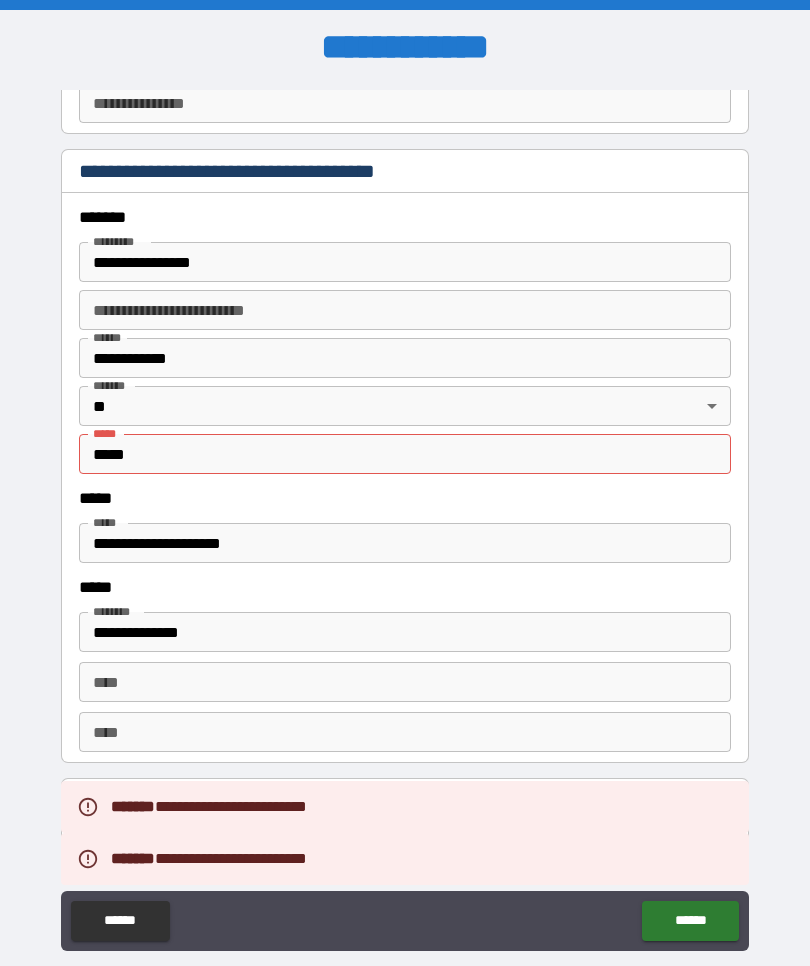 click on "*****" at bounding box center (405, 454) 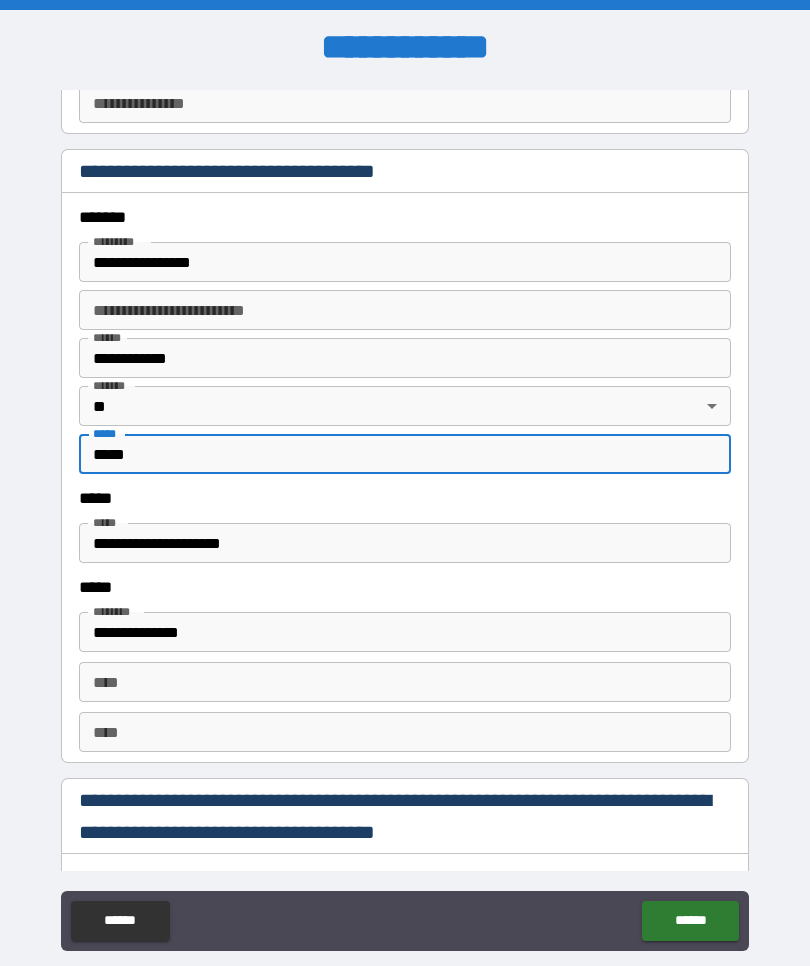 type on "*****" 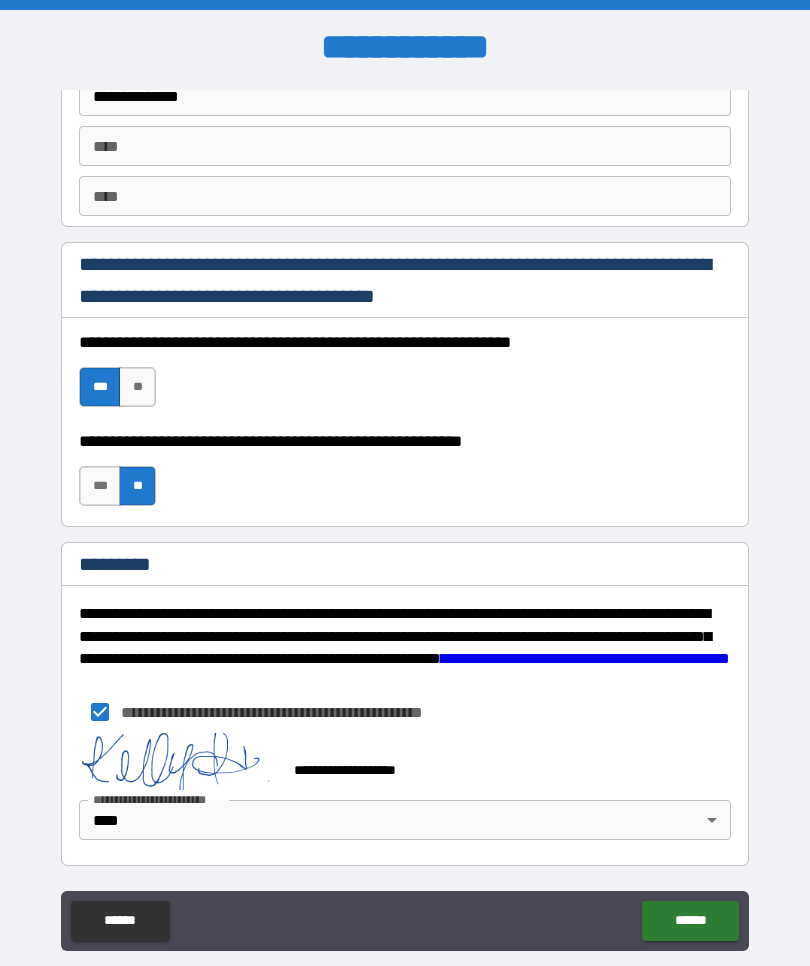 scroll, scrollTop: 2842, scrollLeft: 0, axis: vertical 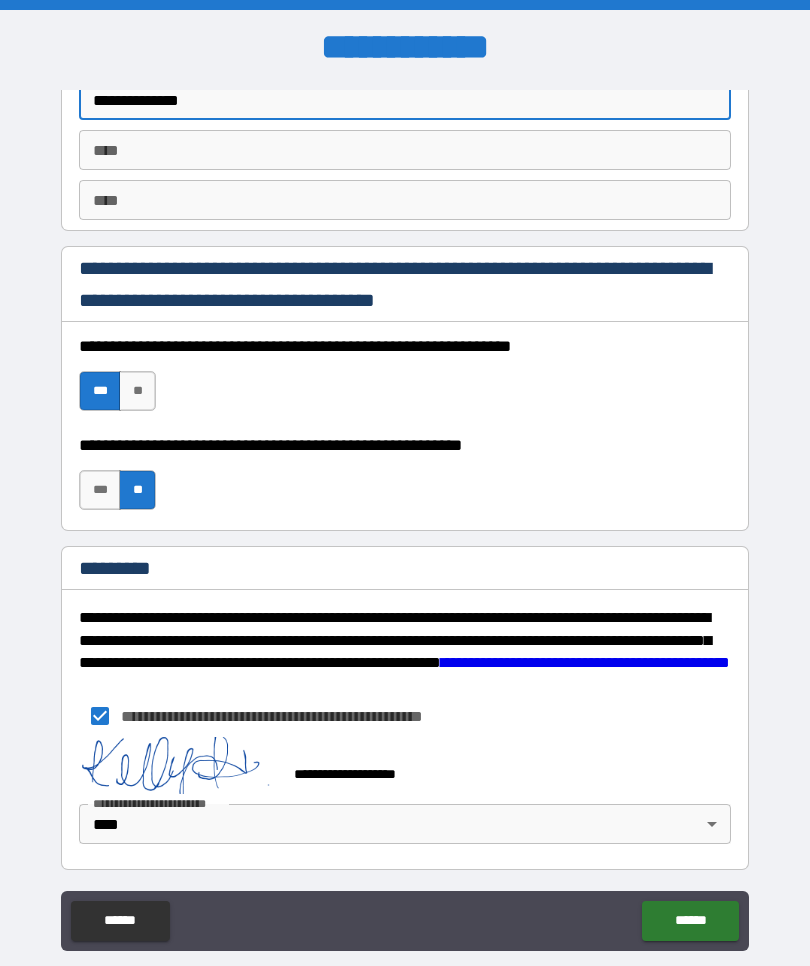 type on "*" 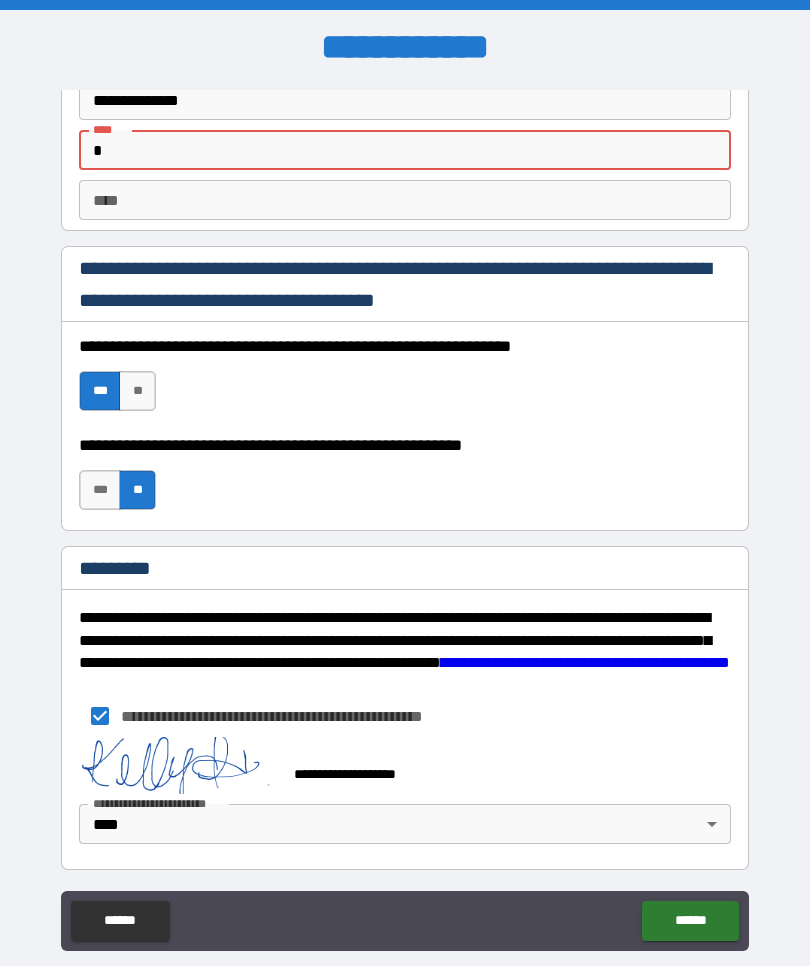 type 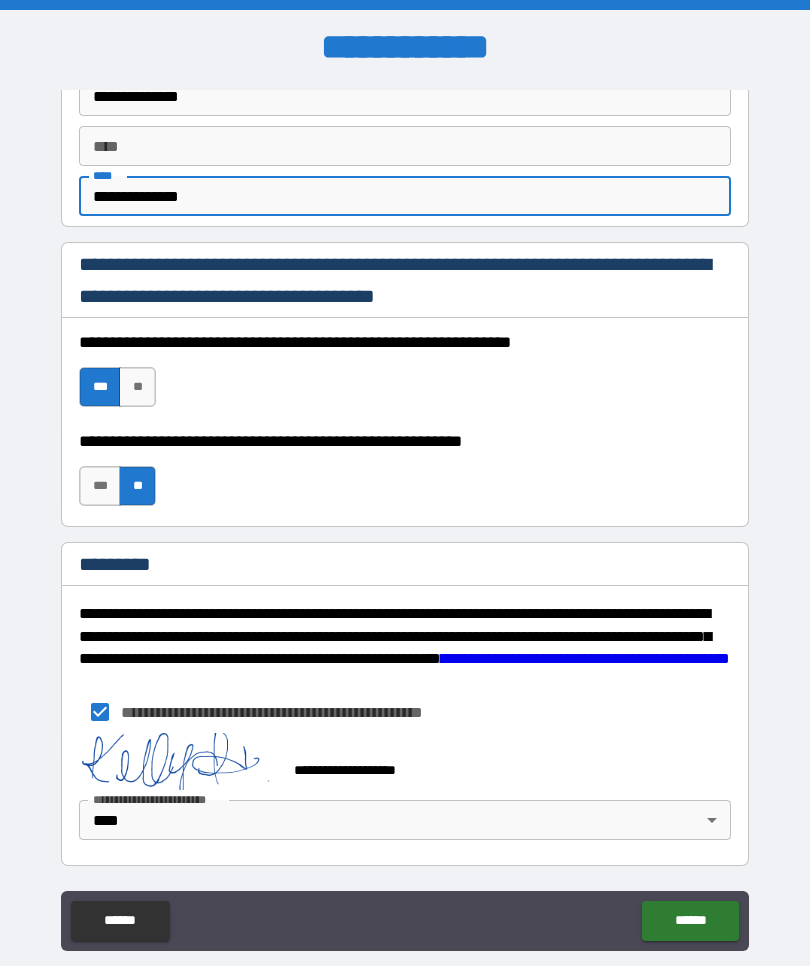 scroll, scrollTop: 2842, scrollLeft: 0, axis: vertical 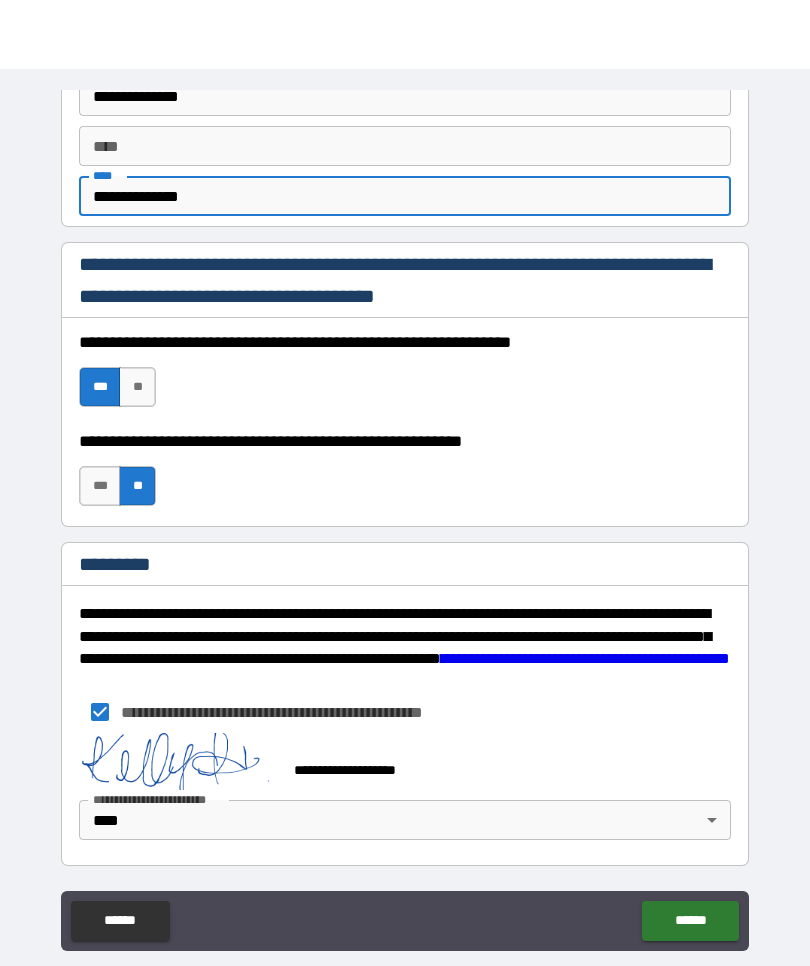 click on "******" at bounding box center [690, 852] 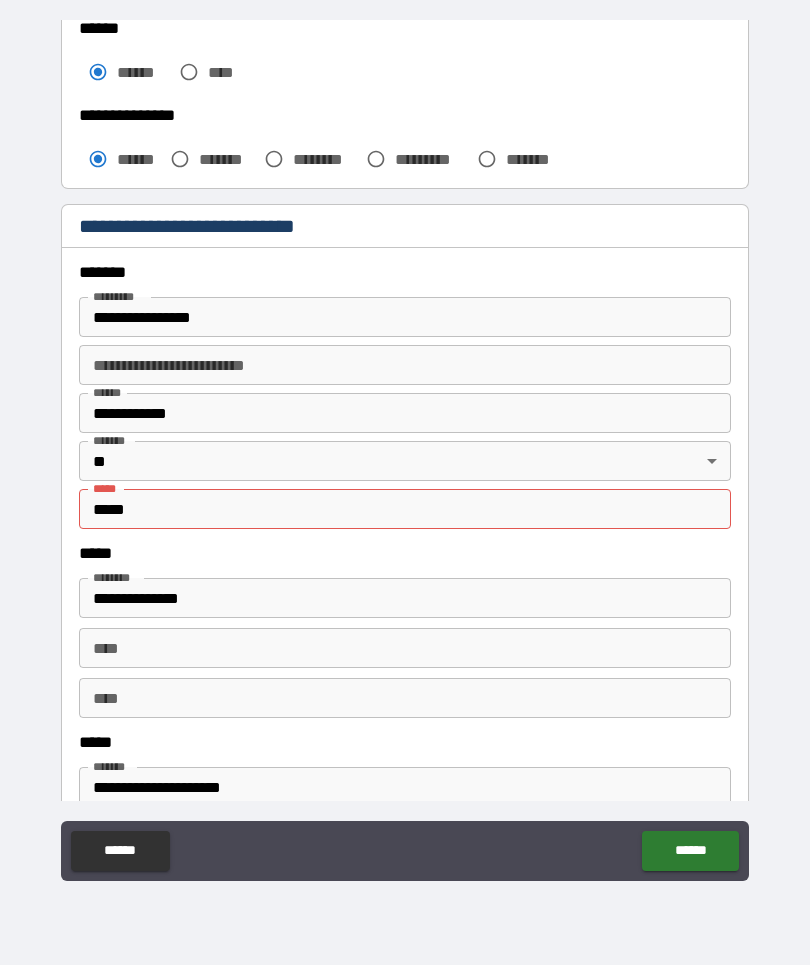 scroll, scrollTop: 544, scrollLeft: 0, axis: vertical 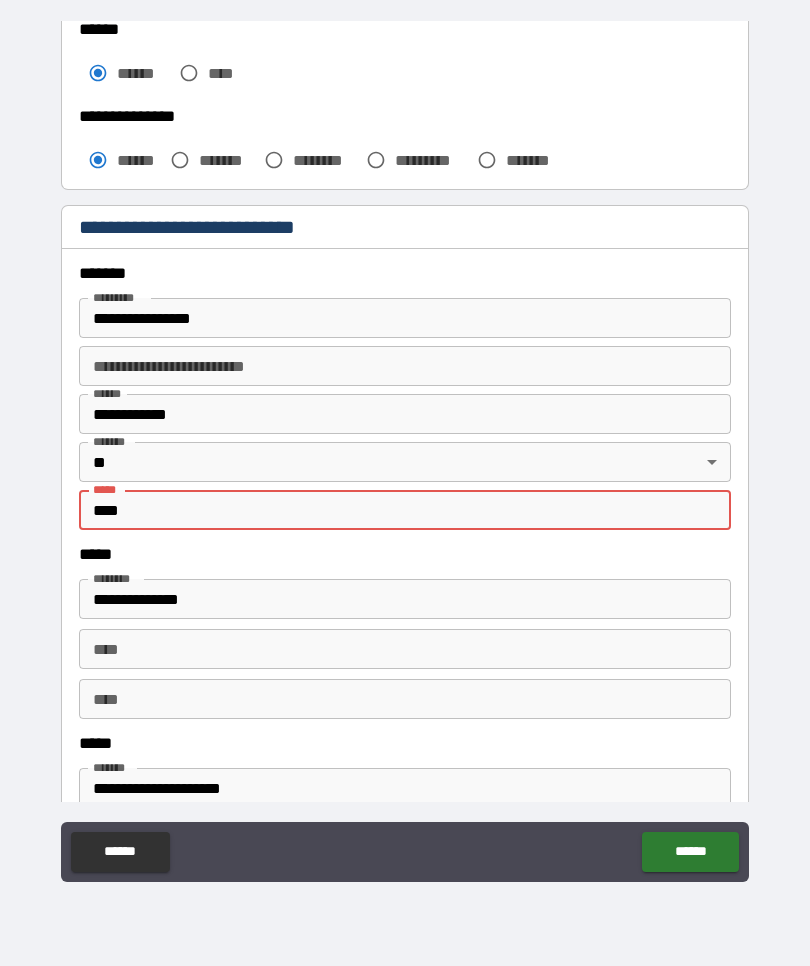 type on "*****" 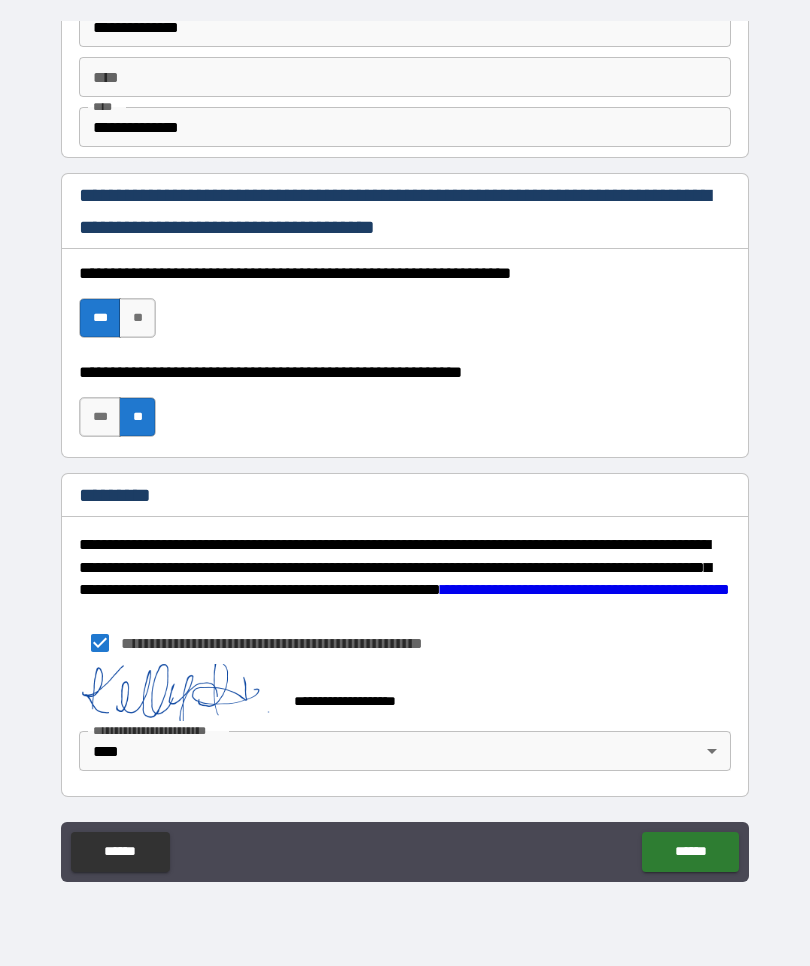 scroll, scrollTop: 2842, scrollLeft: 0, axis: vertical 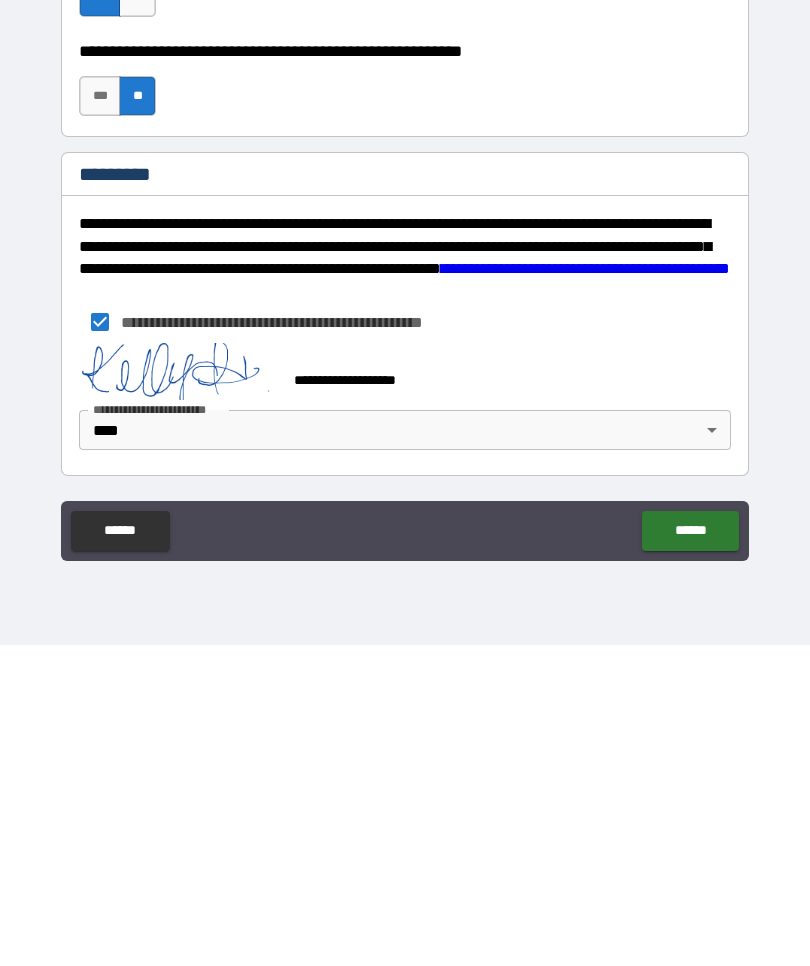 click on "******" at bounding box center [690, 852] 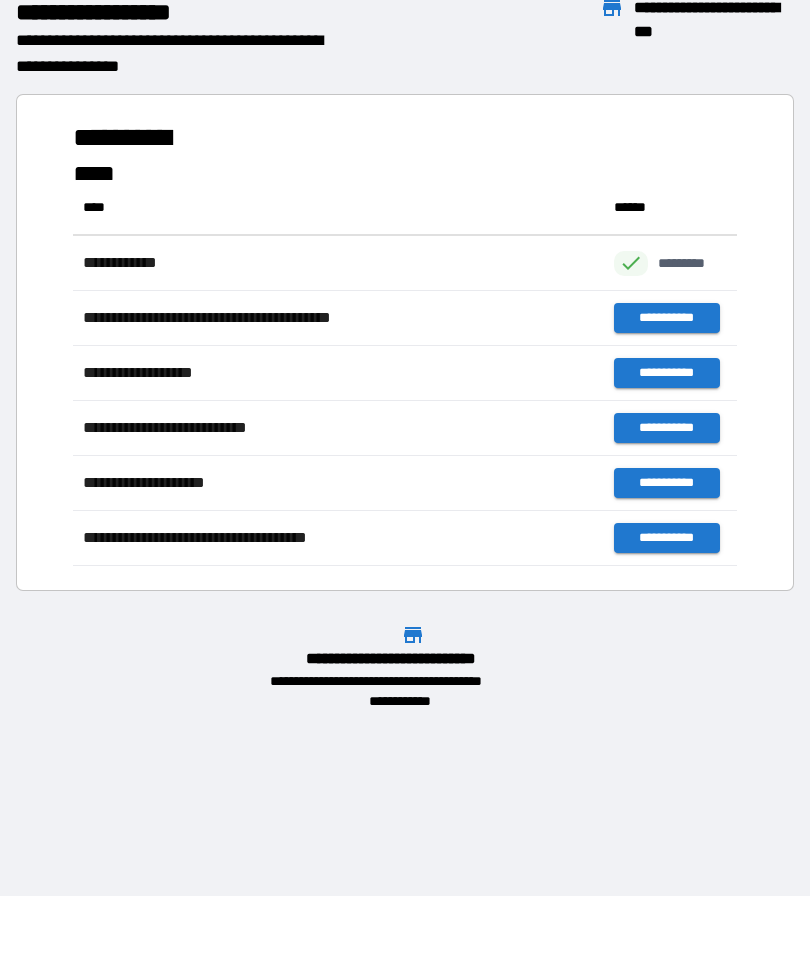 scroll, scrollTop: 1, scrollLeft: 1, axis: both 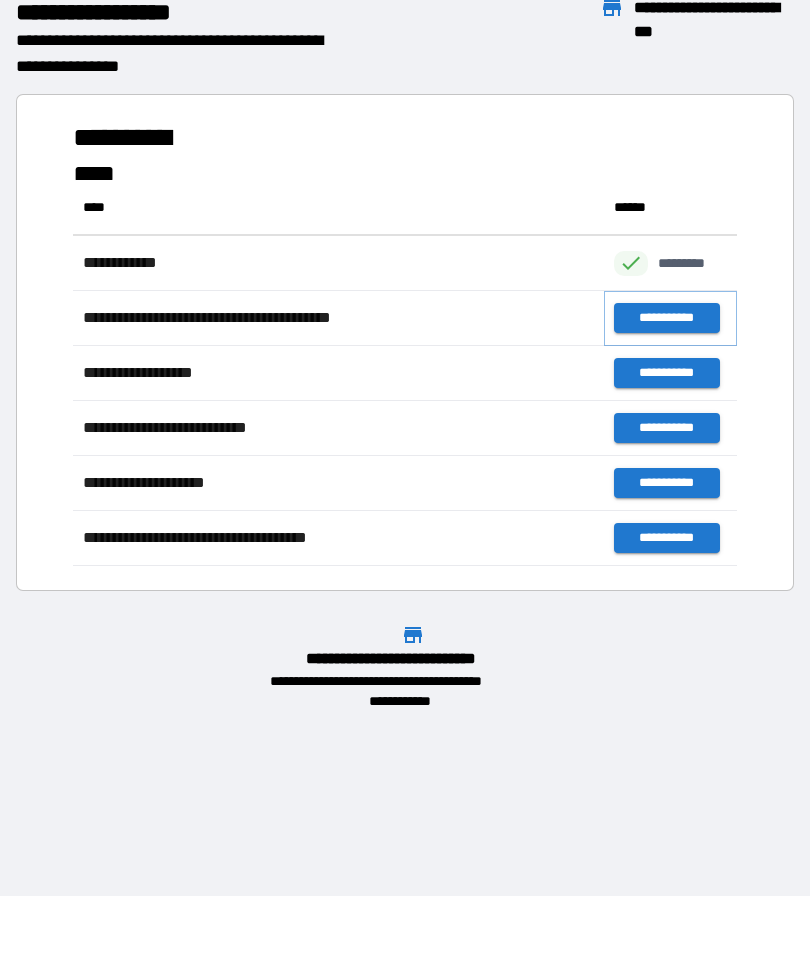 click on "**********" at bounding box center [666, 319] 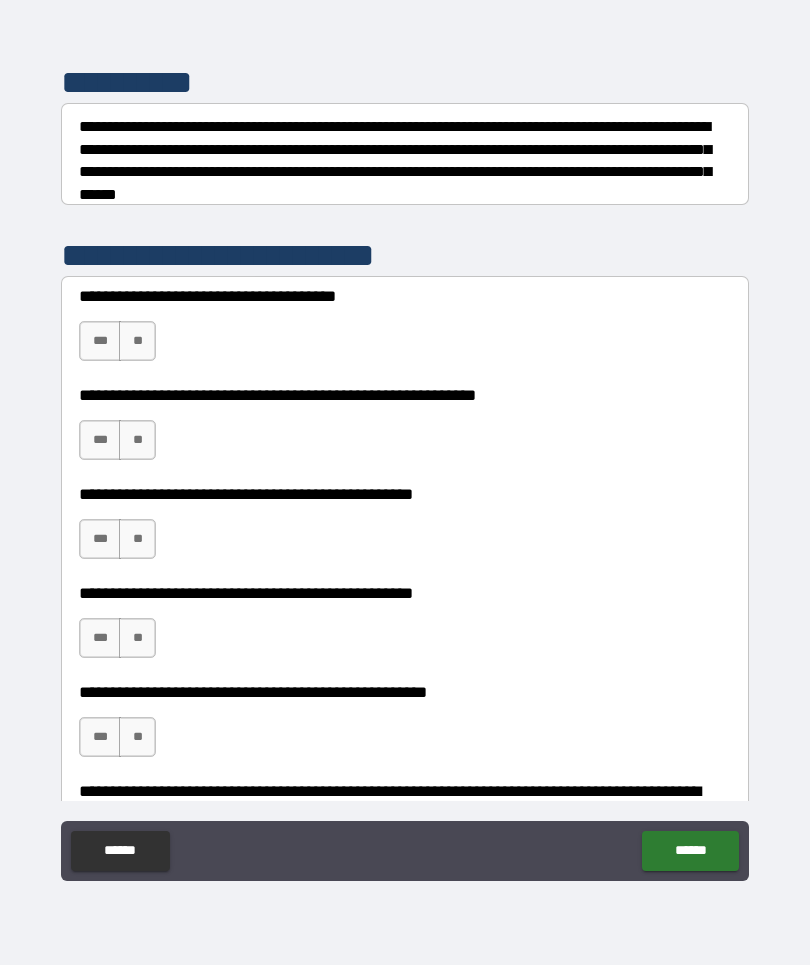 scroll, scrollTop: 292, scrollLeft: 0, axis: vertical 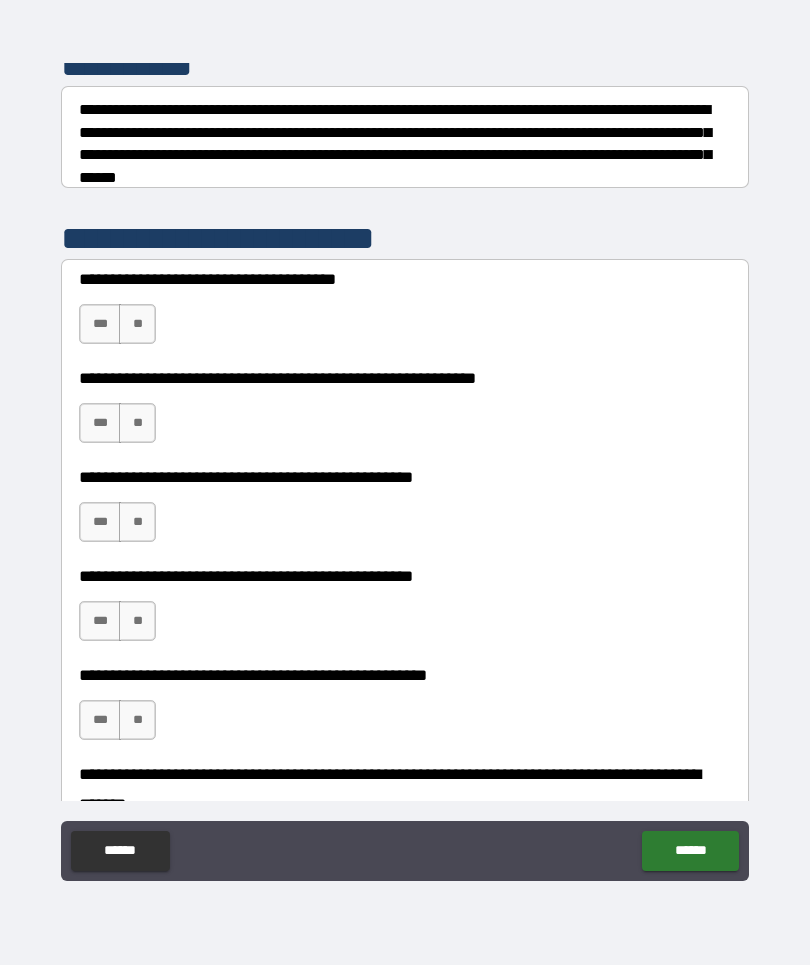 click on "***" at bounding box center [100, 325] 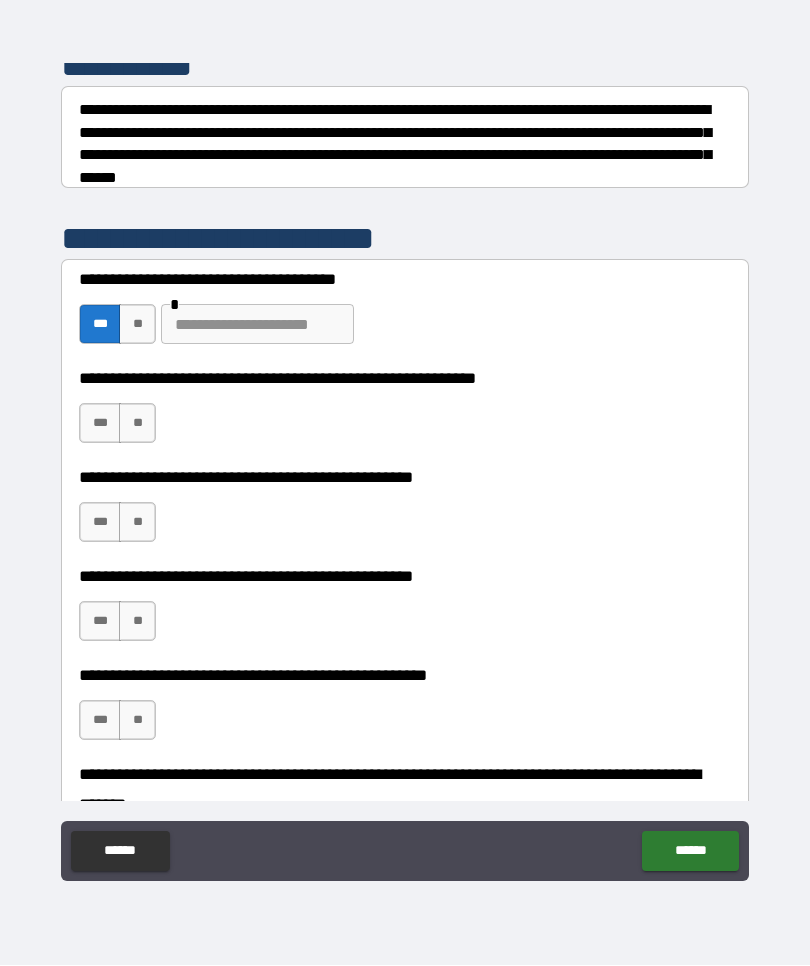 click at bounding box center [257, 325] 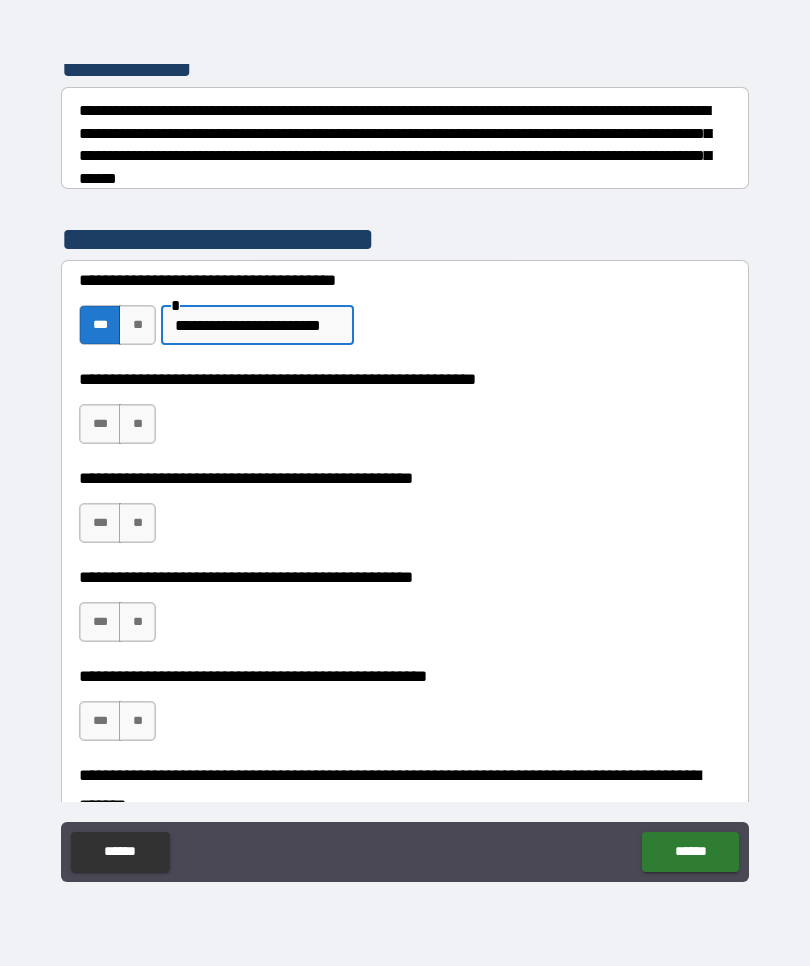 type on "**********" 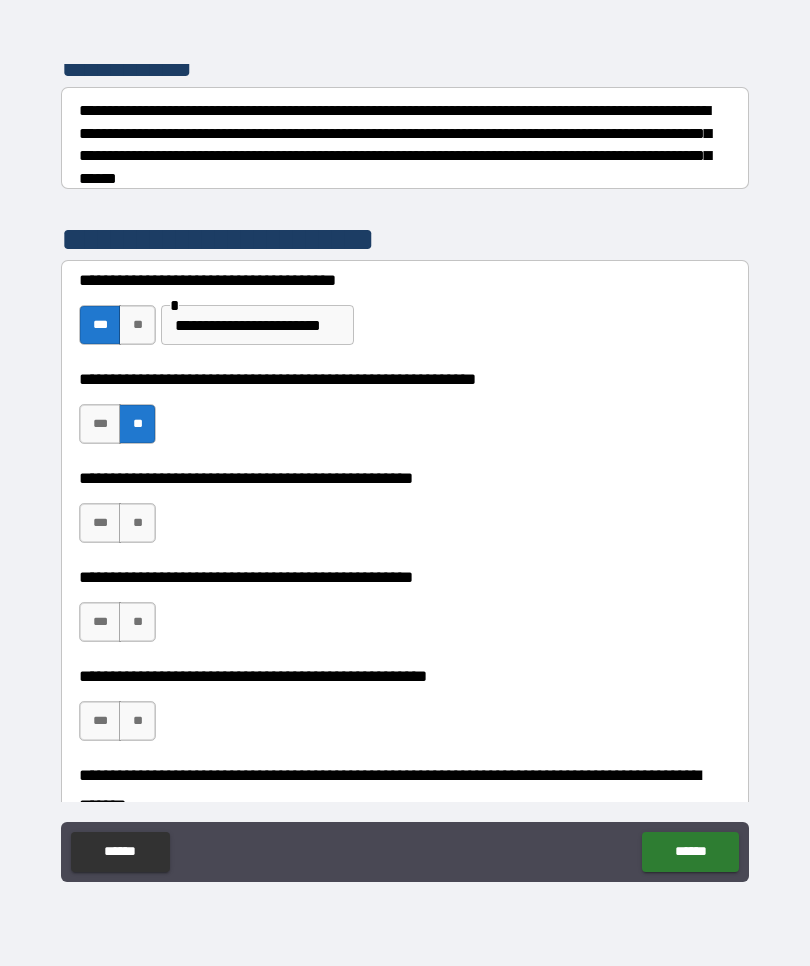 click on "***" at bounding box center [100, 523] 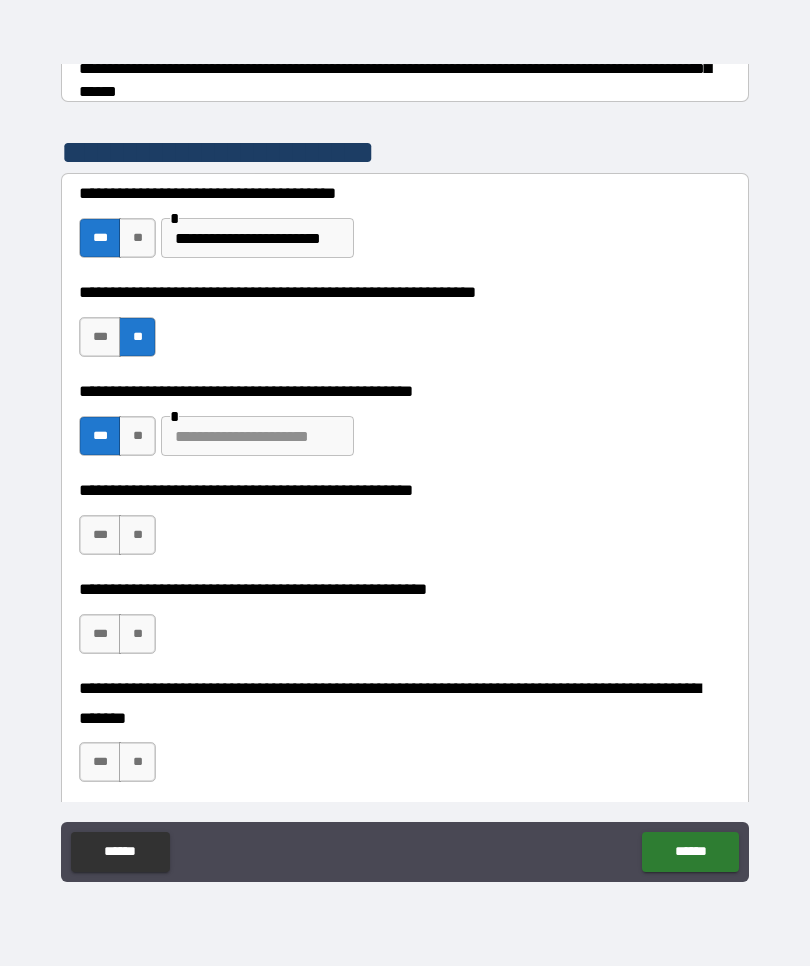 scroll, scrollTop: 382, scrollLeft: 0, axis: vertical 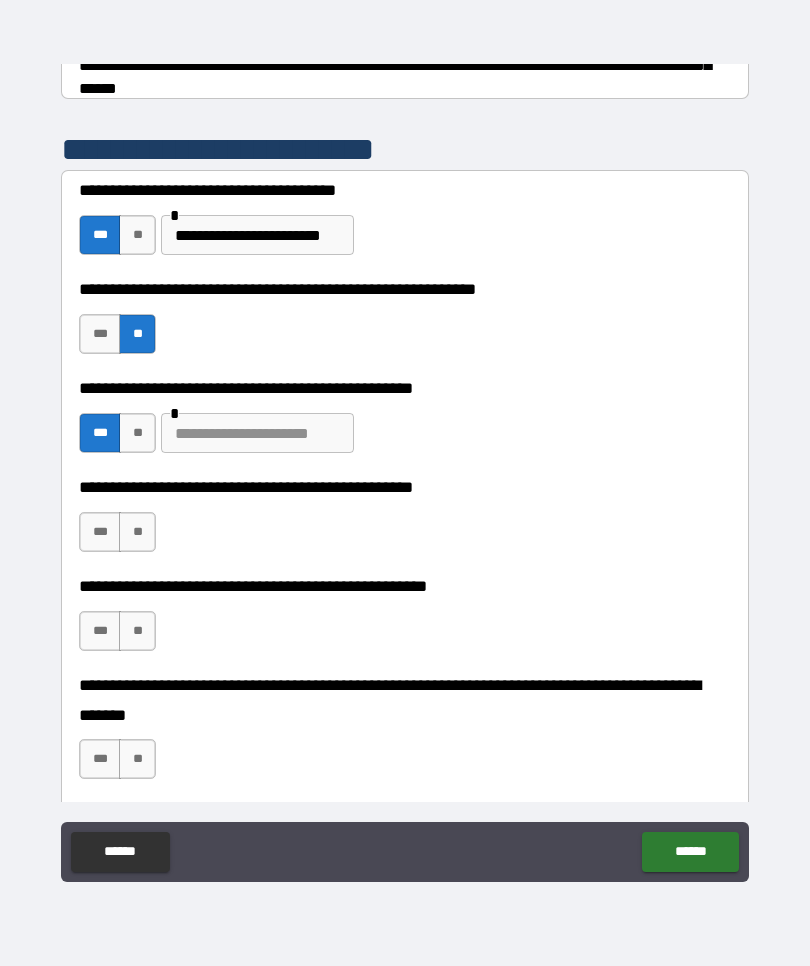 click on "***" at bounding box center [100, 532] 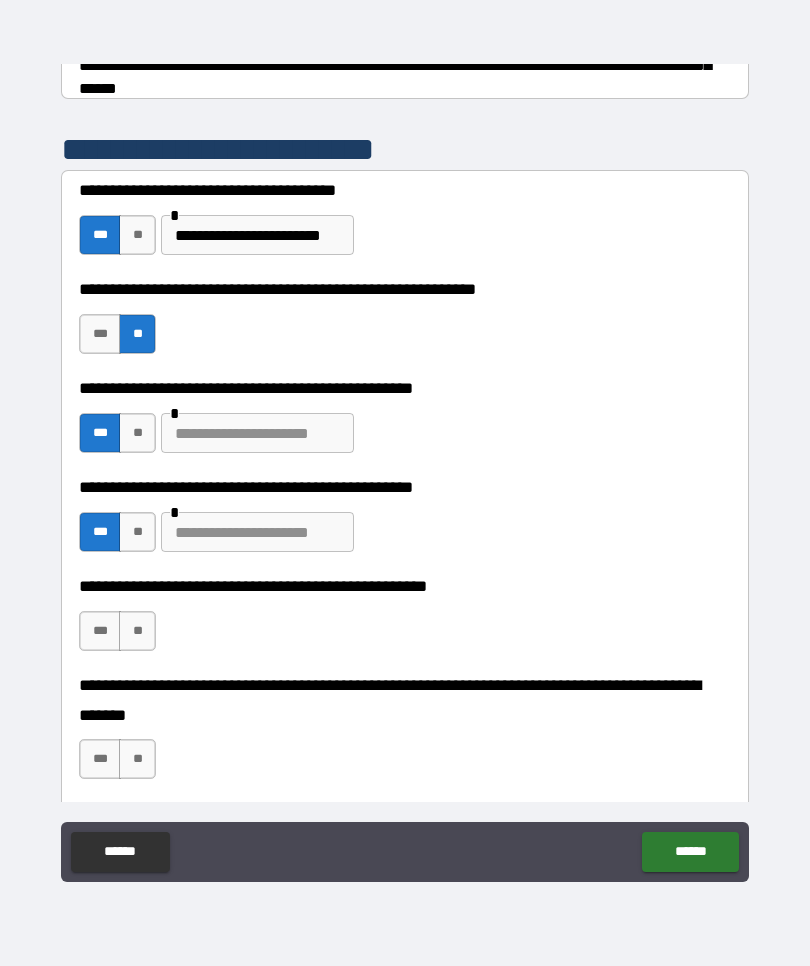 click at bounding box center [257, 532] 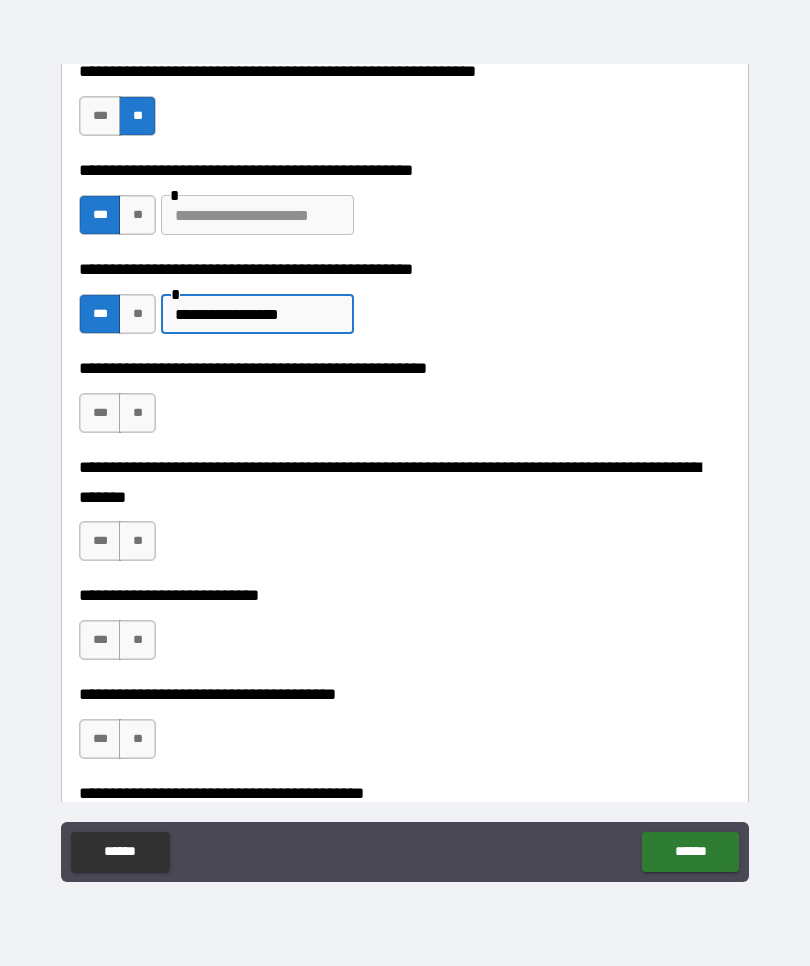 scroll, scrollTop: 612, scrollLeft: 0, axis: vertical 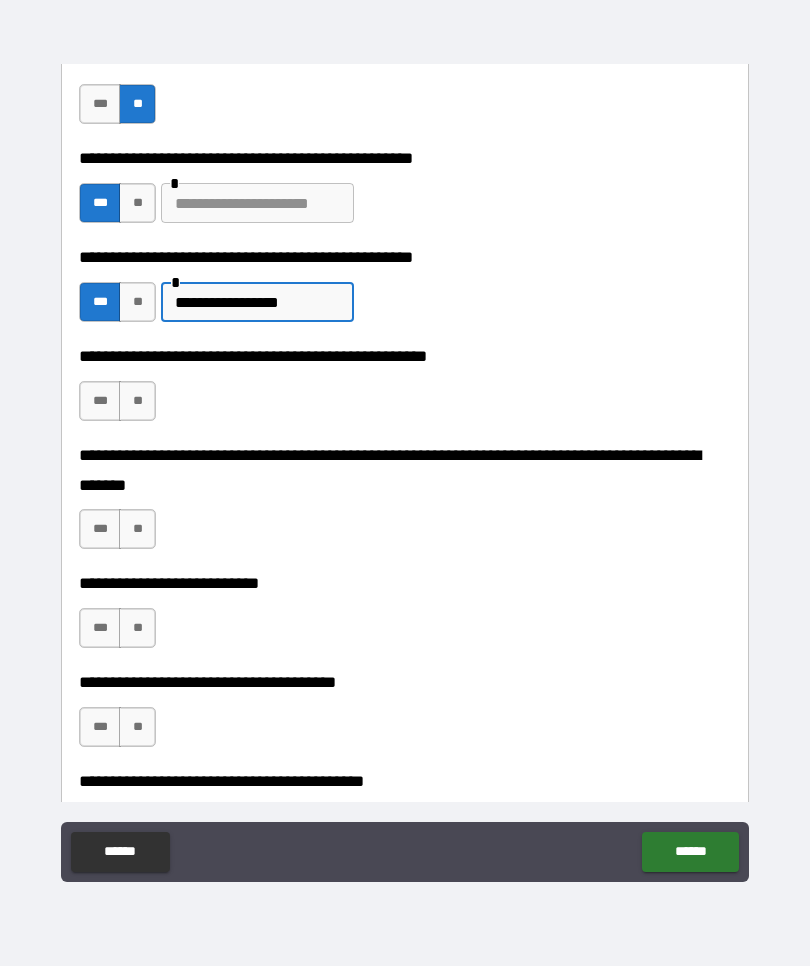 type on "**********" 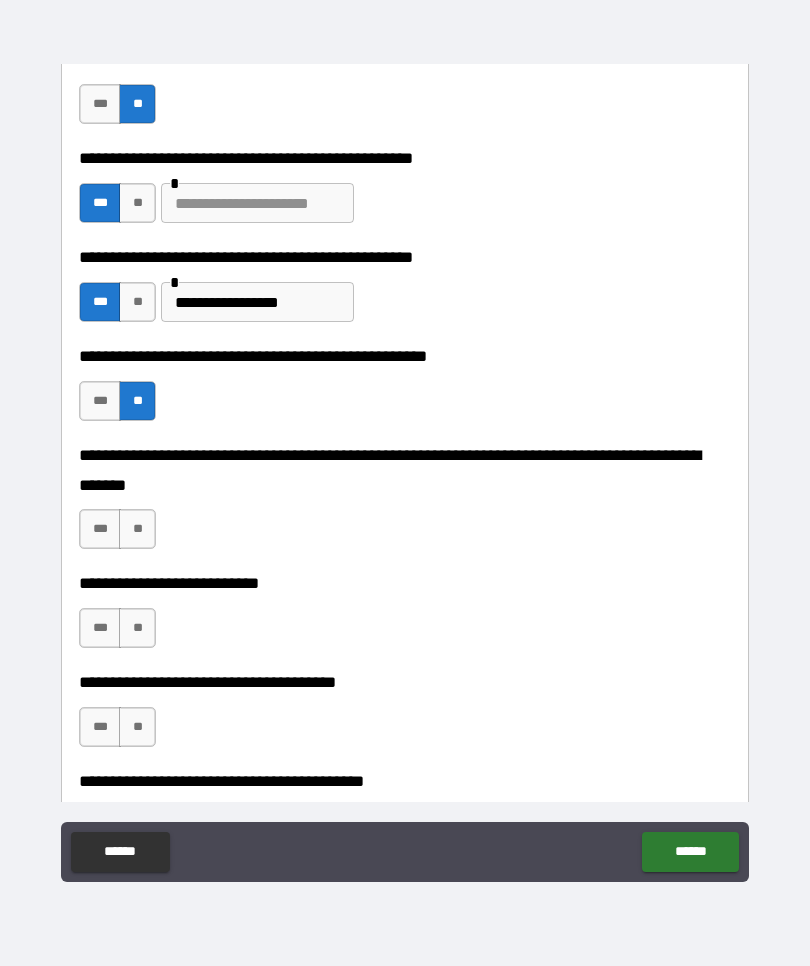 click on "**" at bounding box center (137, 529) 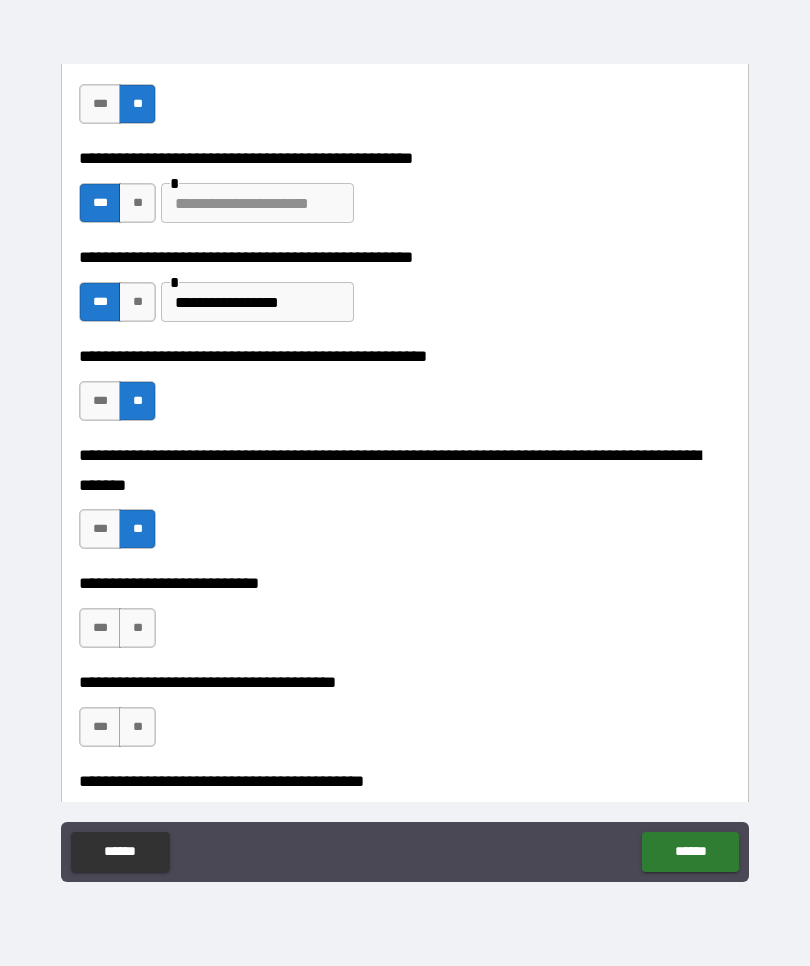 click on "**" at bounding box center [137, 628] 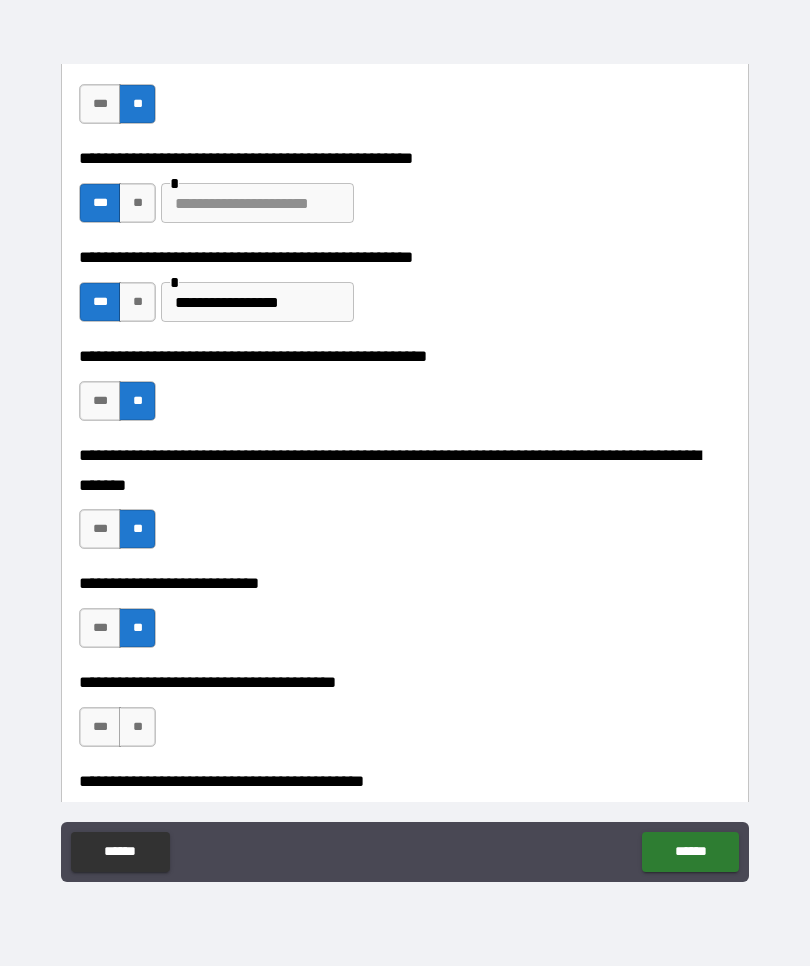 click on "***" at bounding box center (100, 727) 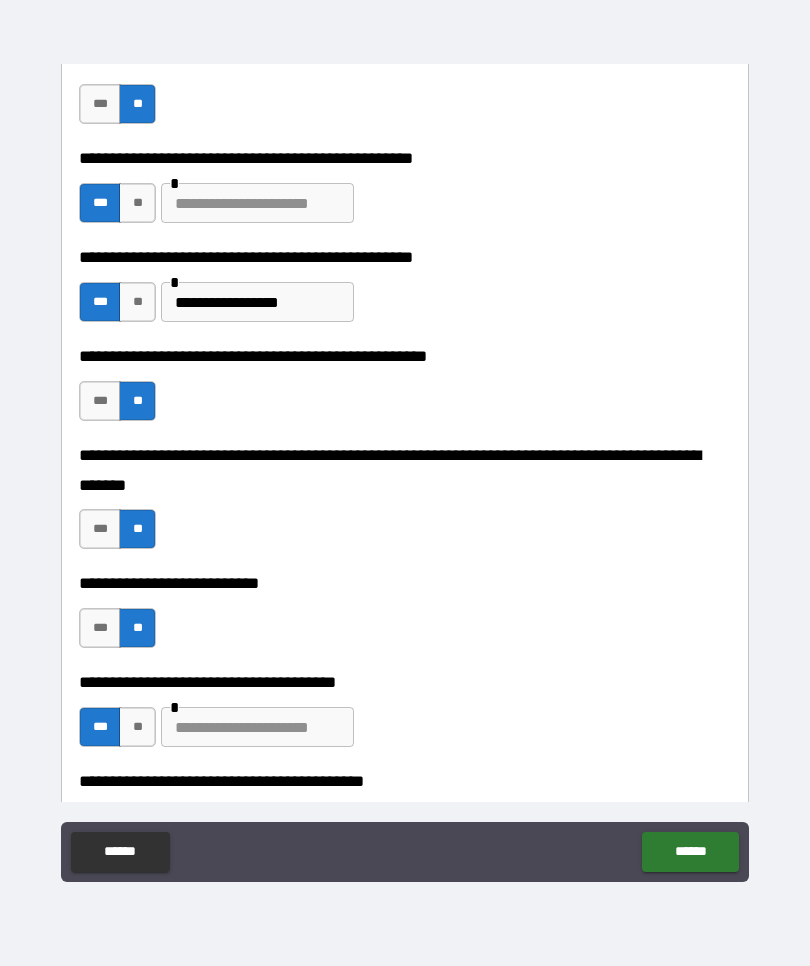 click at bounding box center [257, 727] 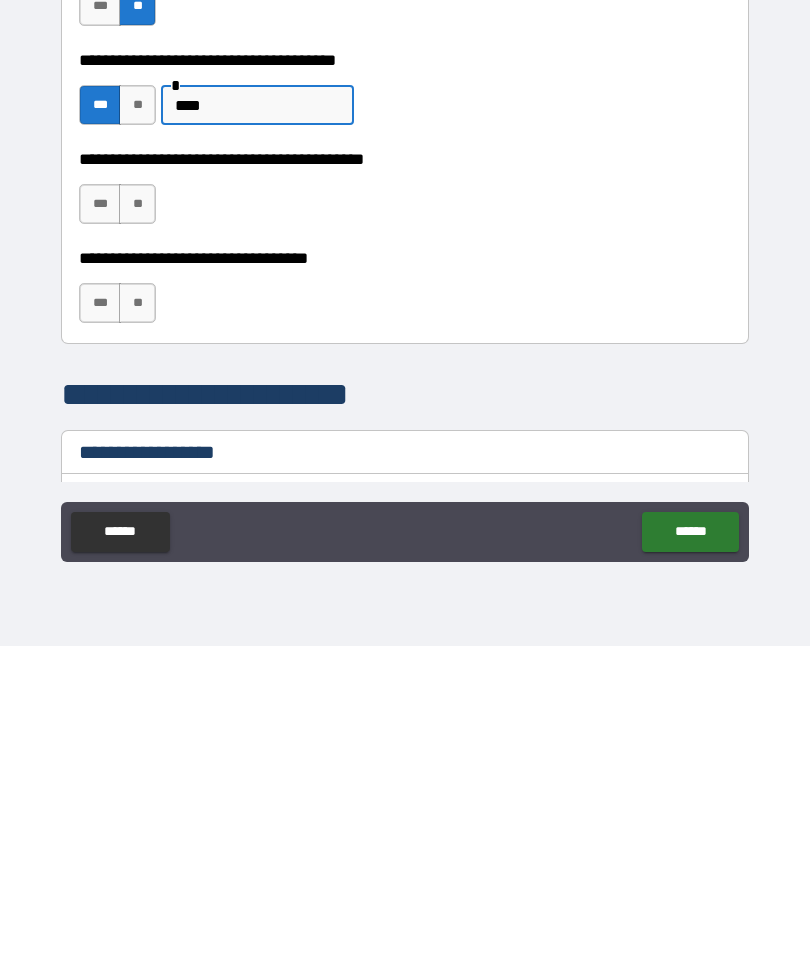 scroll, scrollTop: 917, scrollLeft: 0, axis: vertical 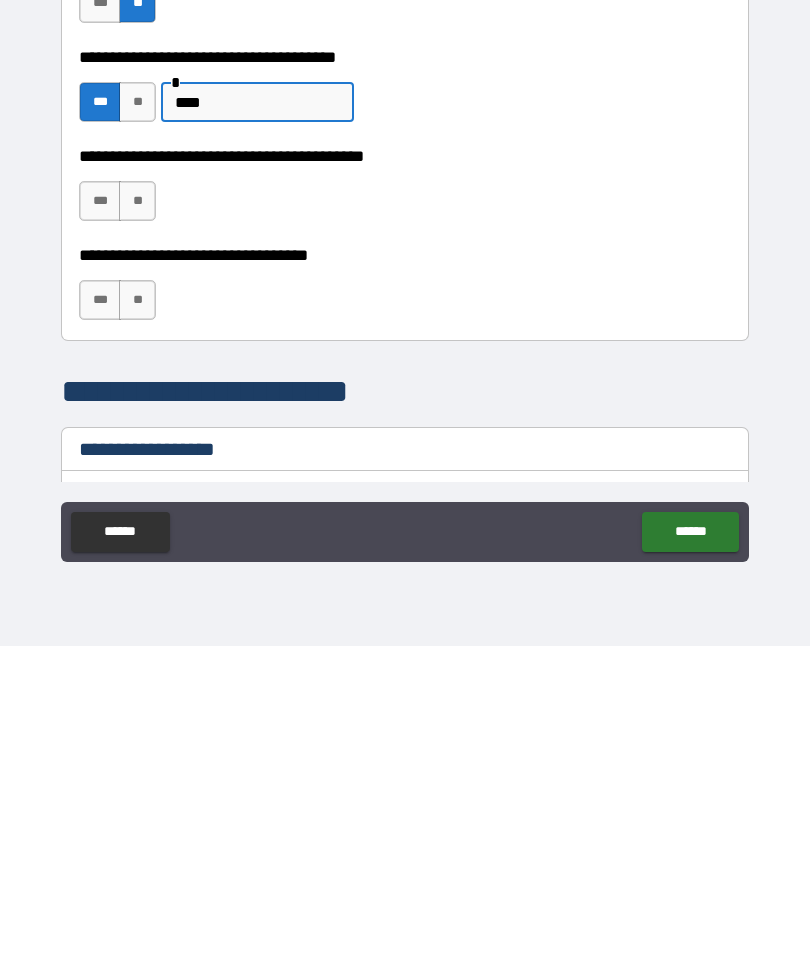 type on "****" 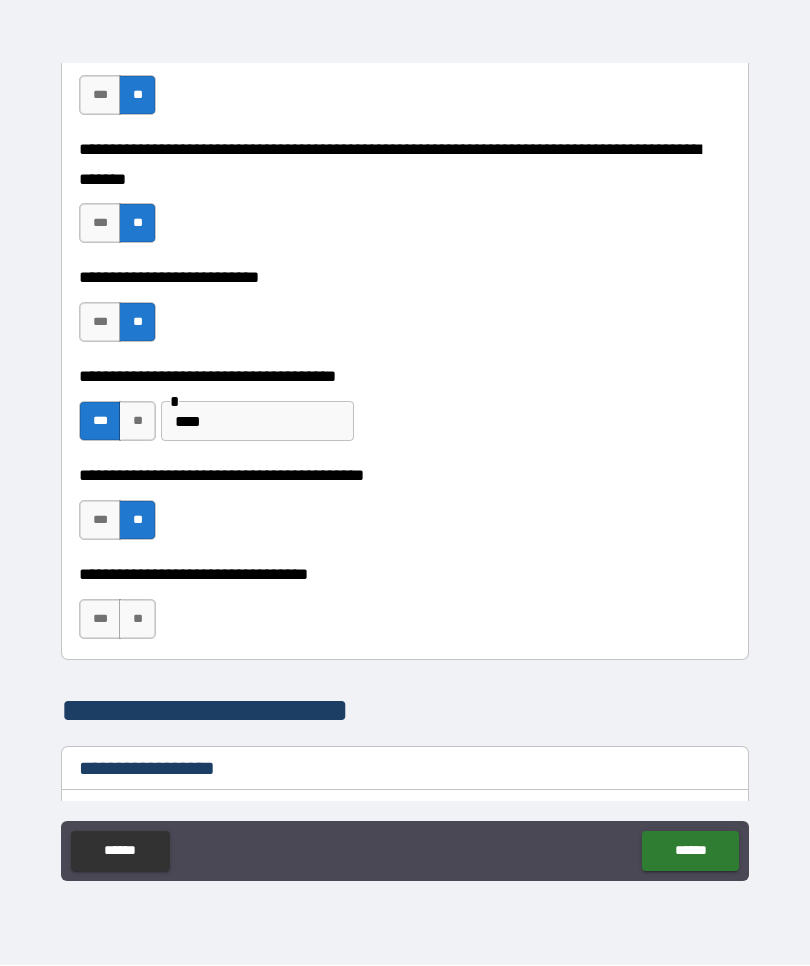 click on "**" at bounding box center (137, 620) 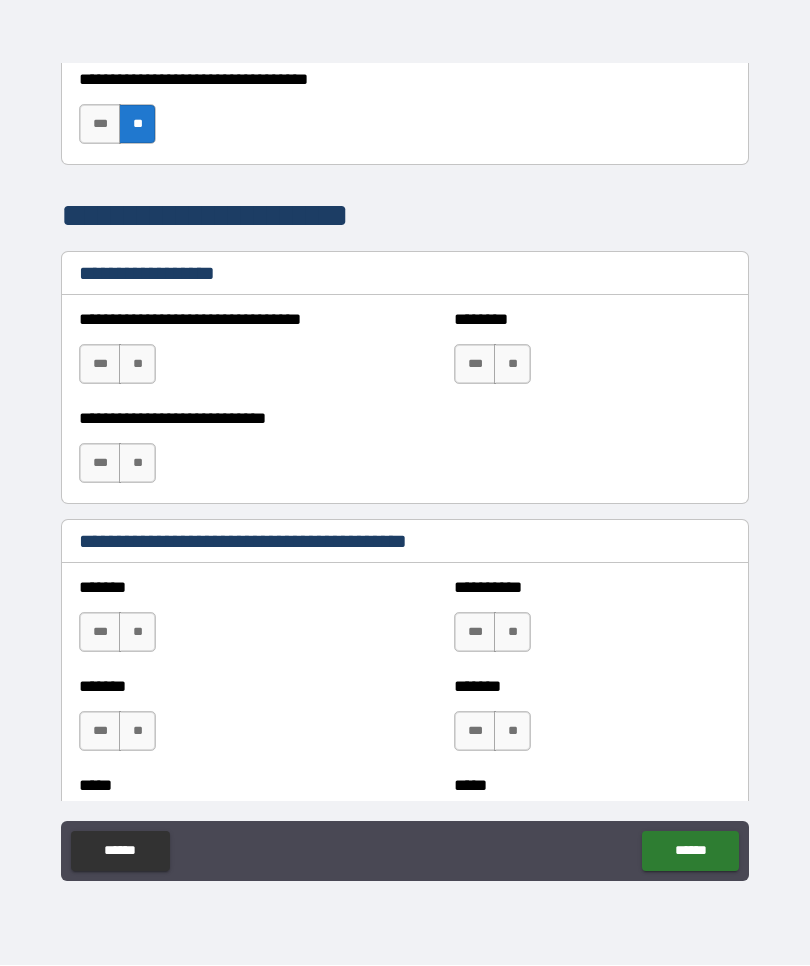 scroll, scrollTop: 1413, scrollLeft: 0, axis: vertical 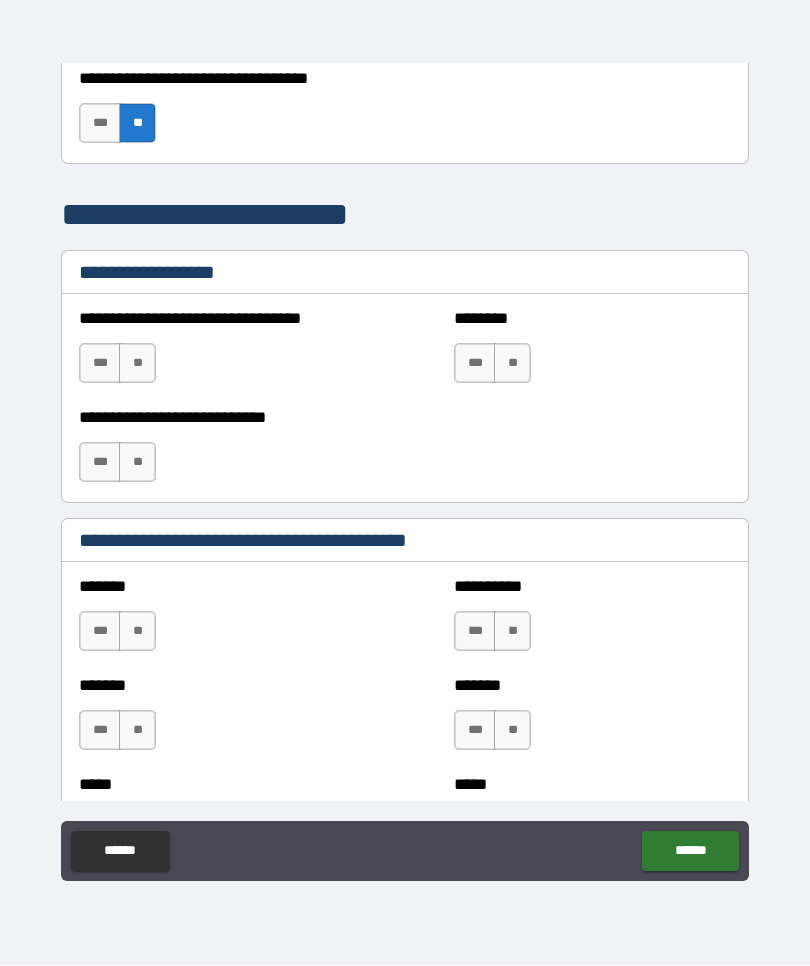 click on "**" at bounding box center (137, 364) 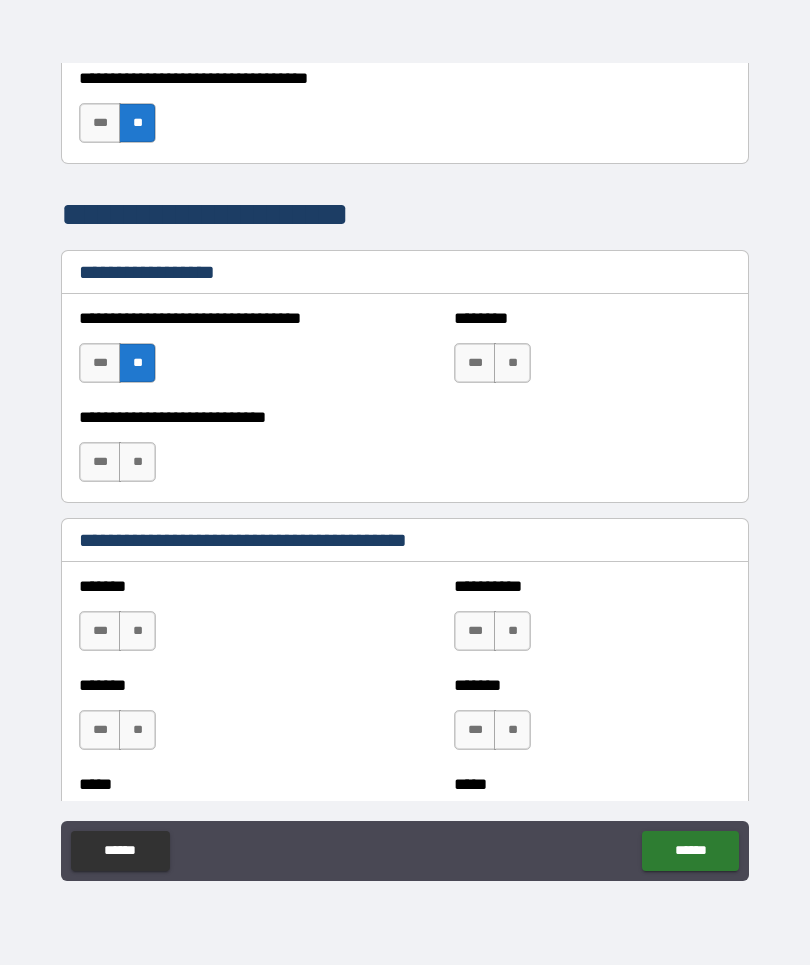click on "**" at bounding box center (512, 364) 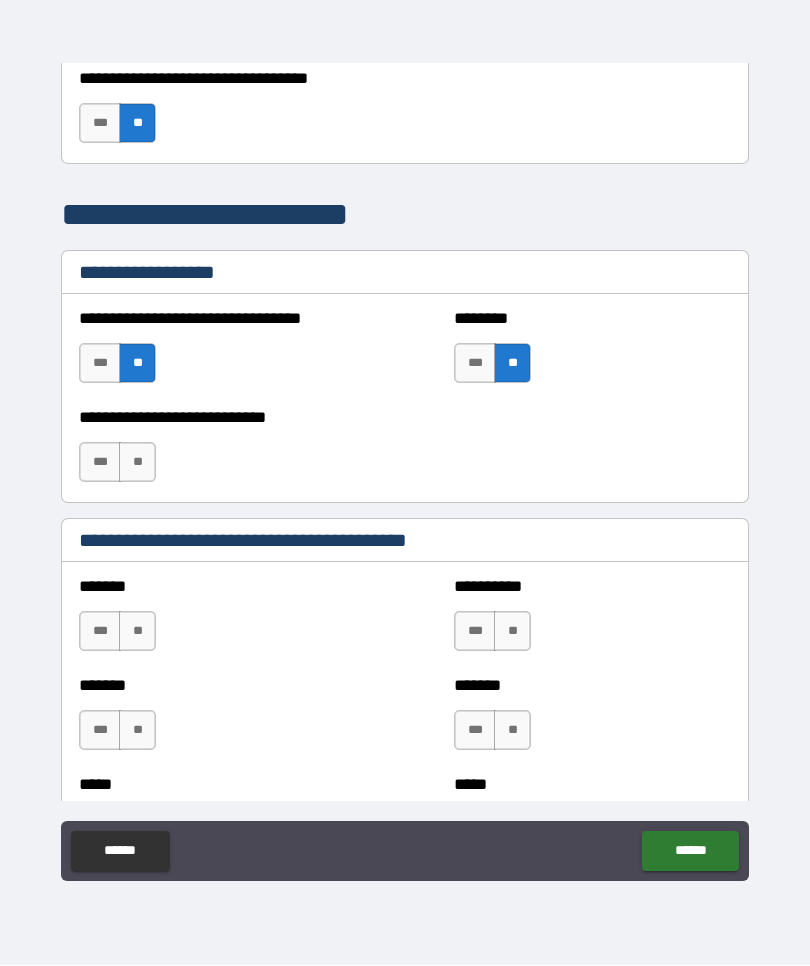 click on "**" at bounding box center (137, 463) 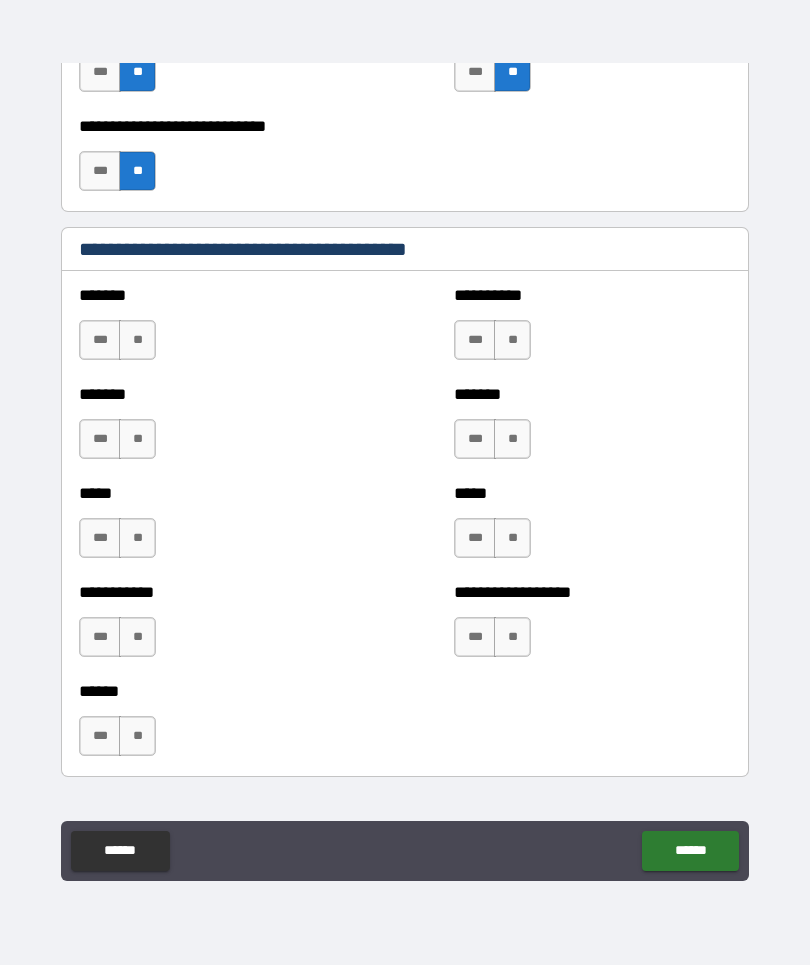 scroll, scrollTop: 1726, scrollLeft: 0, axis: vertical 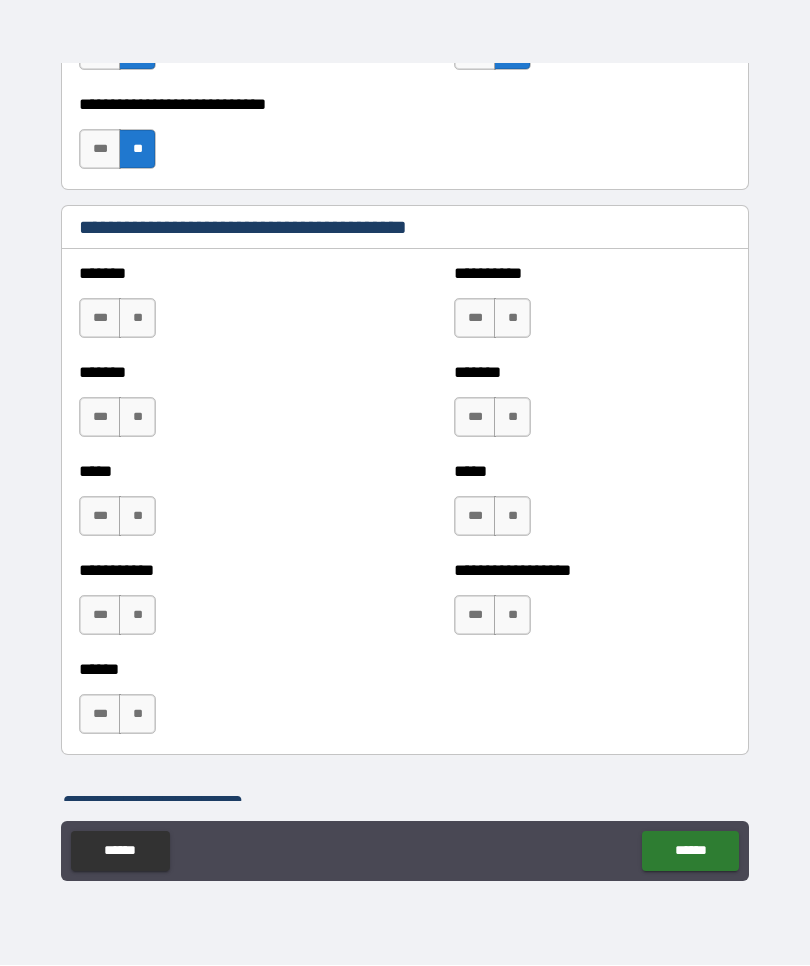 click on "**" at bounding box center (137, 319) 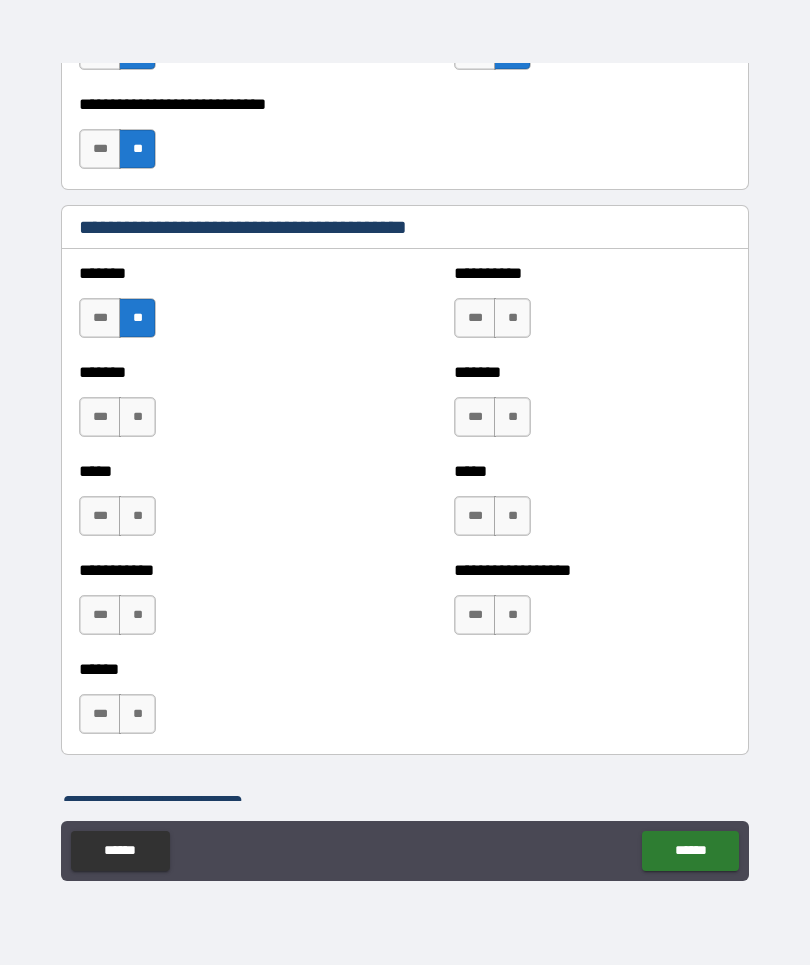 click on "**" at bounding box center (512, 319) 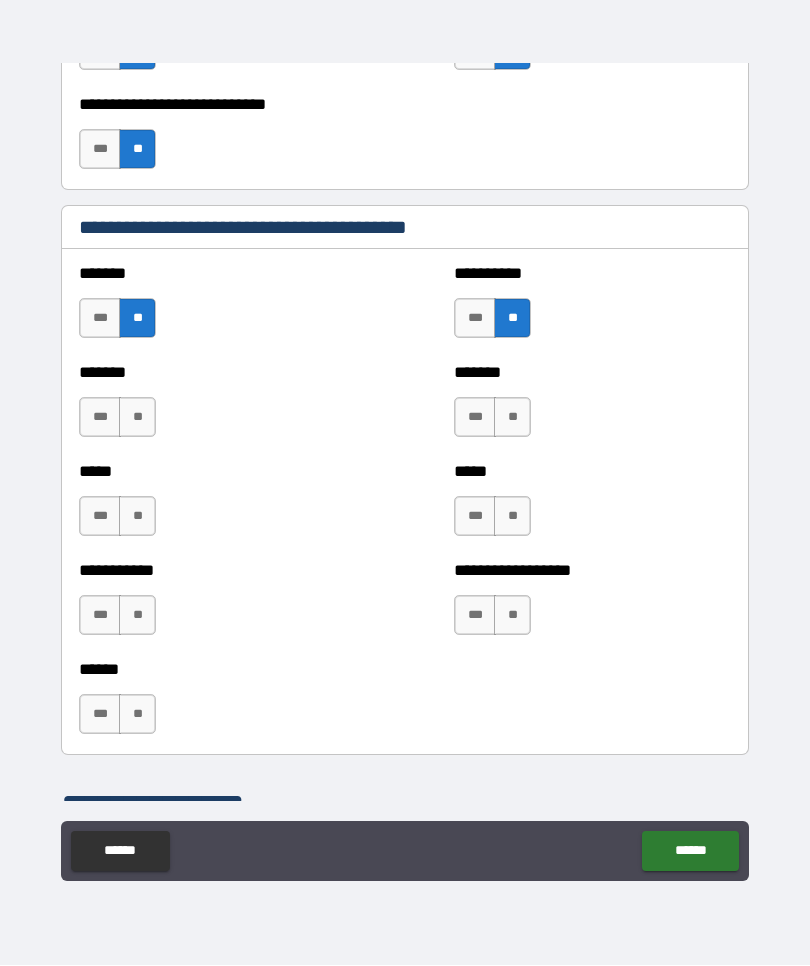 click on "**" at bounding box center (137, 418) 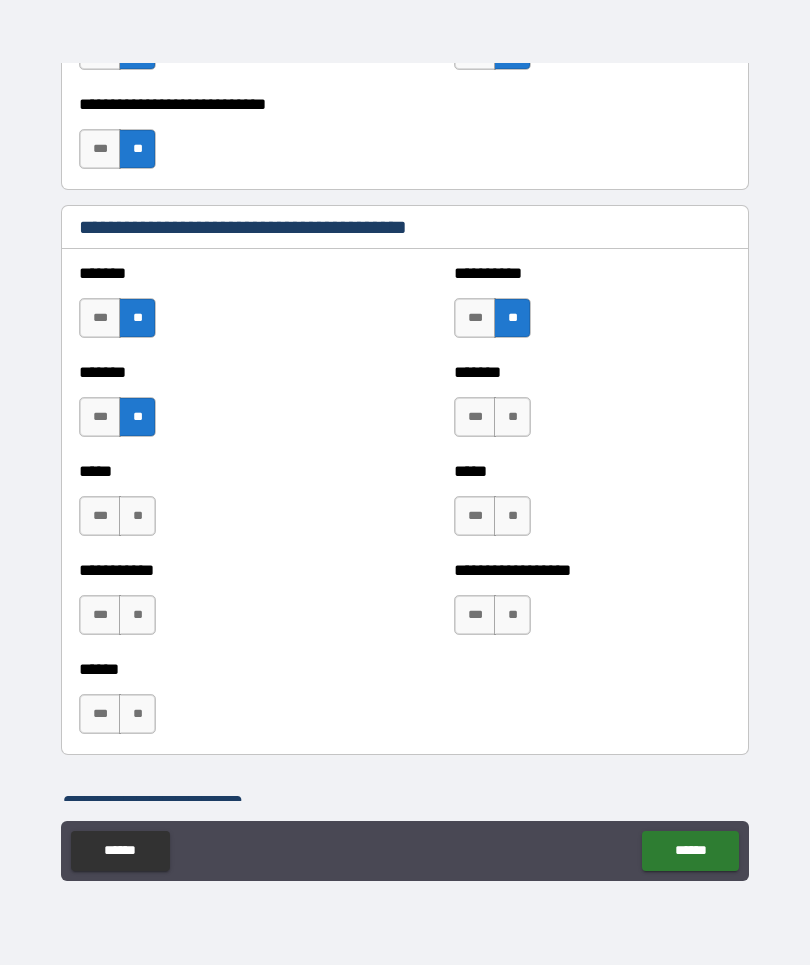 click on "**" at bounding box center [512, 418] 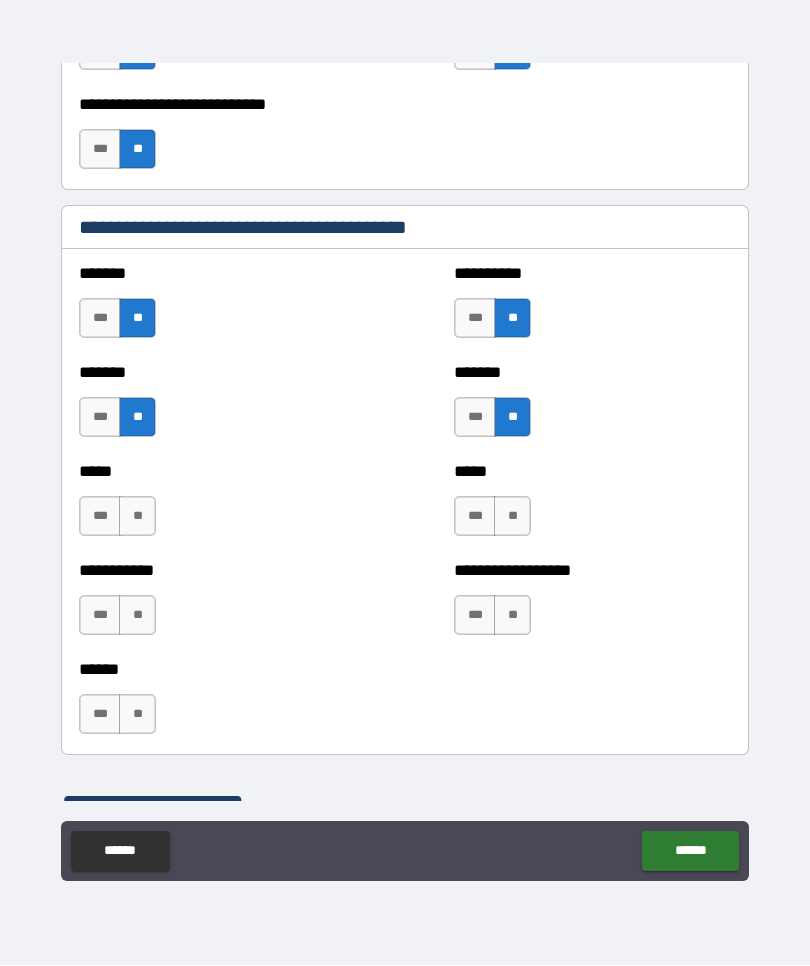 click on "**" at bounding box center [137, 517] 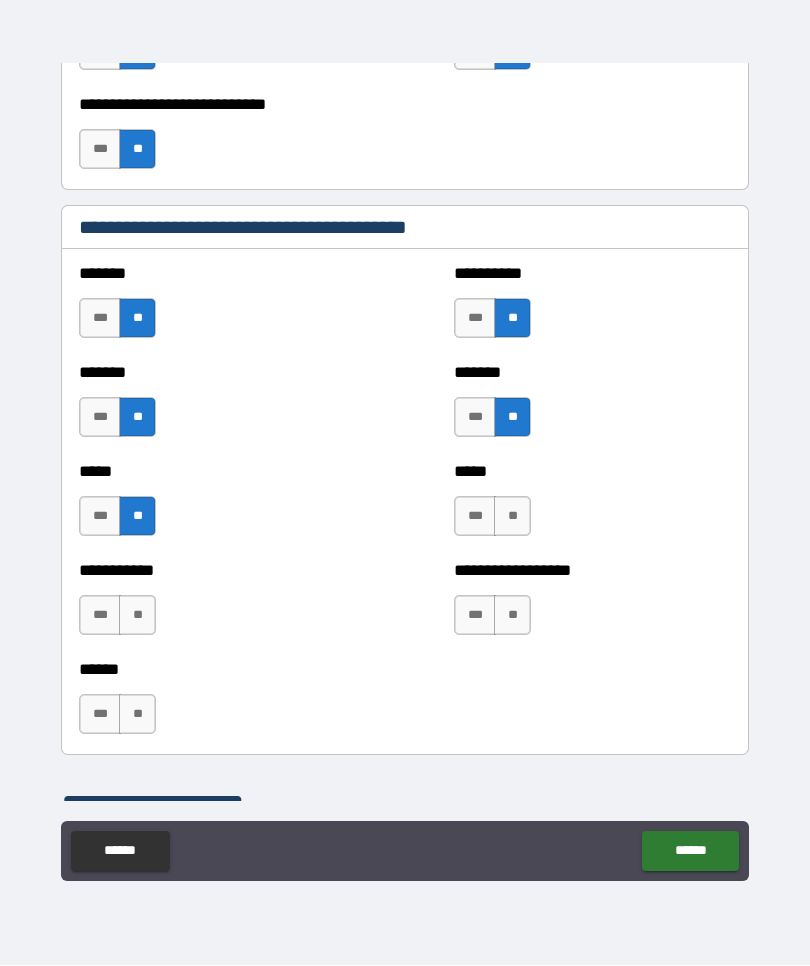 click on "**" at bounding box center (512, 517) 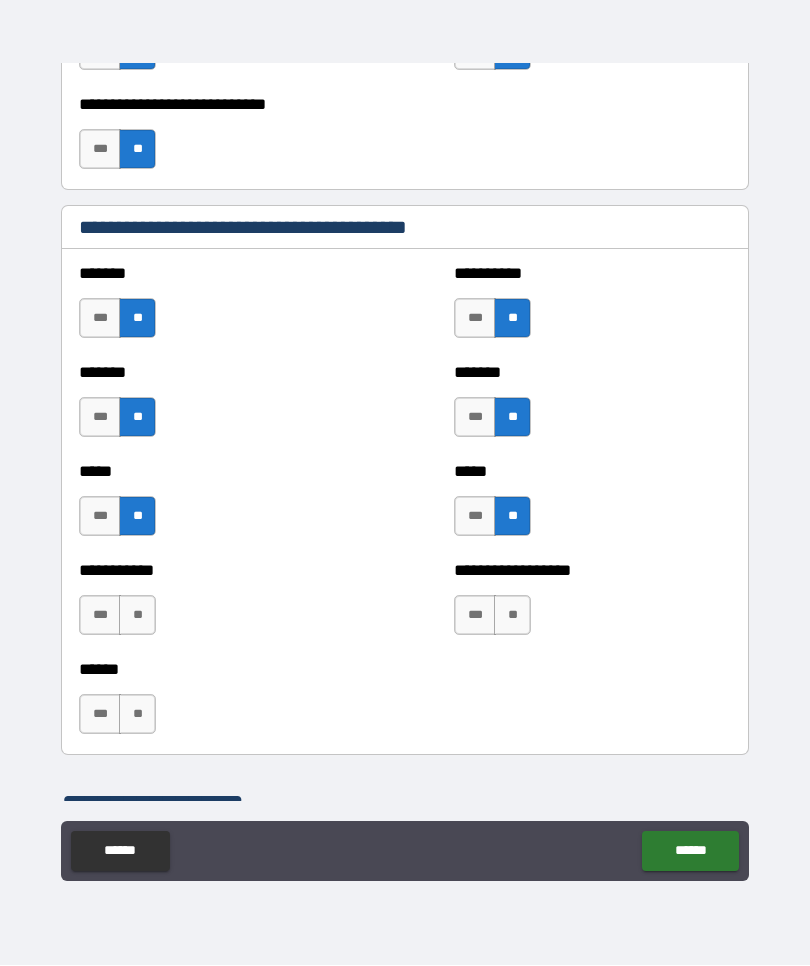 click on "**" at bounding box center [137, 616] 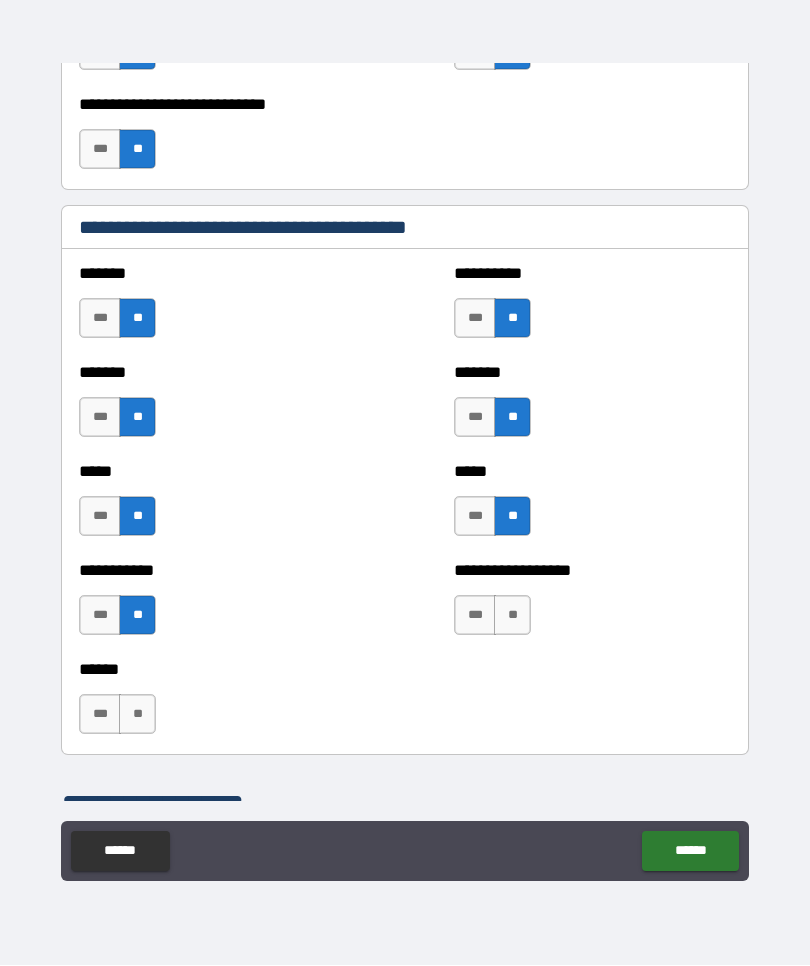 click on "***" at bounding box center (475, 616) 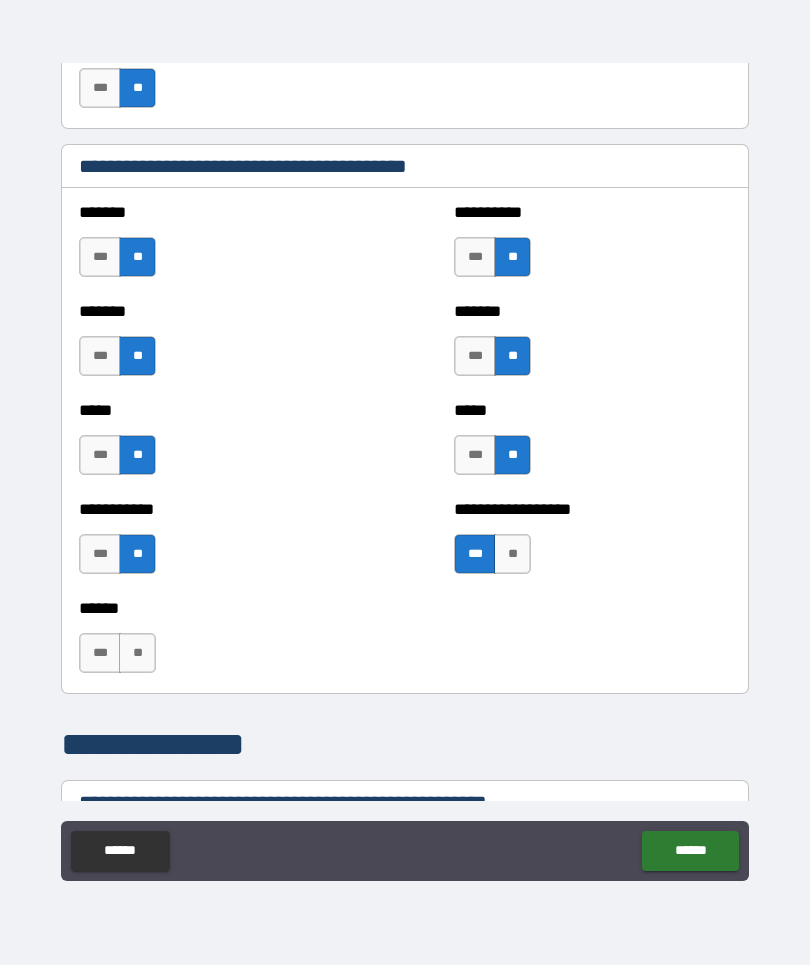 scroll, scrollTop: 1804, scrollLeft: 0, axis: vertical 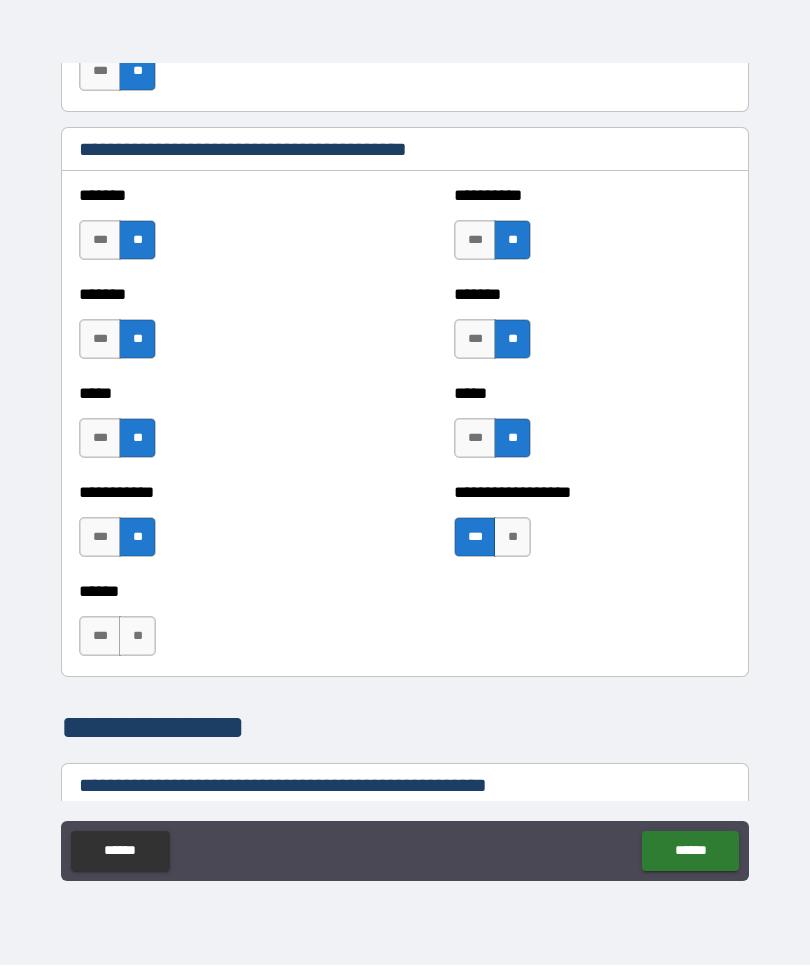 click on "***" at bounding box center (100, 637) 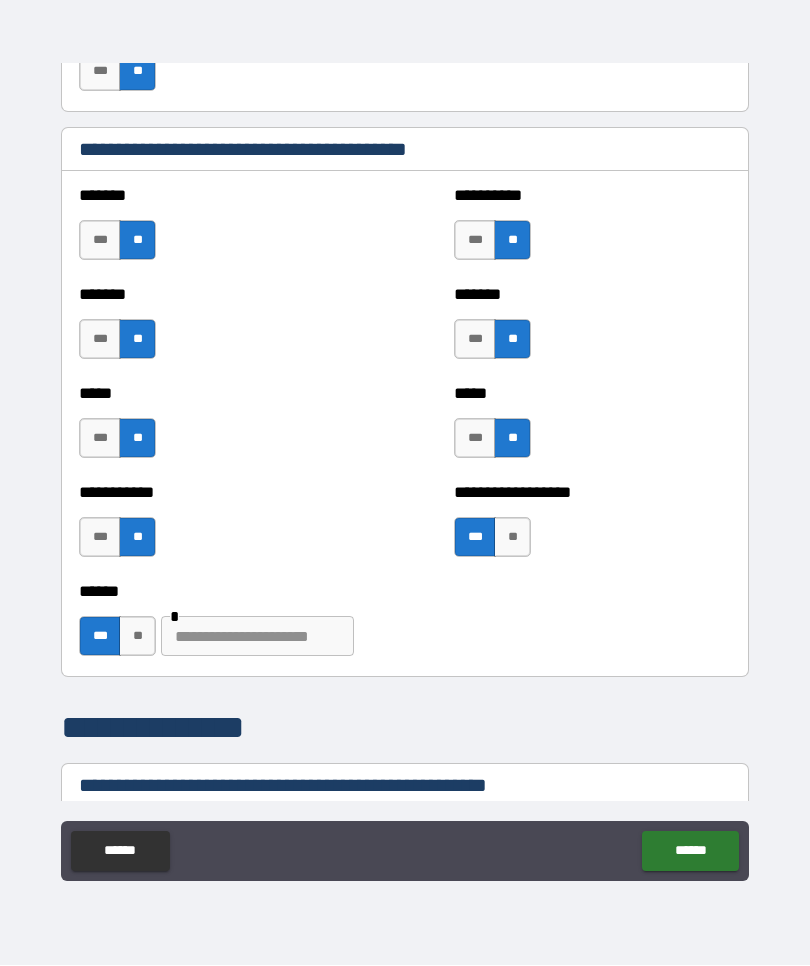 click at bounding box center [257, 637] 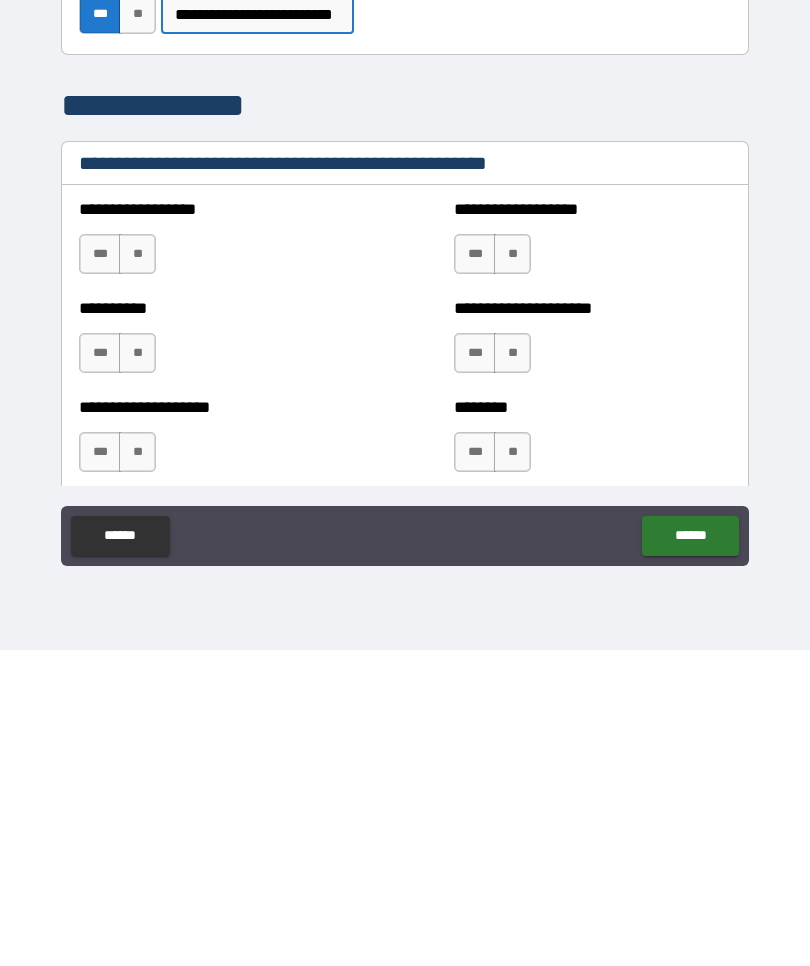 scroll, scrollTop: 2118, scrollLeft: 0, axis: vertical 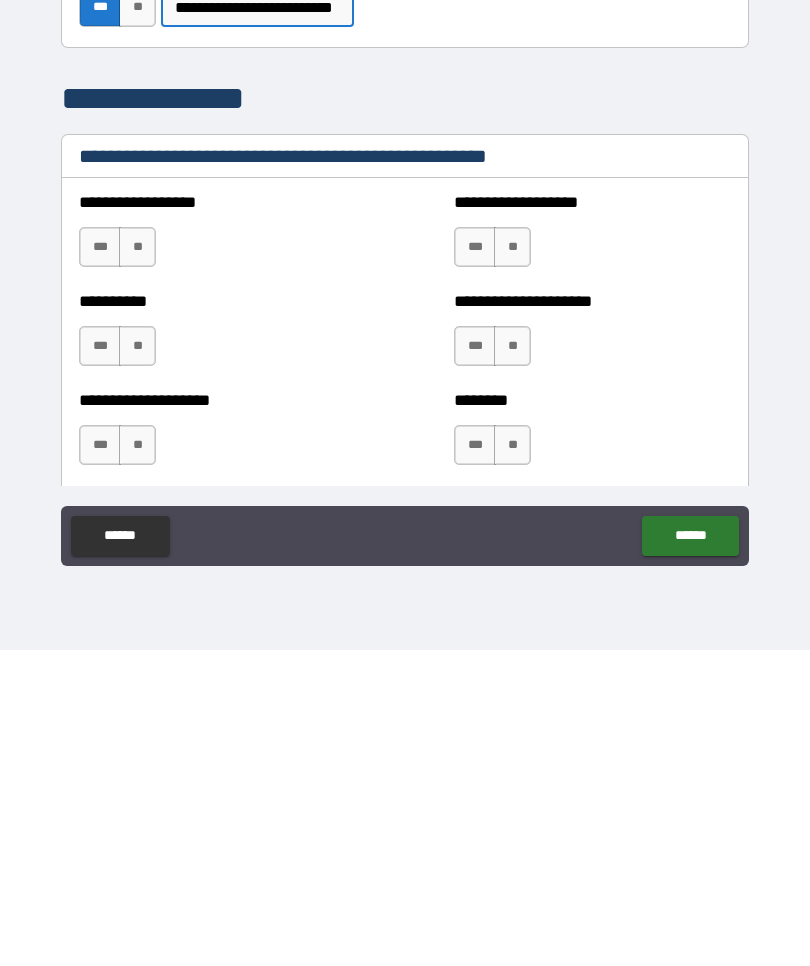 type on "**********" 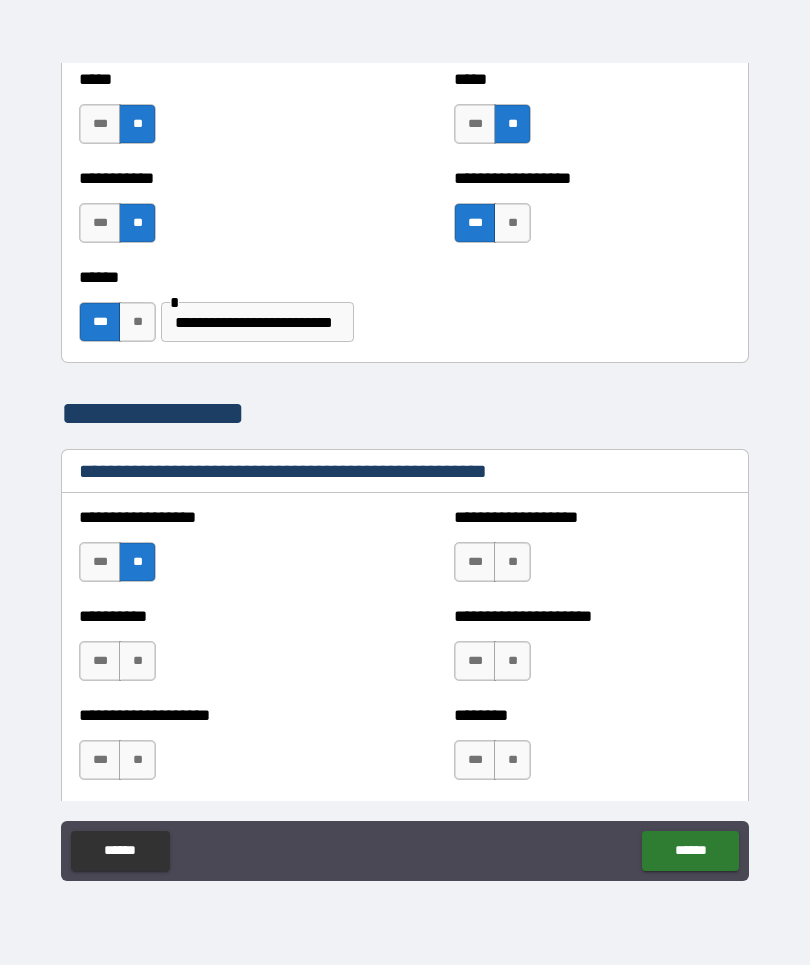 click on "**" at bounding box center (512, 563) 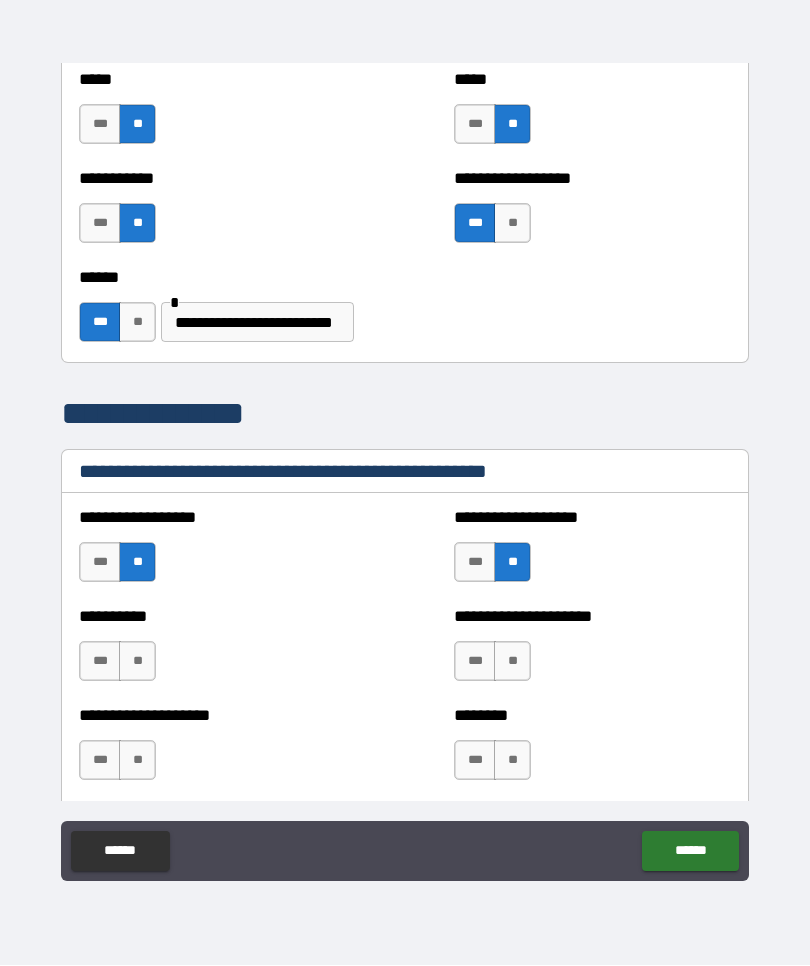 click on "**" at bounding box center [137, 662] 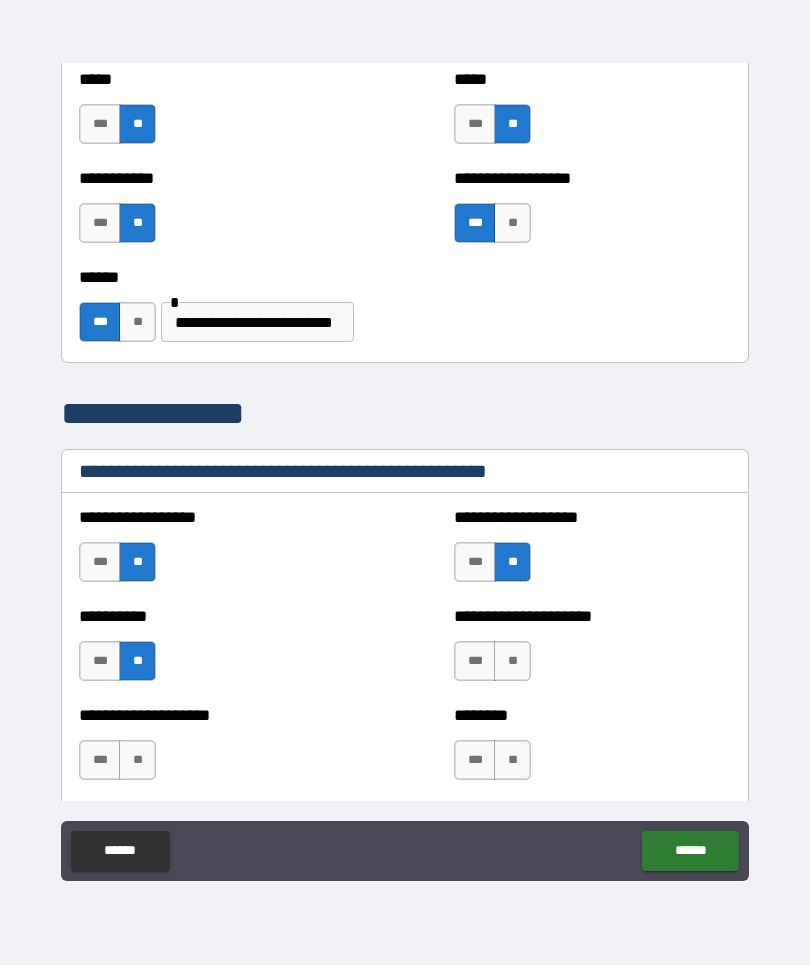 click on "**" at bounding box center [512, 662] 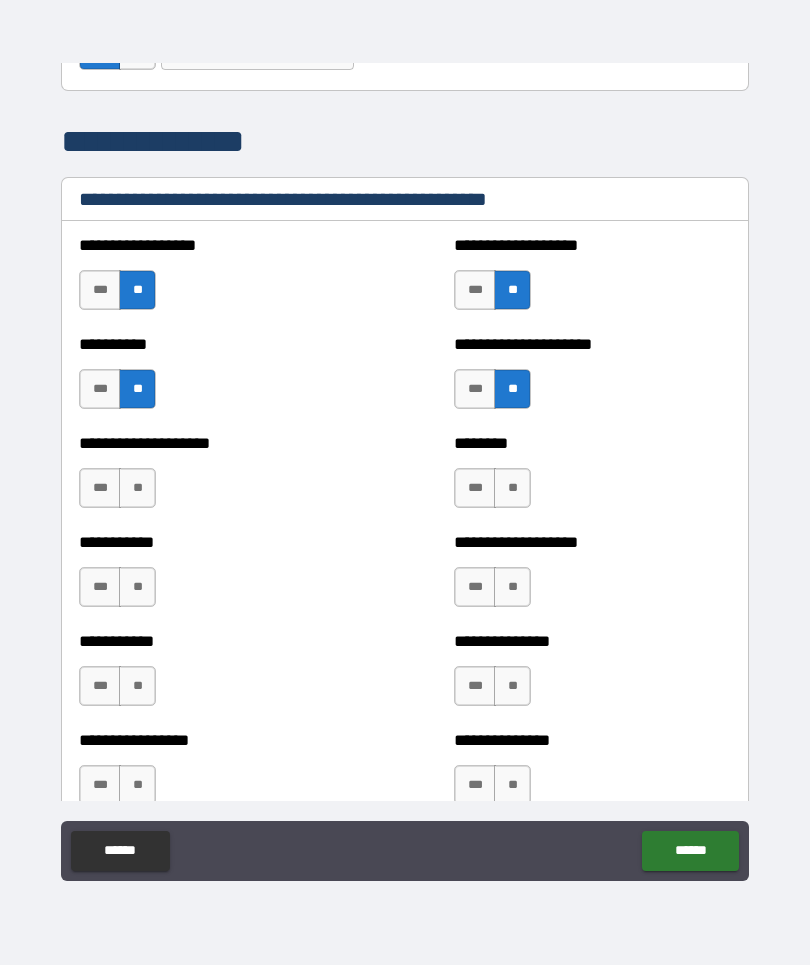 scroll, scrollTop: 2390, scrollLeft: 0, axis: vertical 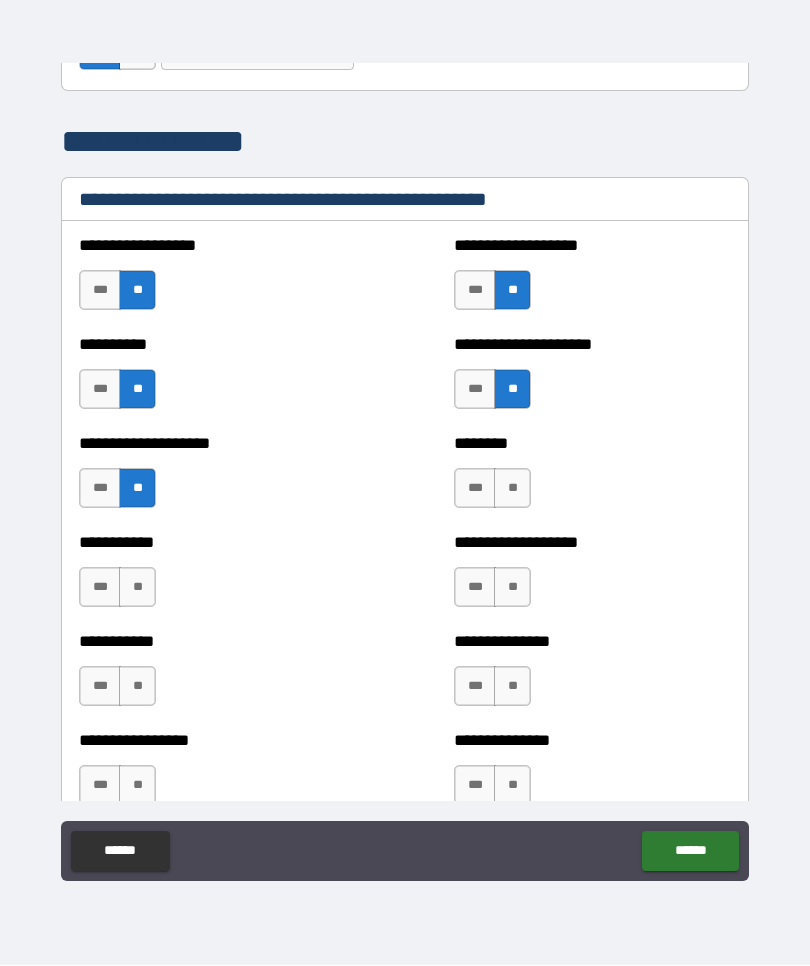 click on "**" at bounding box center [512, 489] 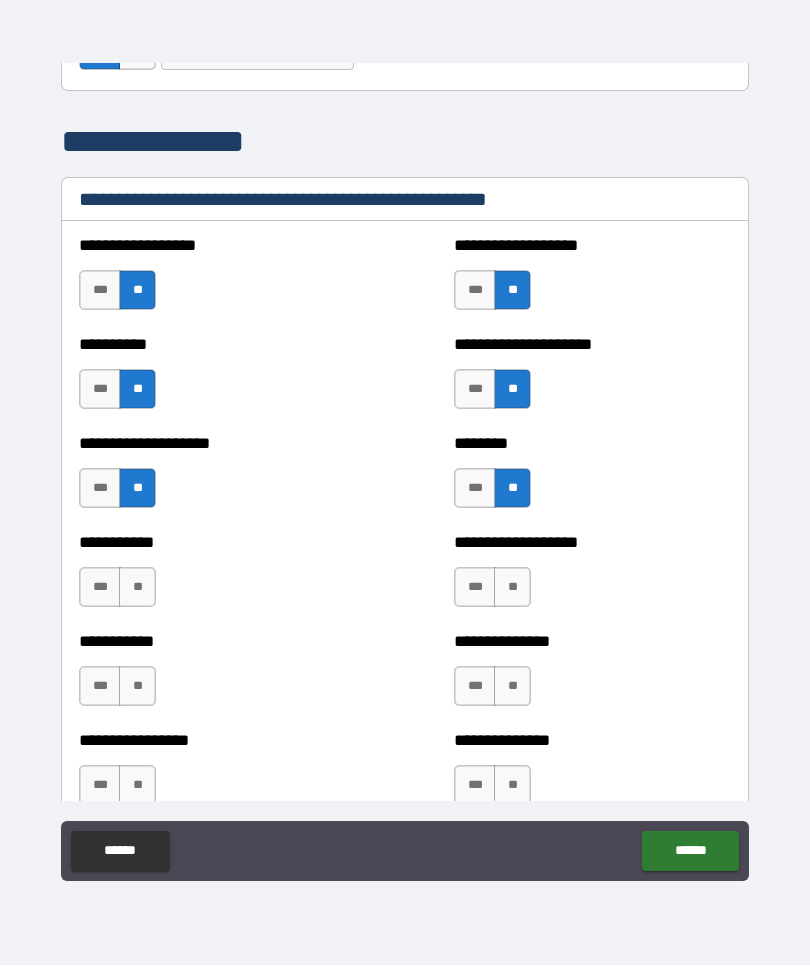 click on "**" at bounding box center [137, 588] 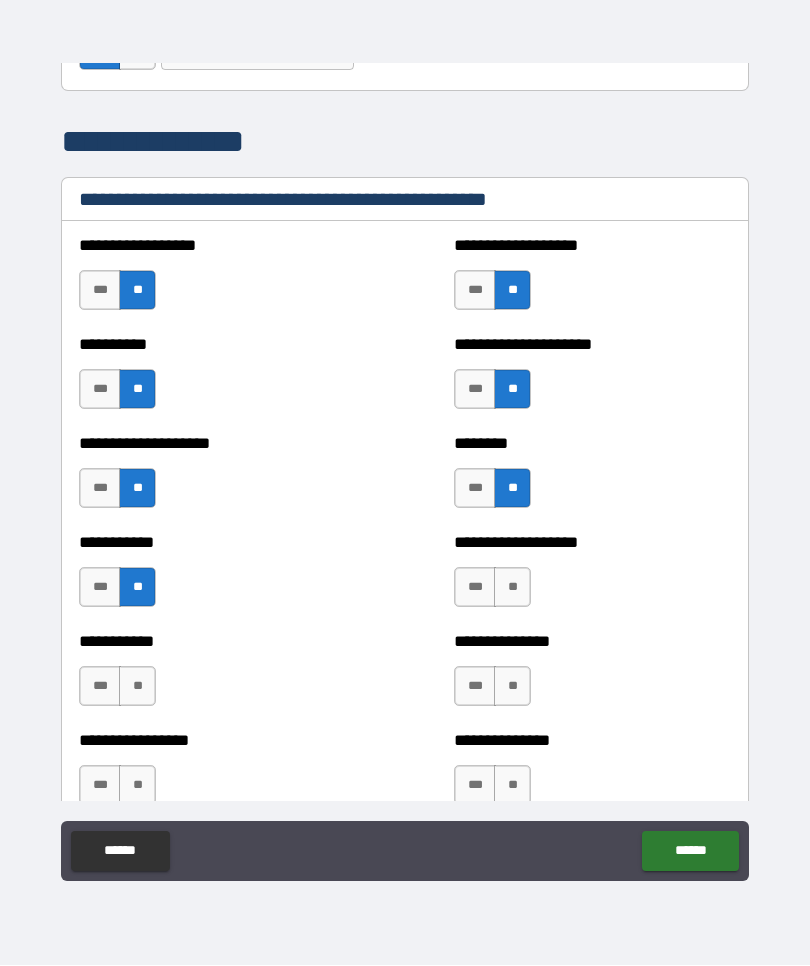 click on "**" at bounding box center [512, 588] 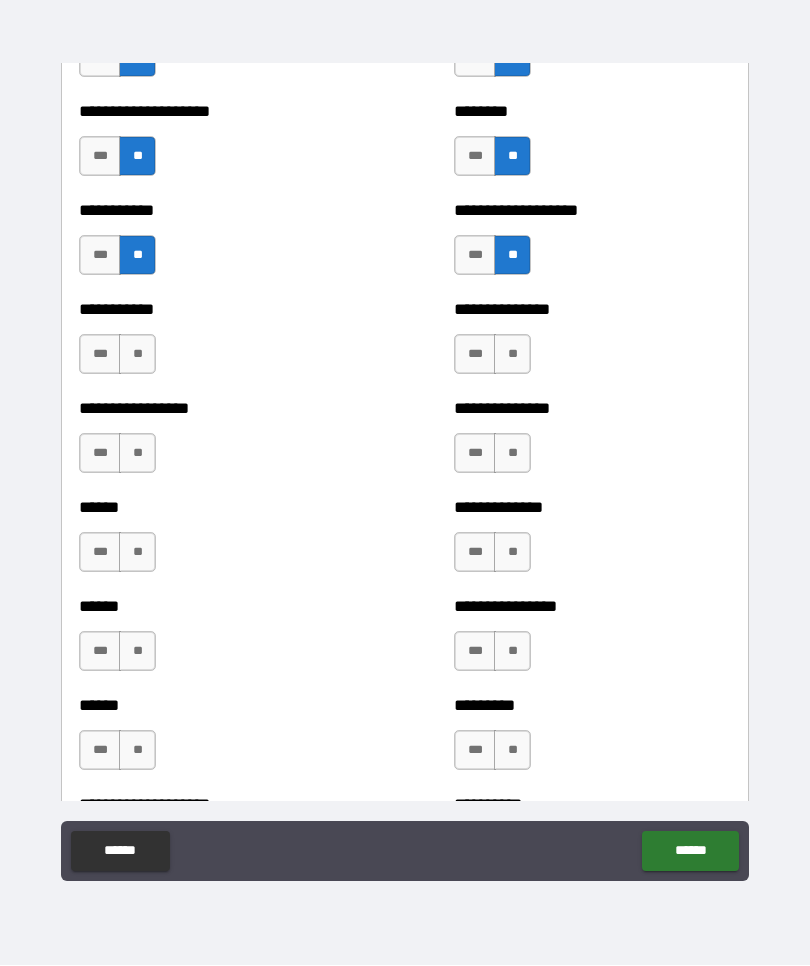 scroll, scrollTop: 2724, scrollLeft: 0, axis: vertical 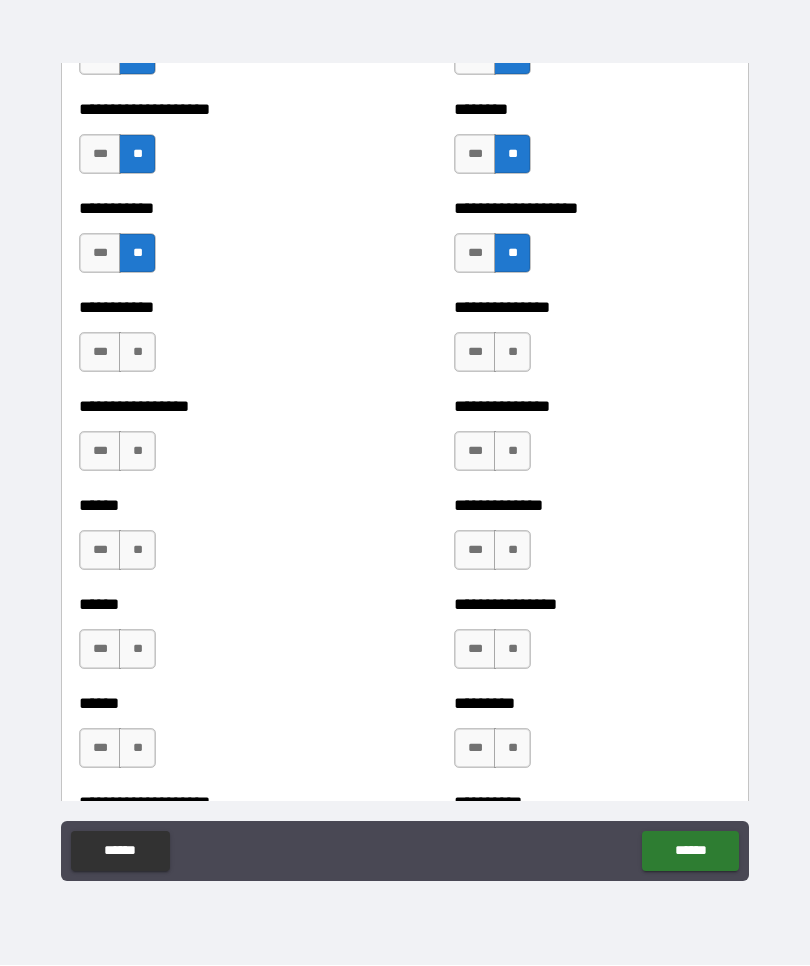 click on "**" at bounding box center [137, 353] 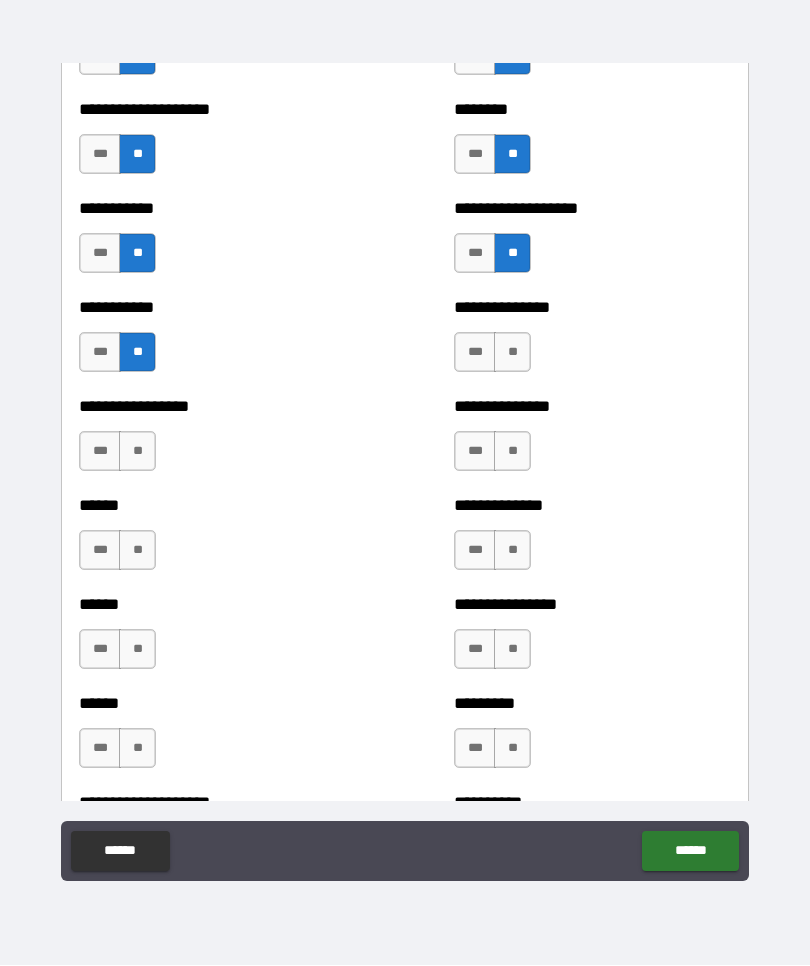click on "**" at bounding box center [512, 353] 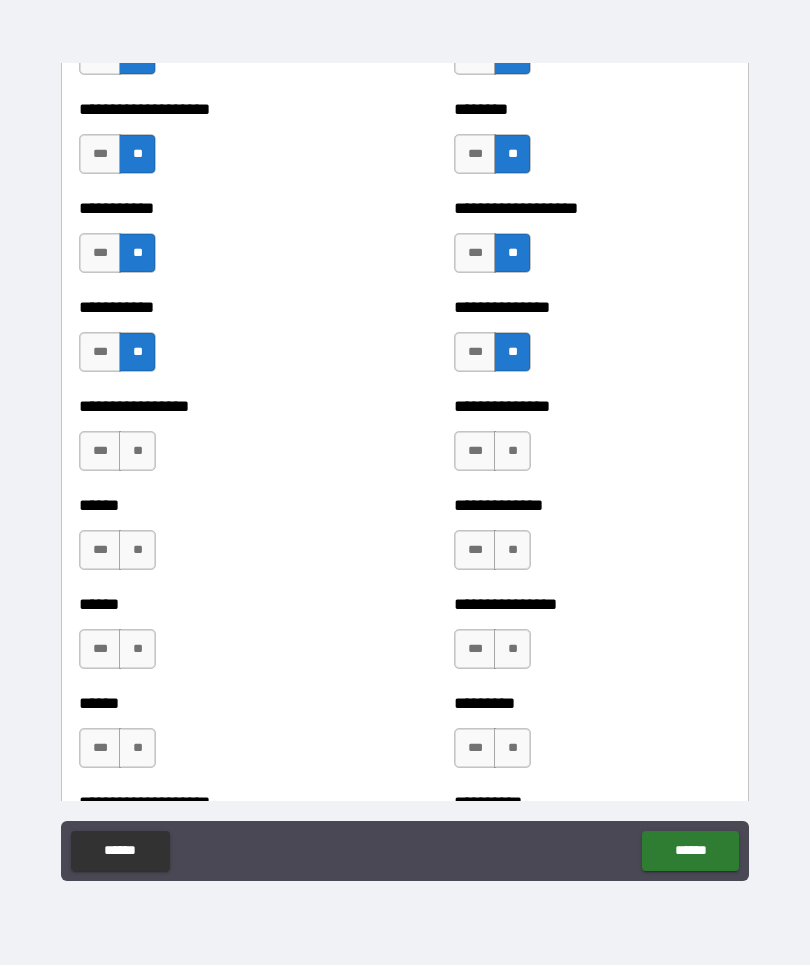 click on "**" at bounding box center (137, 452) 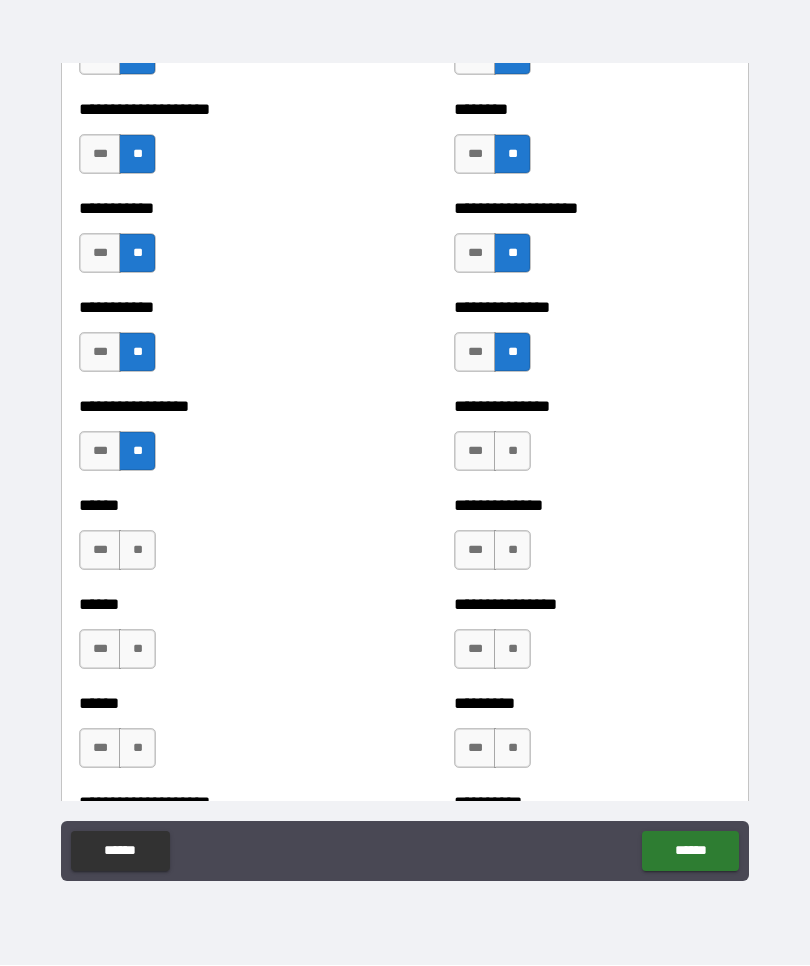 click on "**" at bounding box center [512, 452] 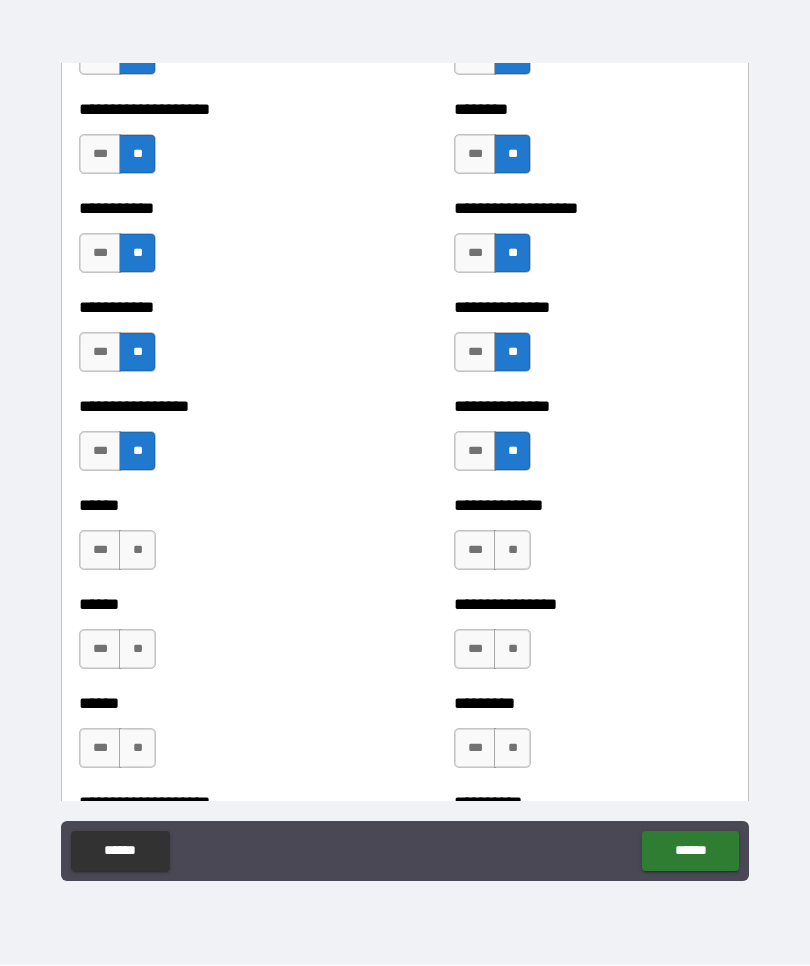 click on "**" at bounding box center (137, 551) 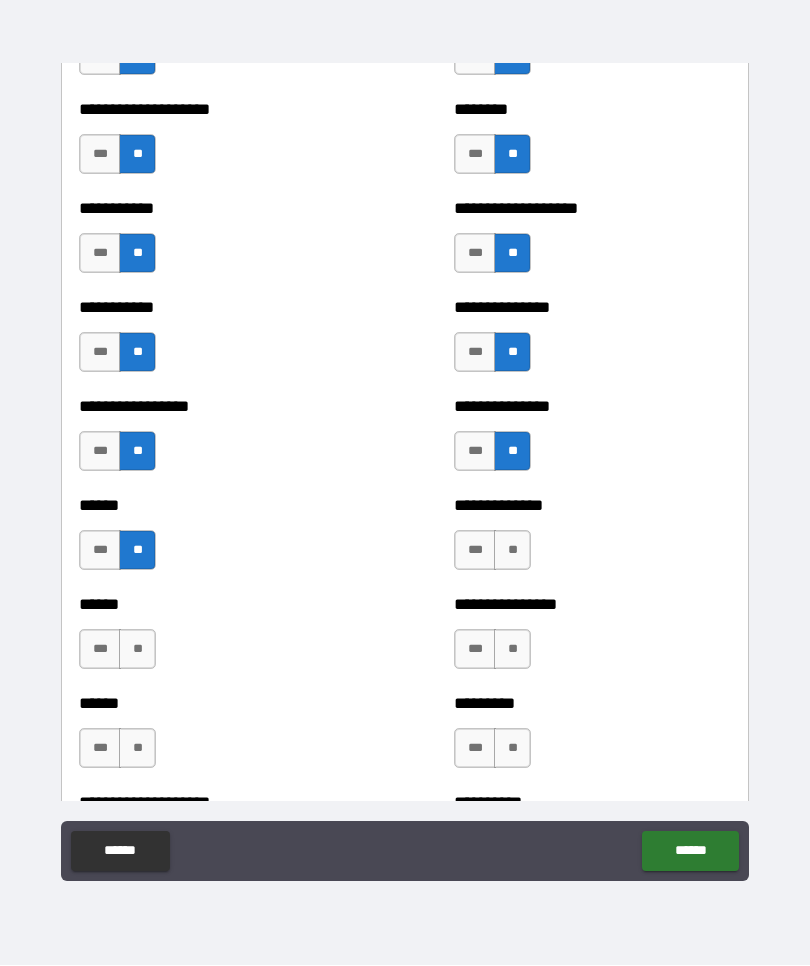 click on "***" at bounding box center [100, 551] 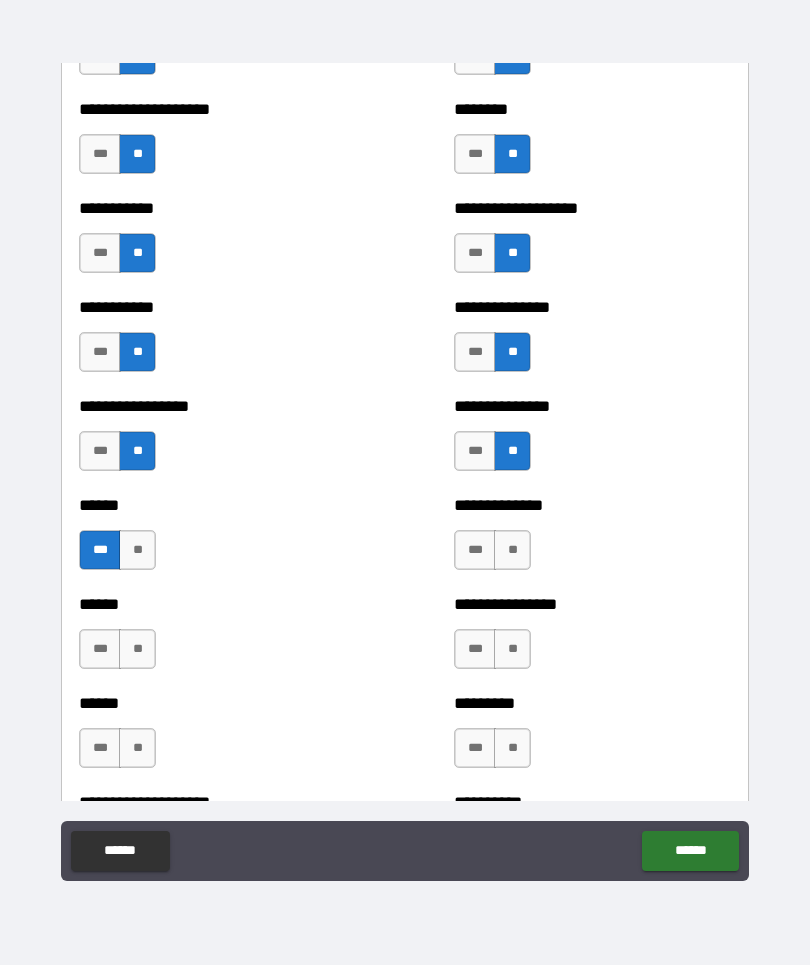 click on "***" at bounding box center (475, 551) 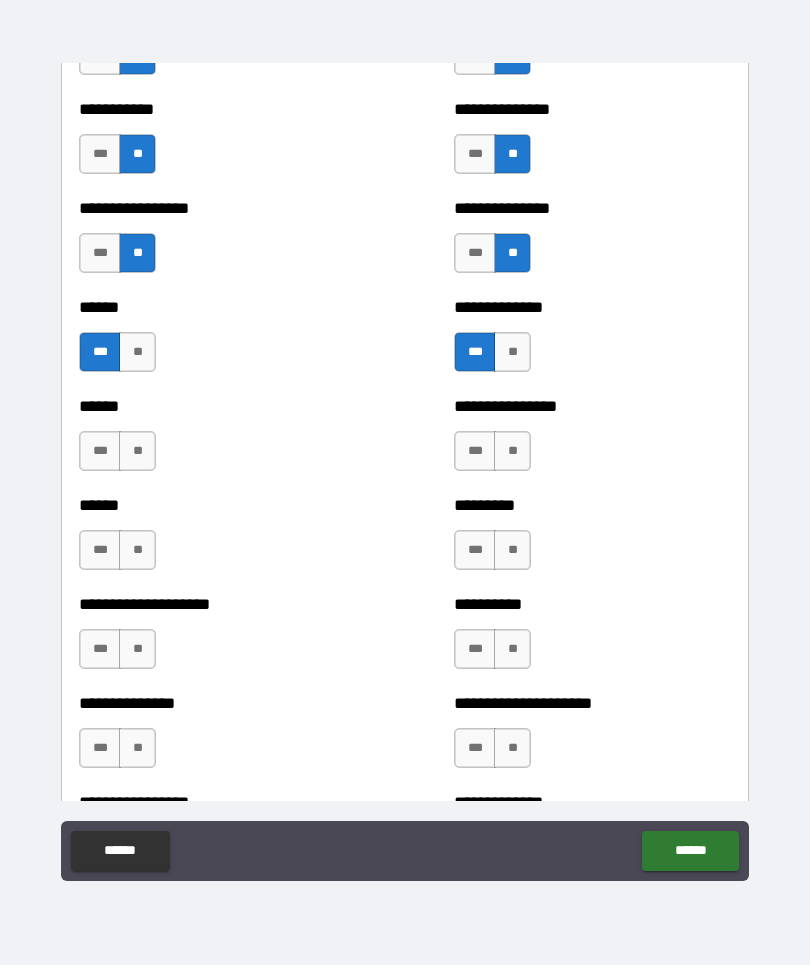 scroll, scrollTop: 2929, scrollLeft: 0, axis: vertical 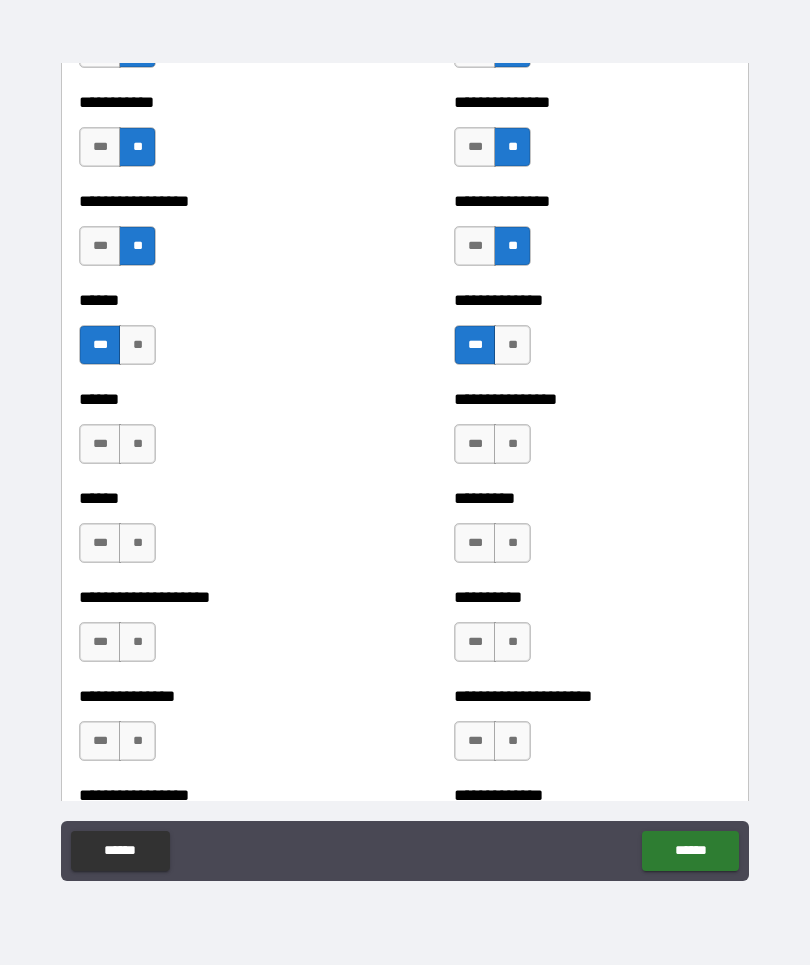 click on "**" at bounding box center [137, 445] 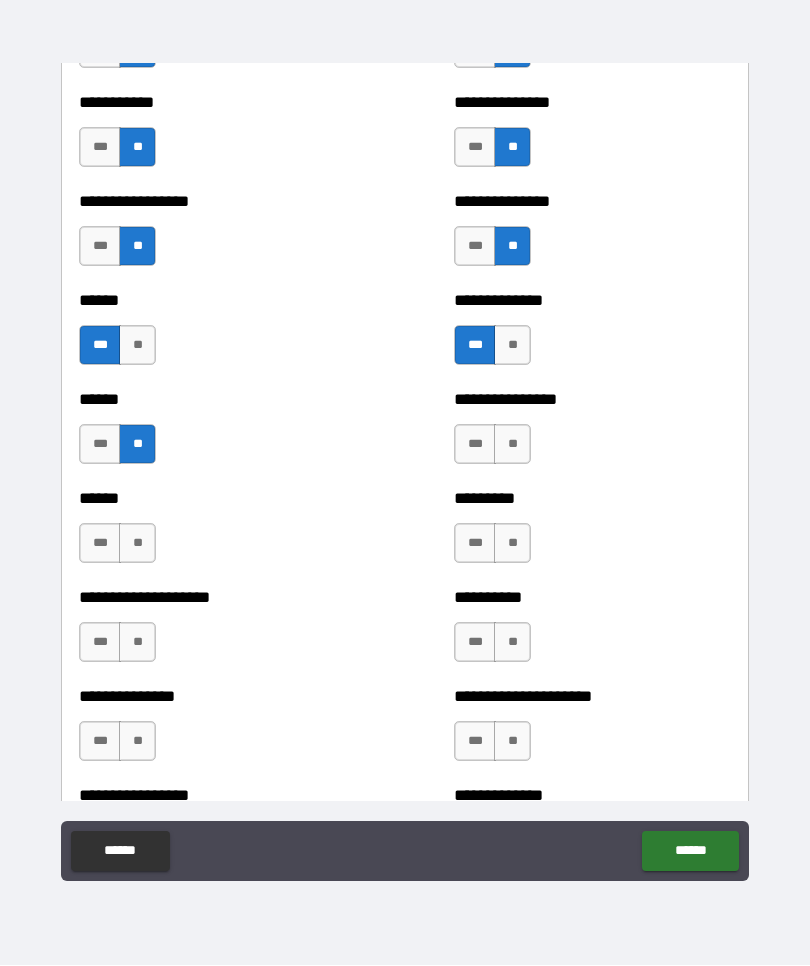 click on "**" at bounding box center [512, 445] 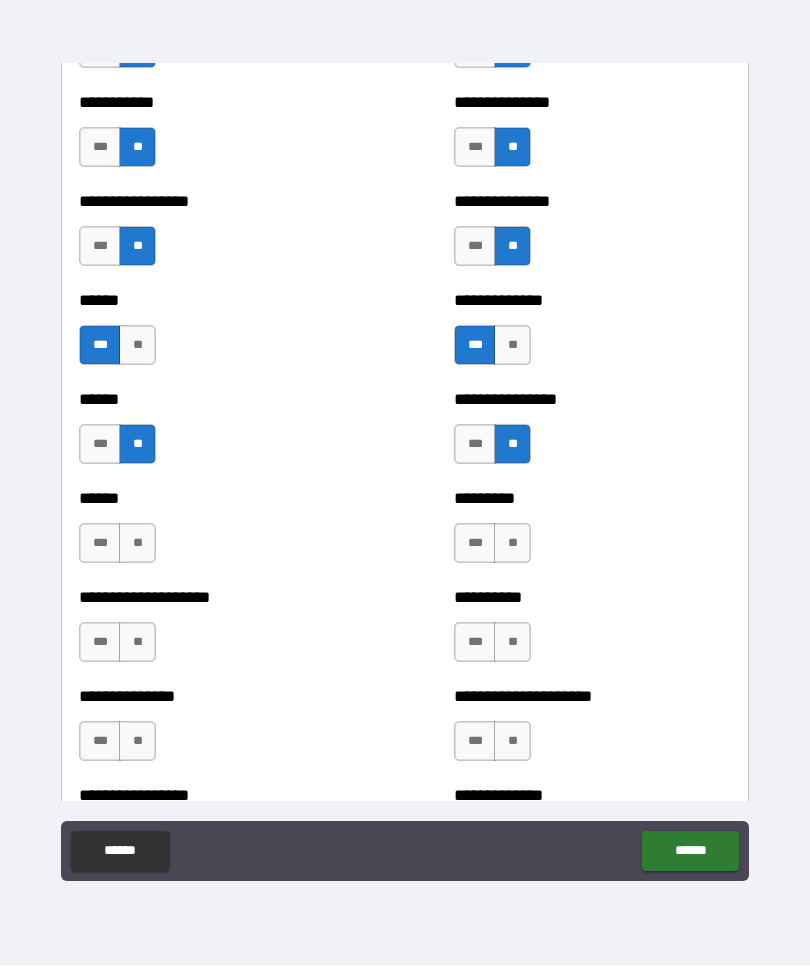 click on "***" at bounding box center (100, 544) 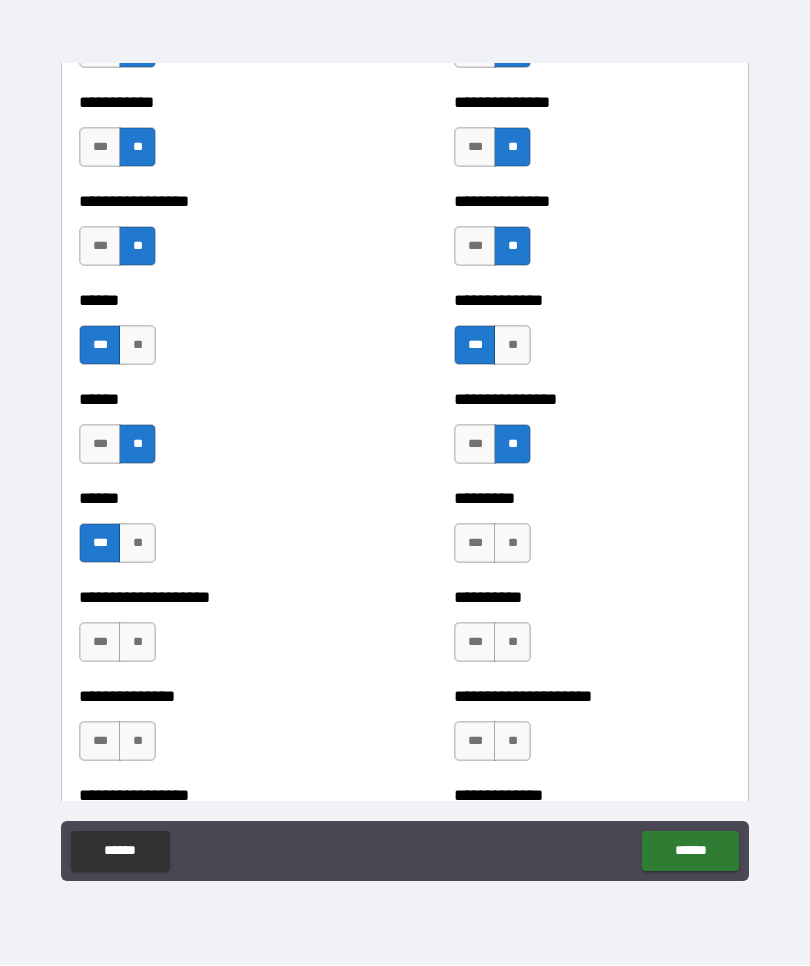 click on "**" at bounding box center [512, 544] 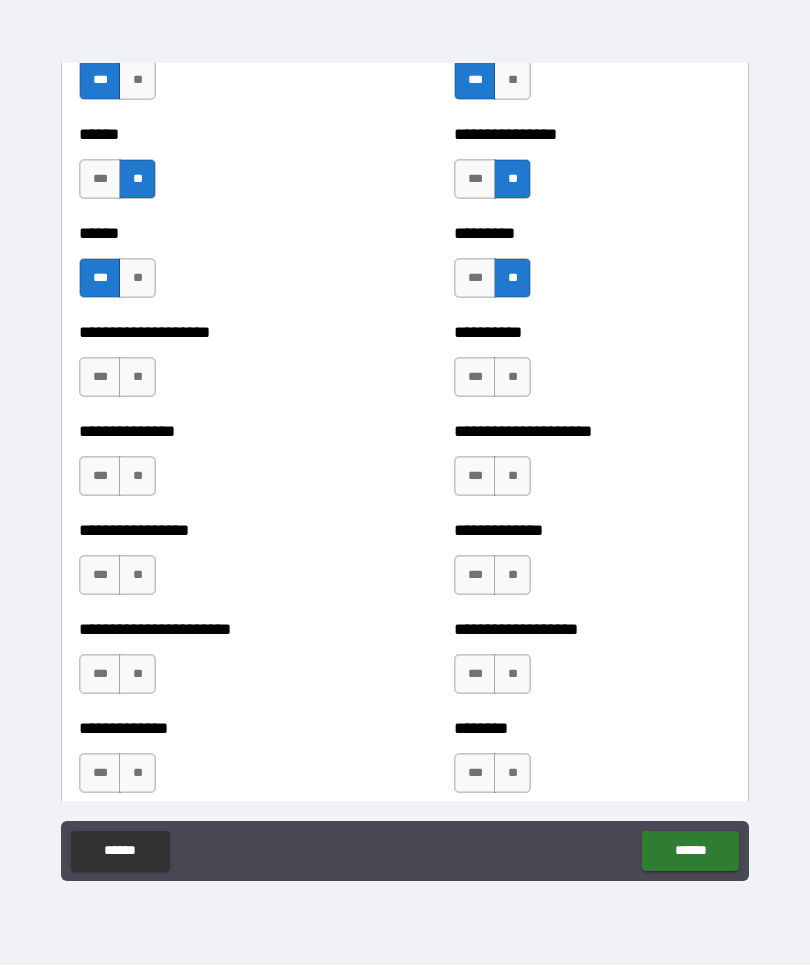 scroll, scrollTop: 3197, scrollLeft: 0, axis: vertical 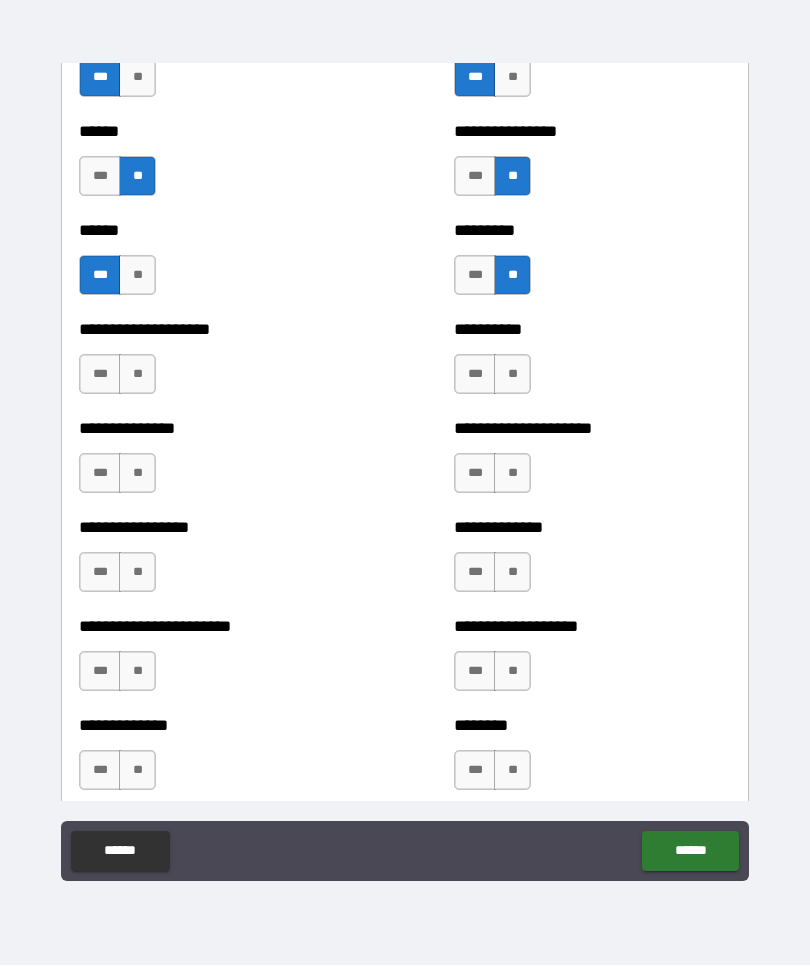 click on "**" at bounding box center (137, 375) 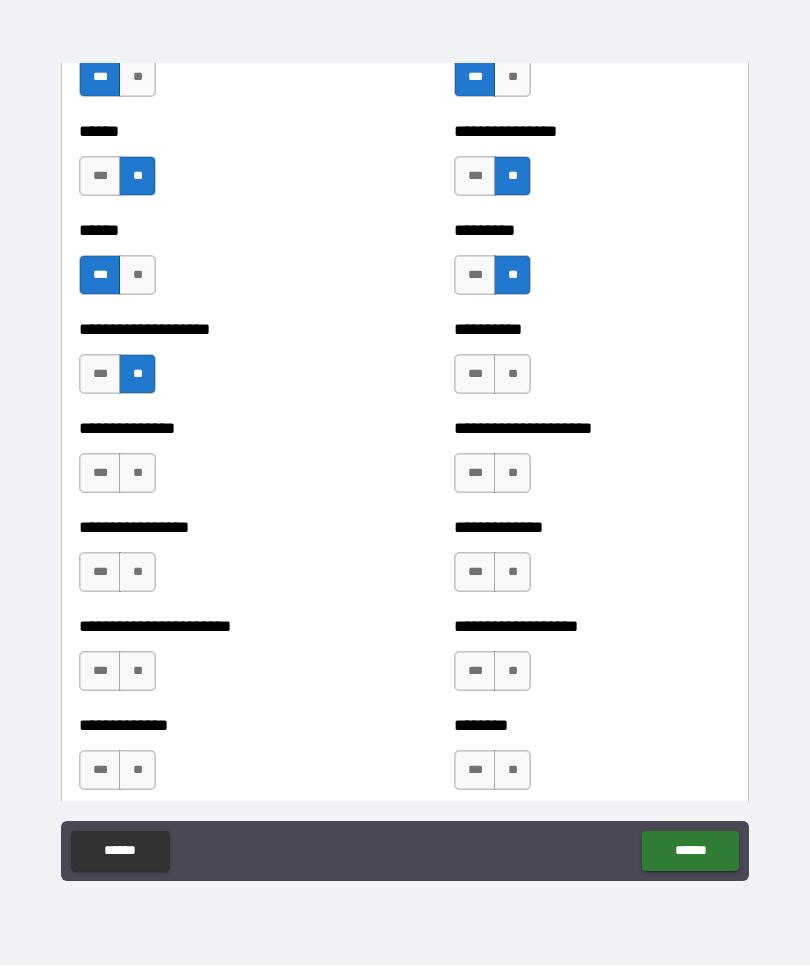 click on "**" at bounding box center (512, 375) 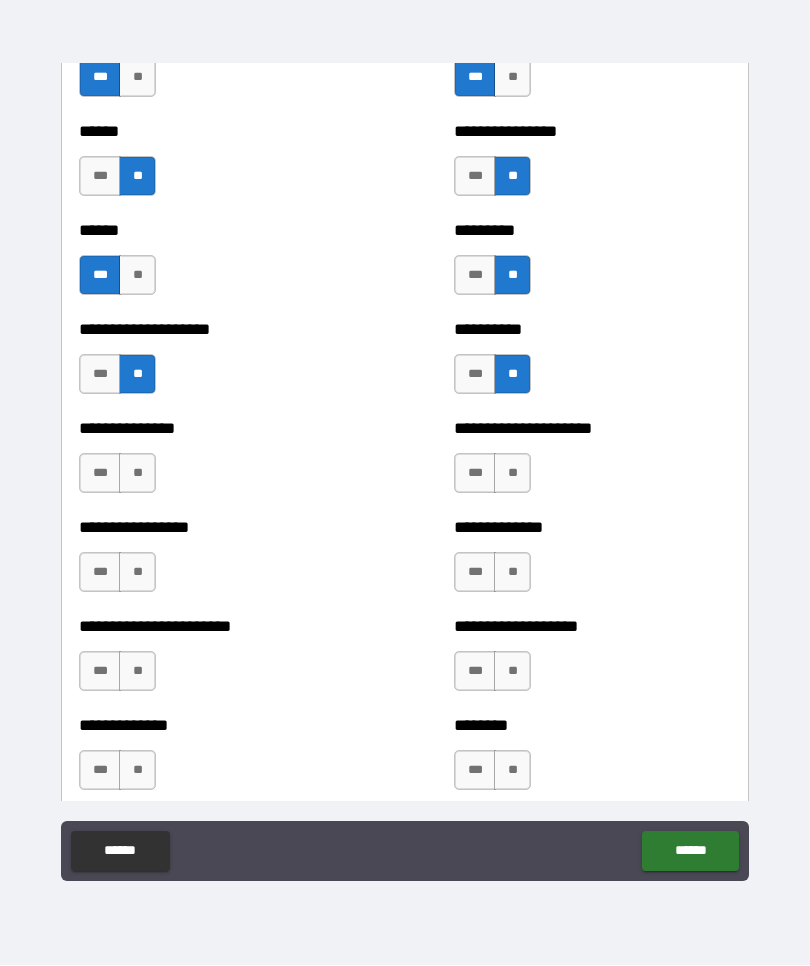 click on "**" at bounding box center (137, 474) 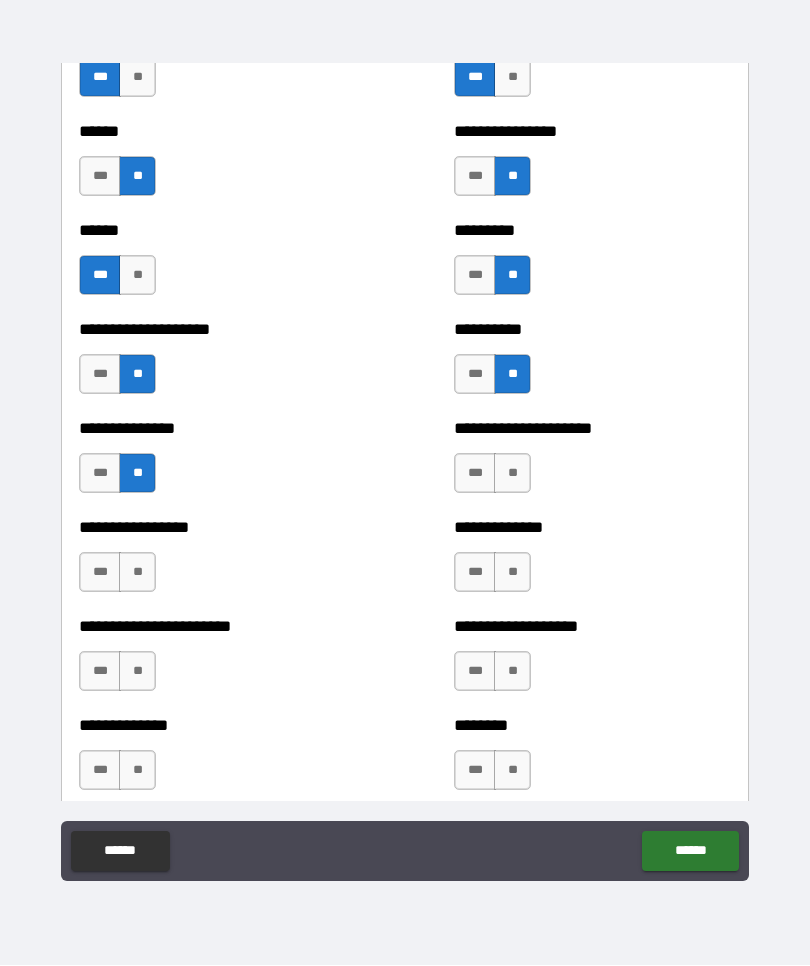 click on "***" at bounding box center [100, 474] 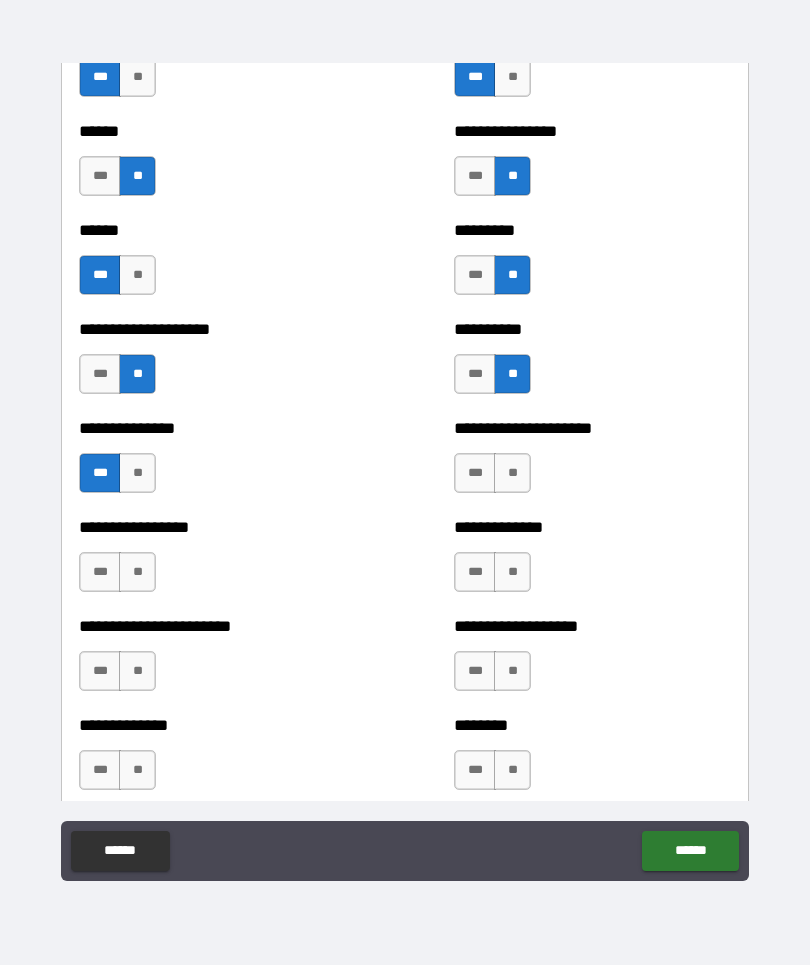 click on "**" at bounding box center [512, 474] 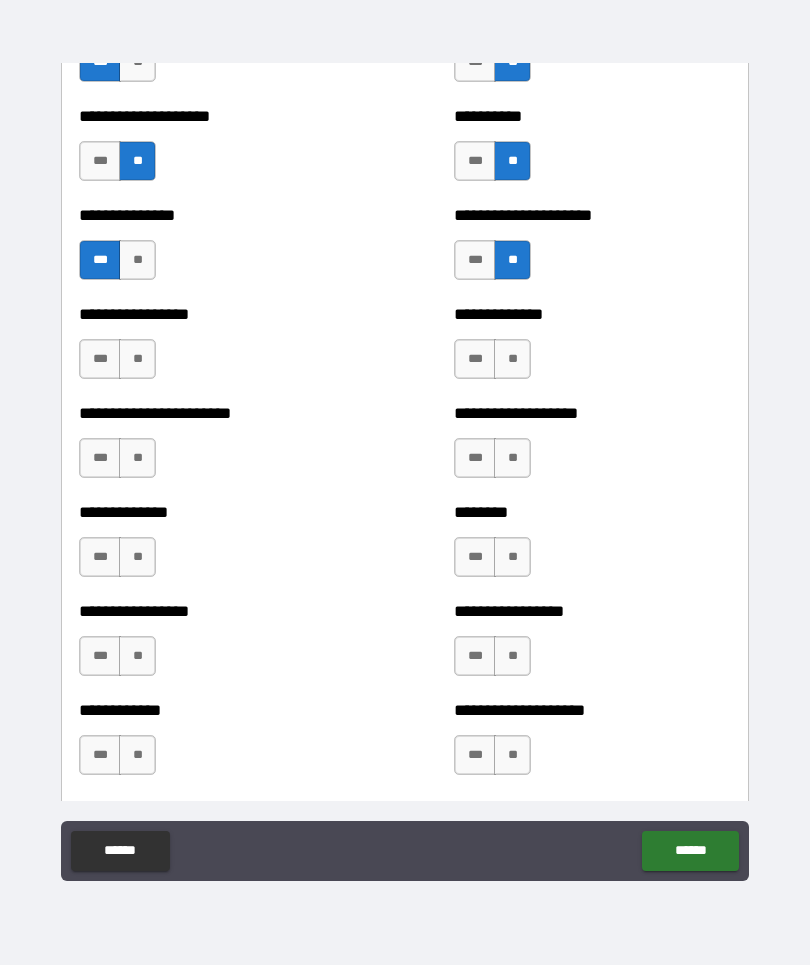 scroll, scrollTop: 3416, scrollLeft: 0, axis: vertical 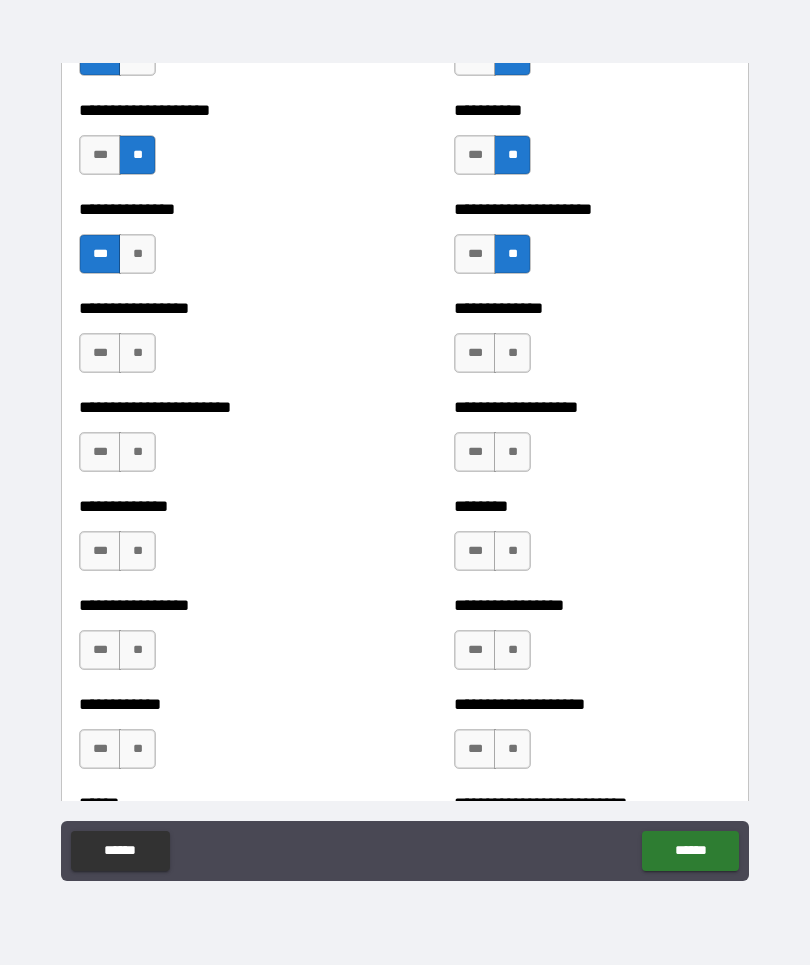 click on "**" at bounding box center (137, 354) 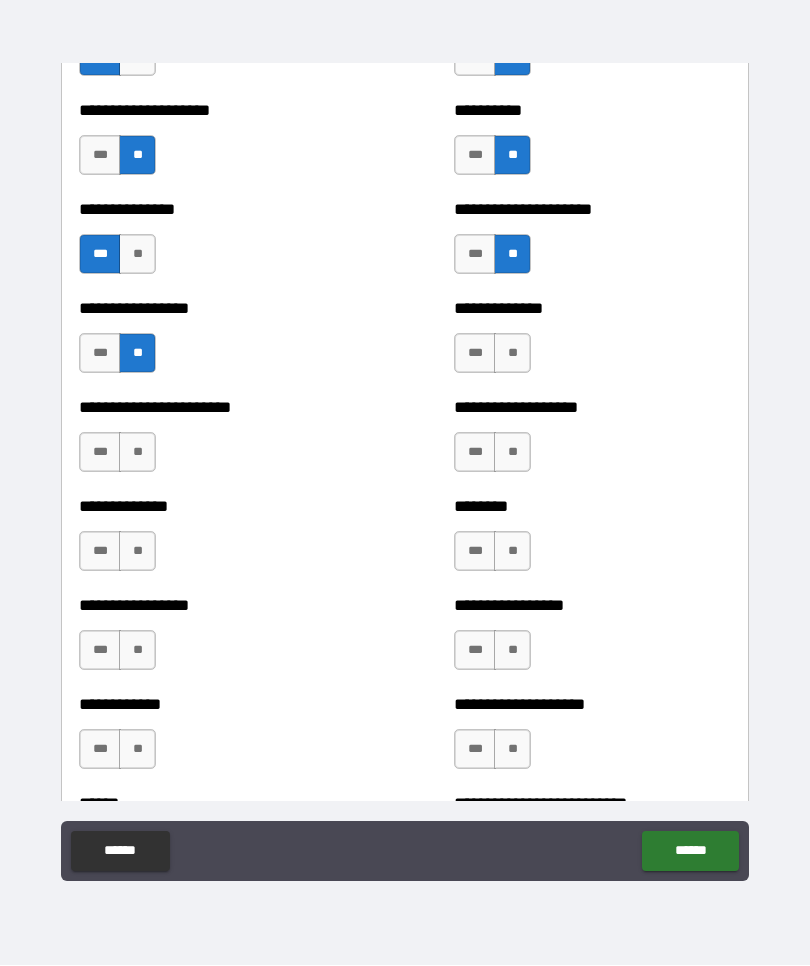 click on "**" at bounding box center [512, 354] 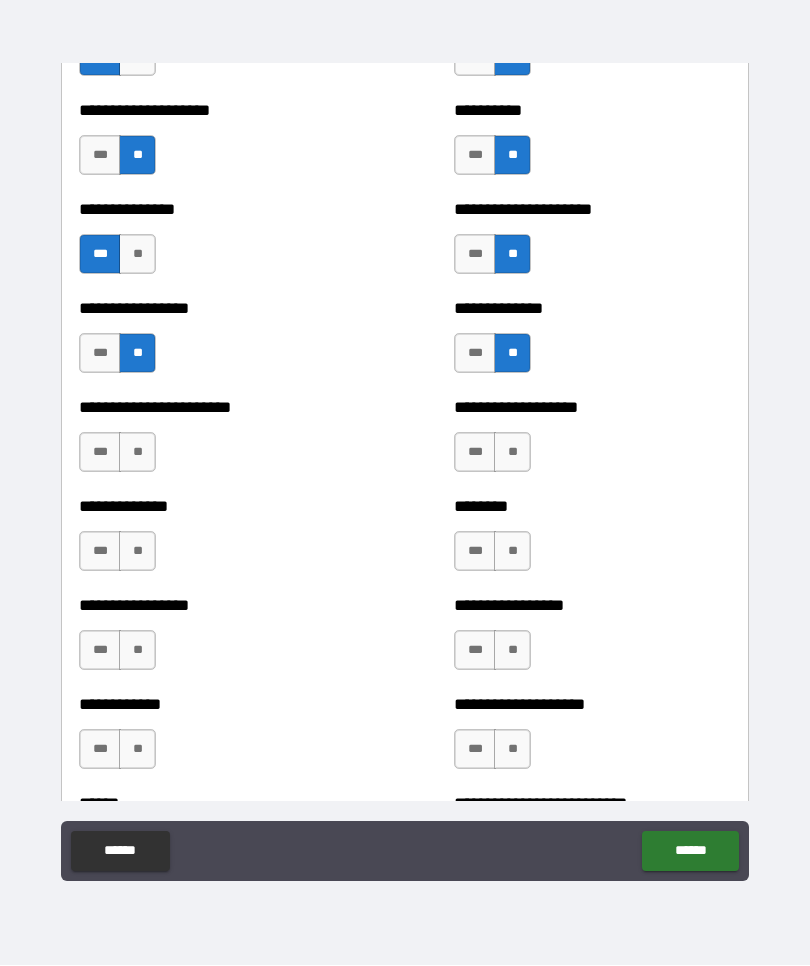 click on "**" at bounding box center (137, 453) 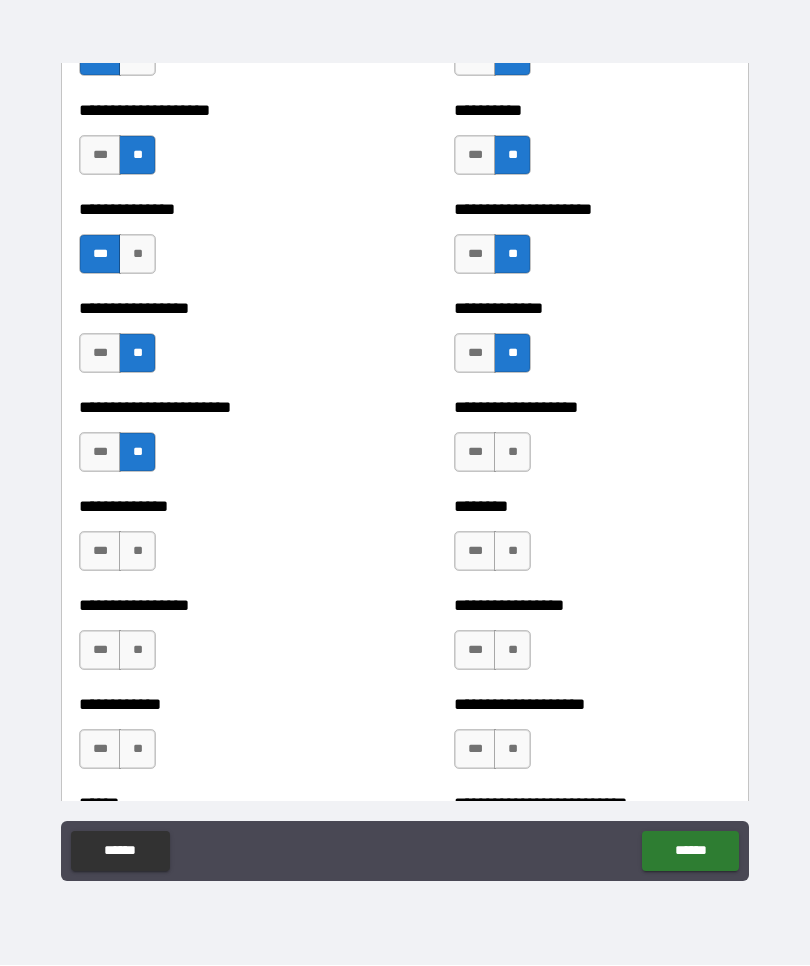 click on "**" at bounding box center [512, 453] 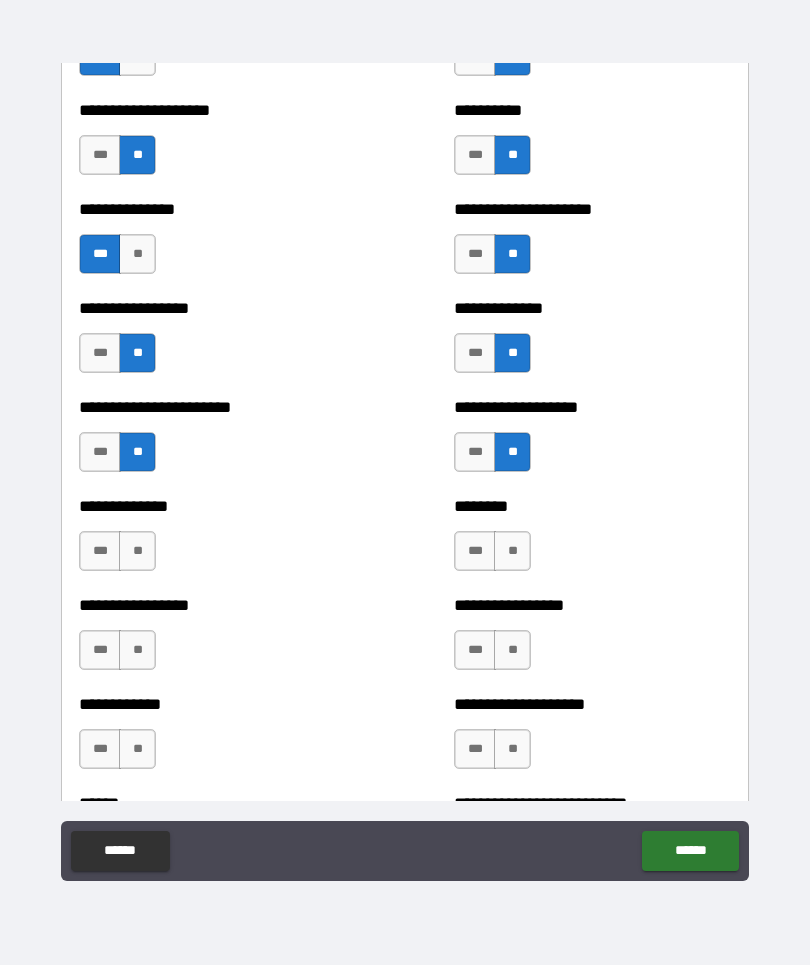 click on "***" at bounding box center (475, 453) 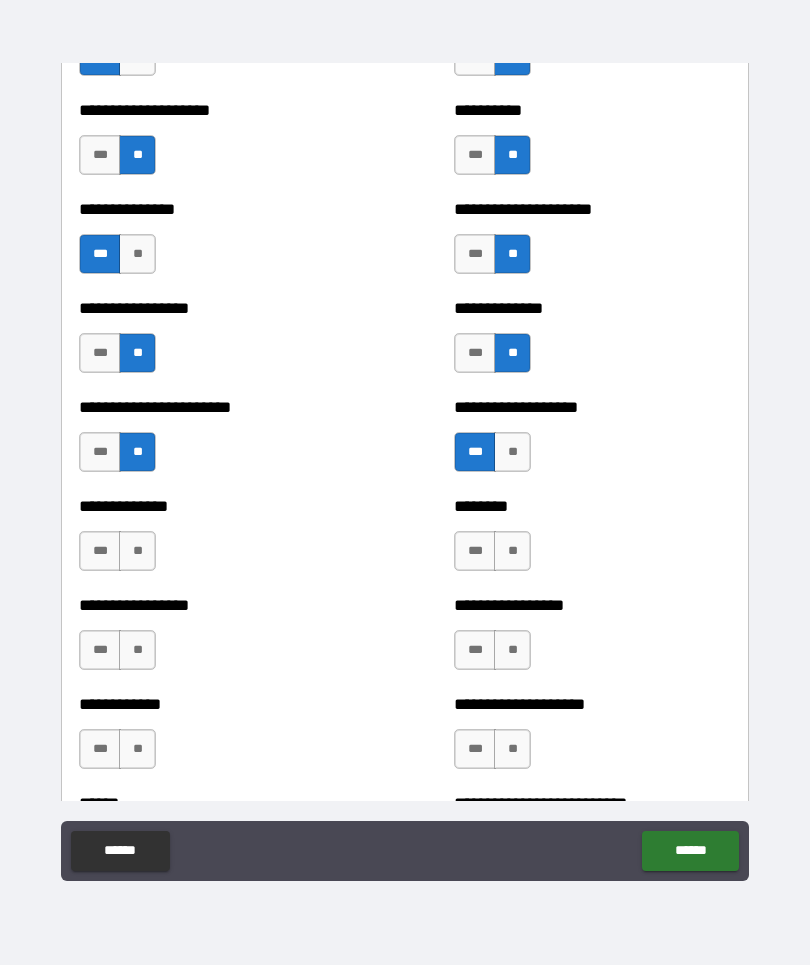 click on "***" at bounding box center (100, 552) 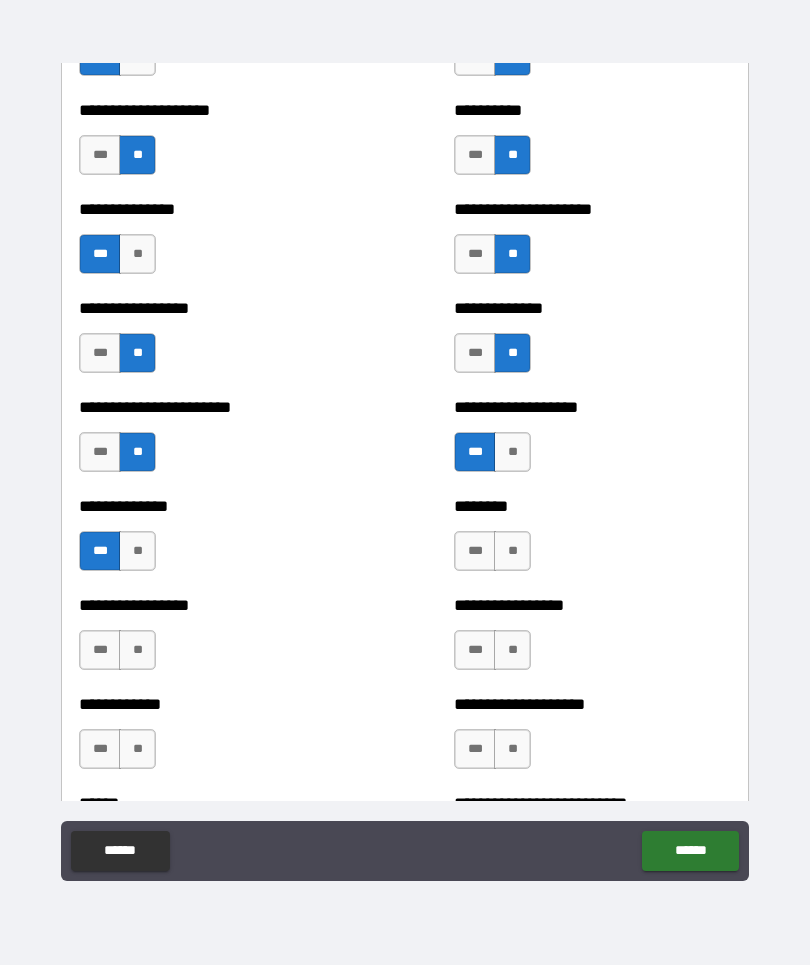 click on "**" at bounding box center (512, 552) 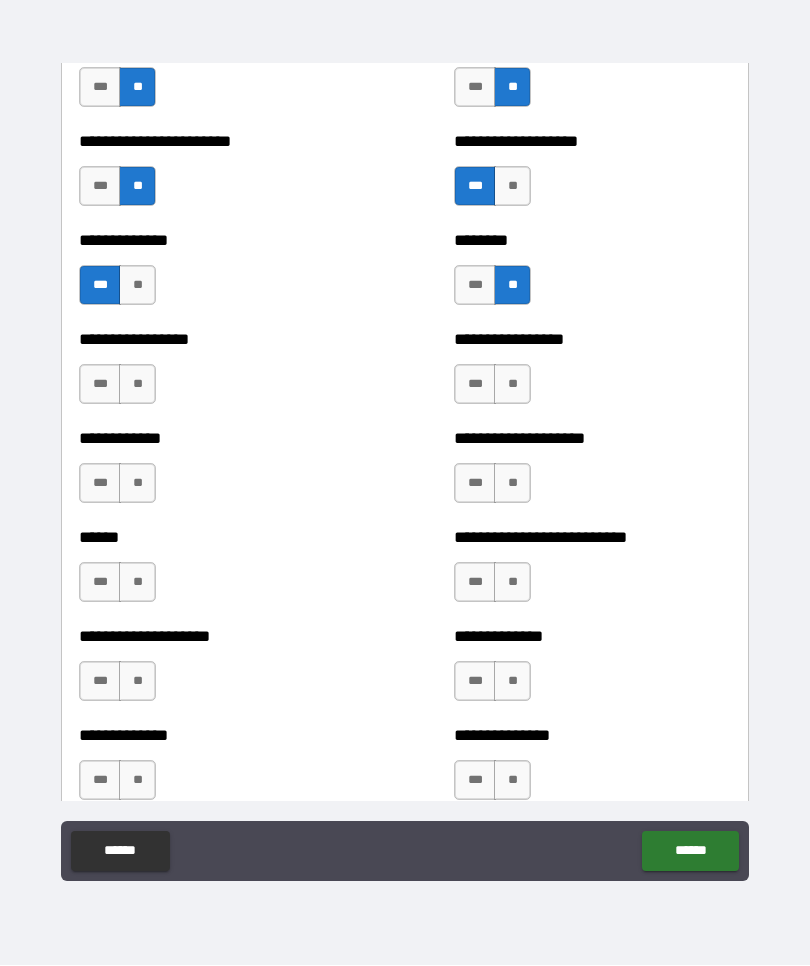 scroll, scrollTop: 3685, scrollLeft: 0, axis: vertical 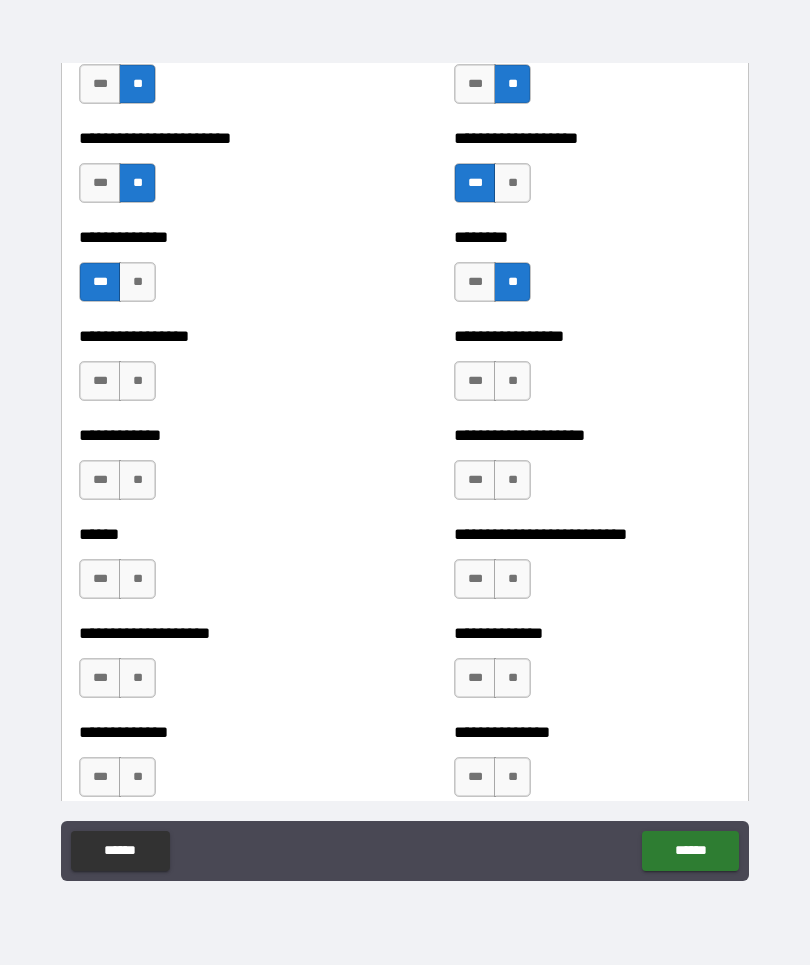 click on "**" at bounding box center [137, 382] 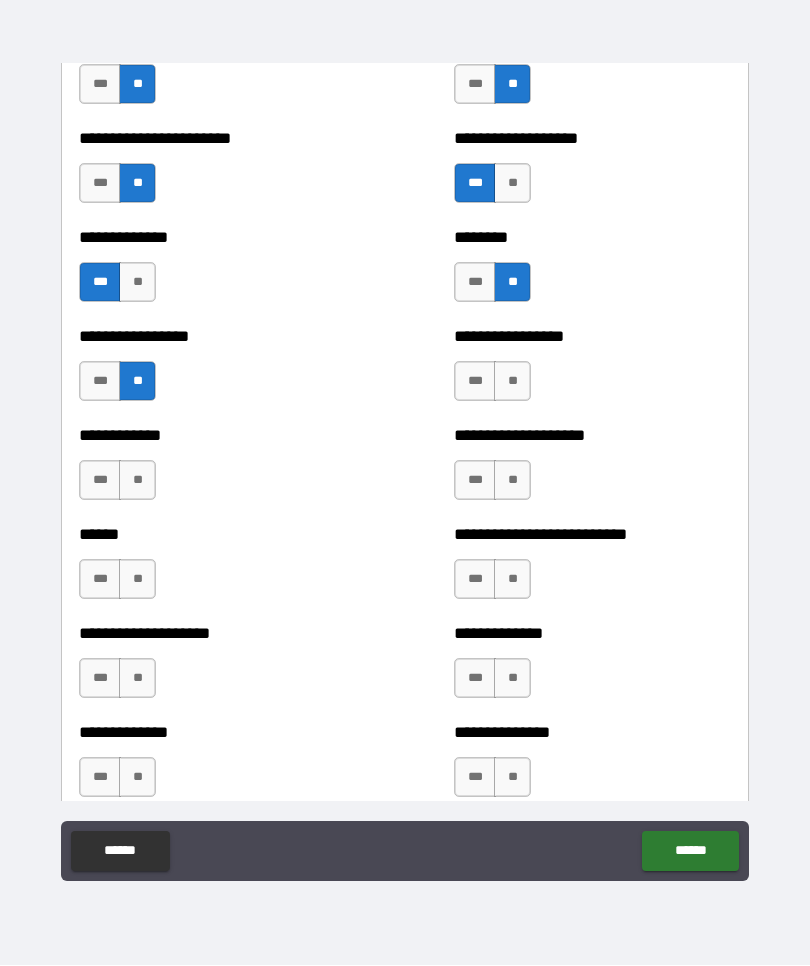 click on "**" at bounding box center [512, 382] 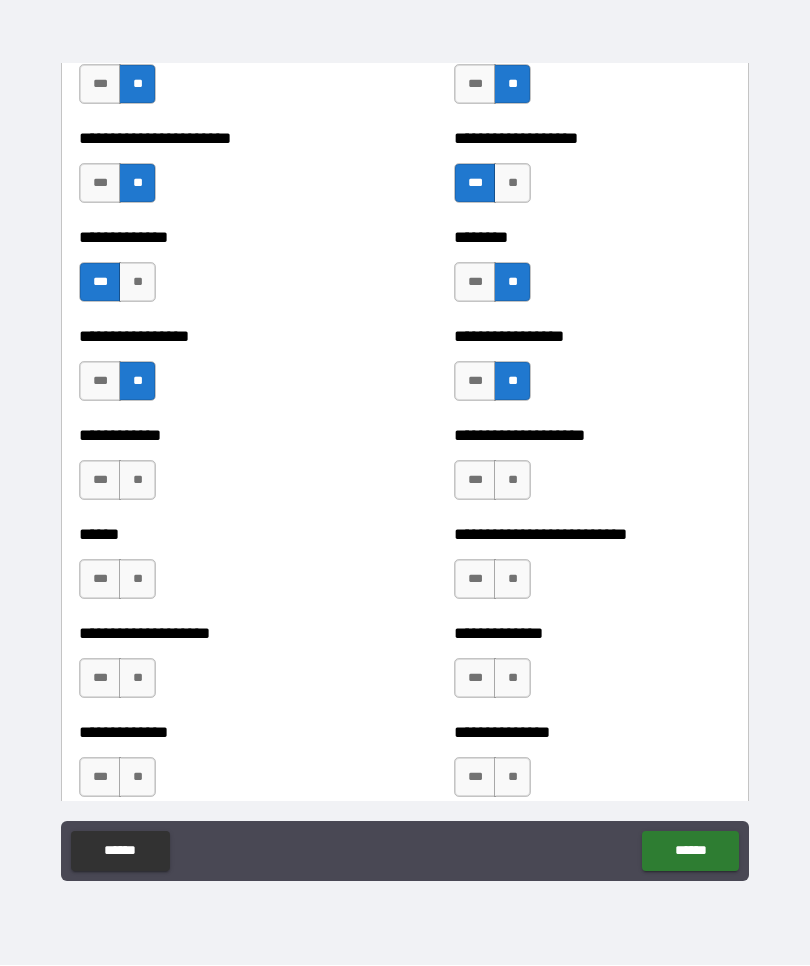 click on "**" at bounding box center [137, 481] 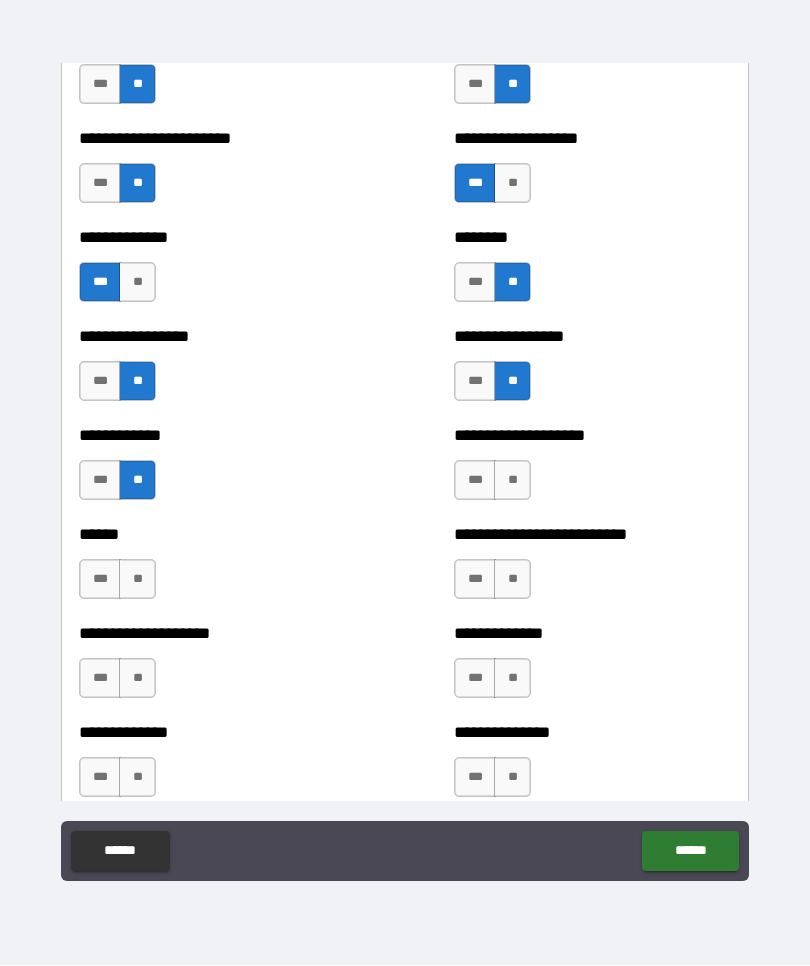 click on "**" at bounding box center (512, 481) 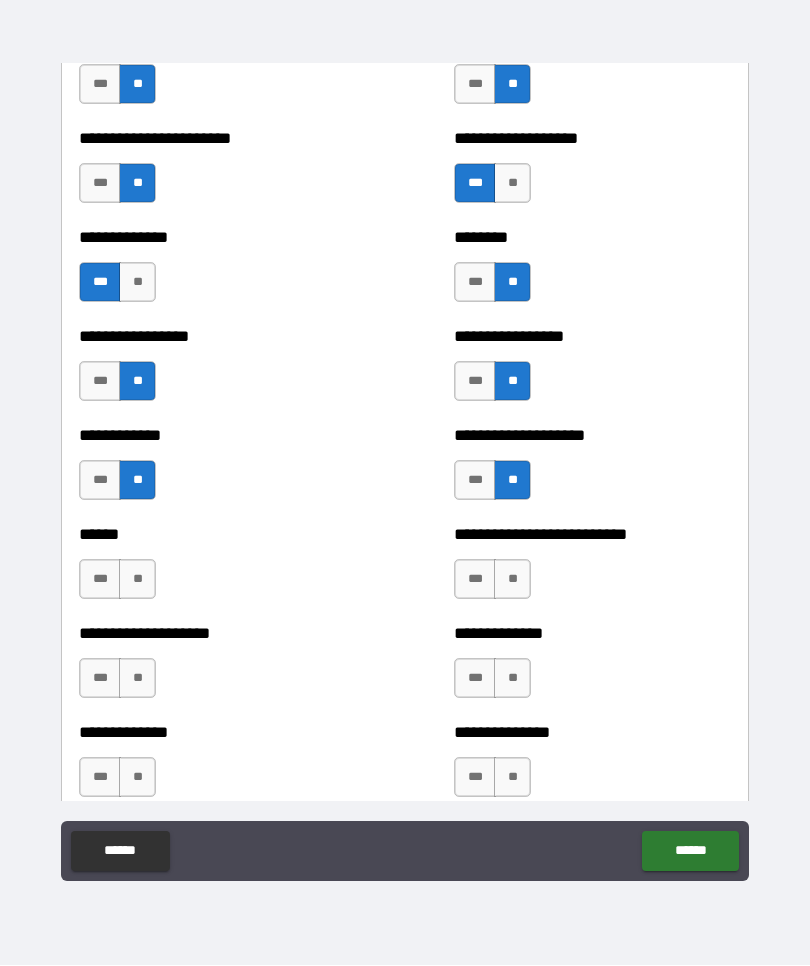 click on "**" at bounding box center [137, 580] 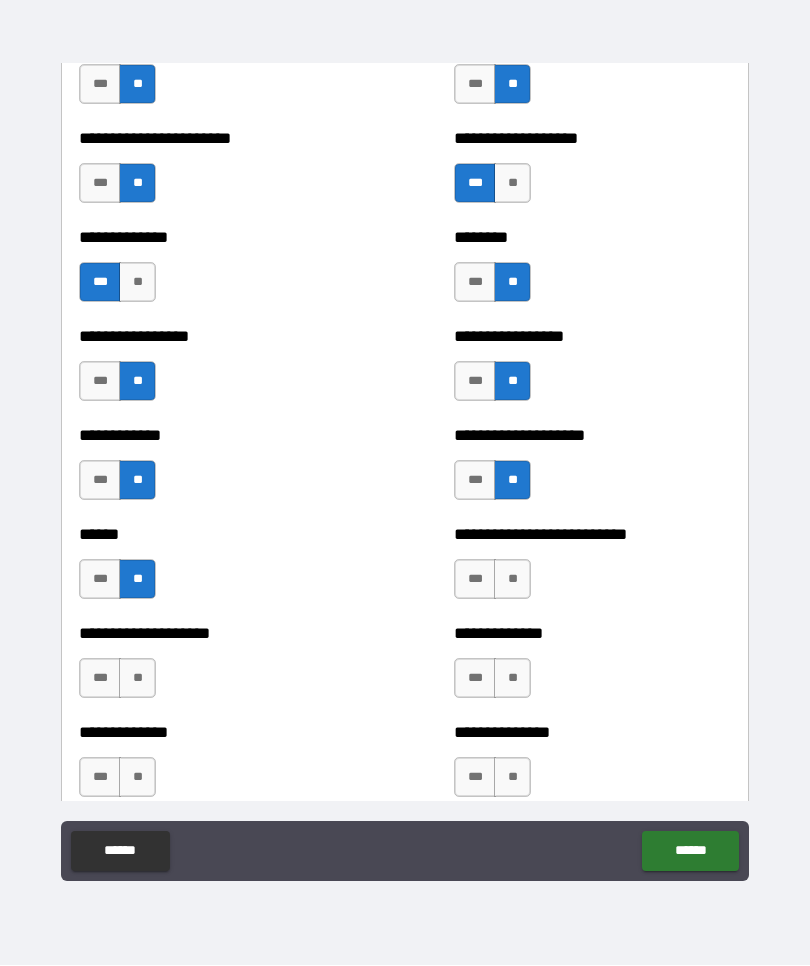 click on "***" at bounding box center (475, 580) 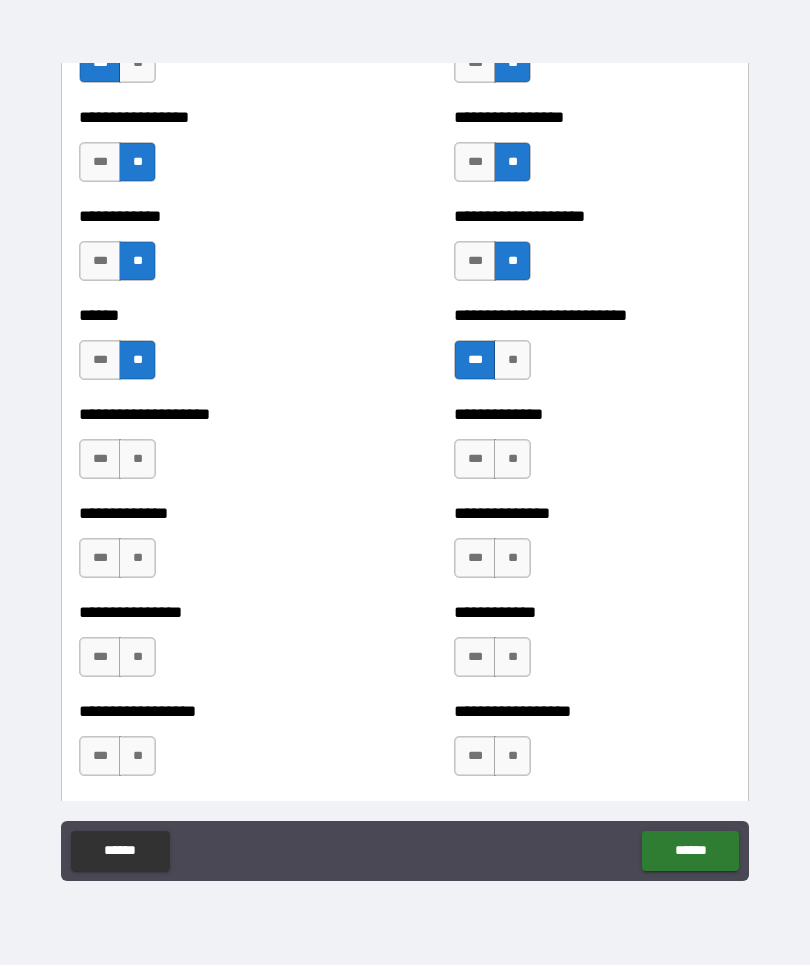 scroll, scrollTop: 3966, scrollLeft: 0, axis: vertical 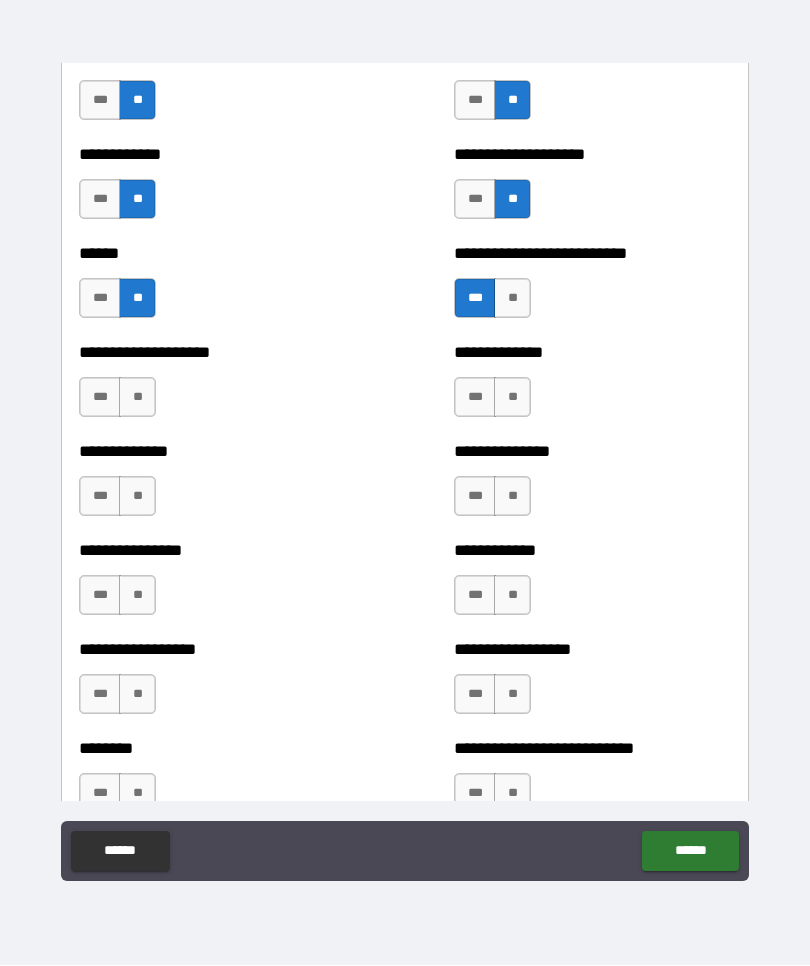 click on "**" at bounding box center (137, 398) 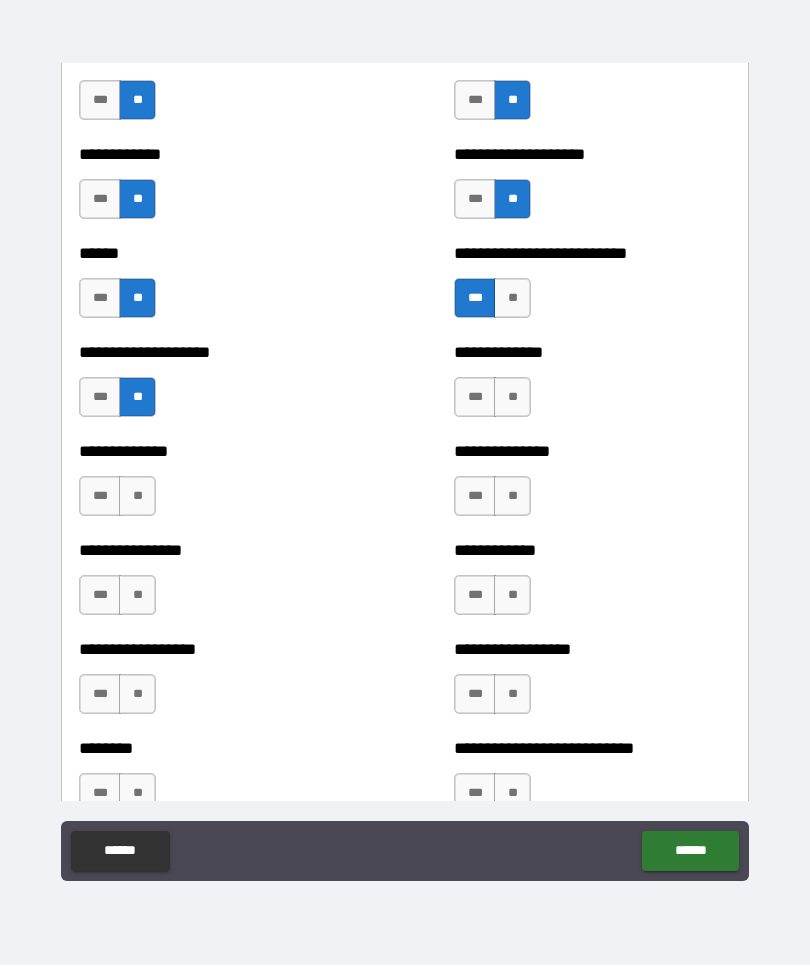 click on "**" at bounding box center [512, 398] 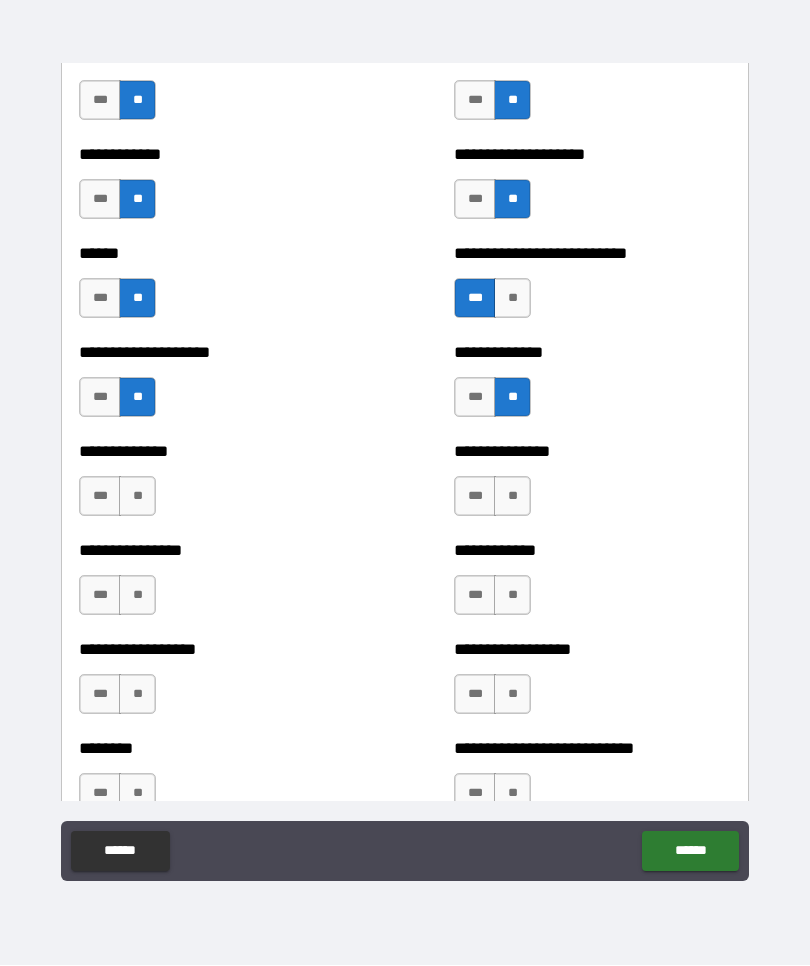 click on "**" at bounding box center [137, 497] 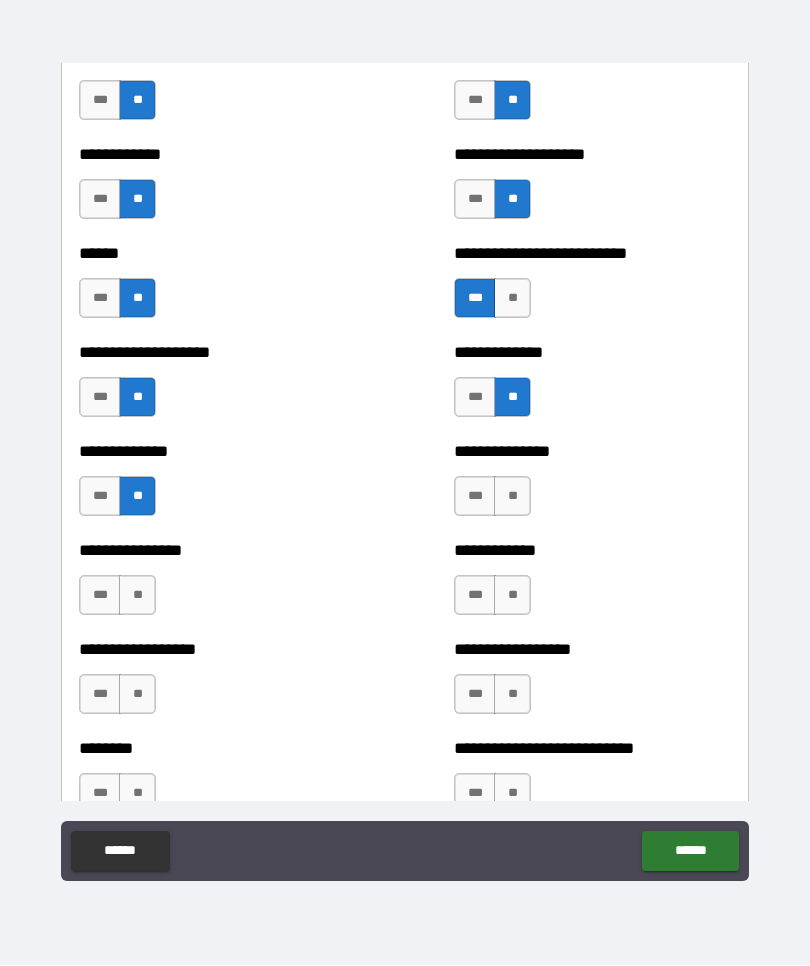 click on "**" at bounding box center [512, 497] 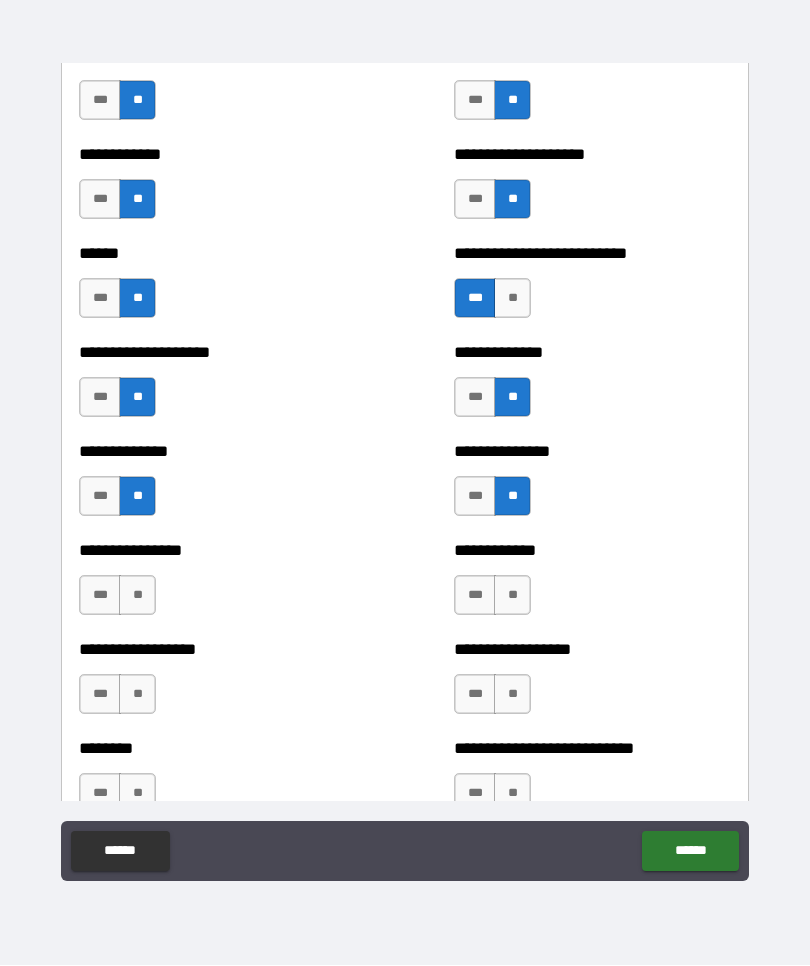 click on "**" at bounding box center (137, 596) 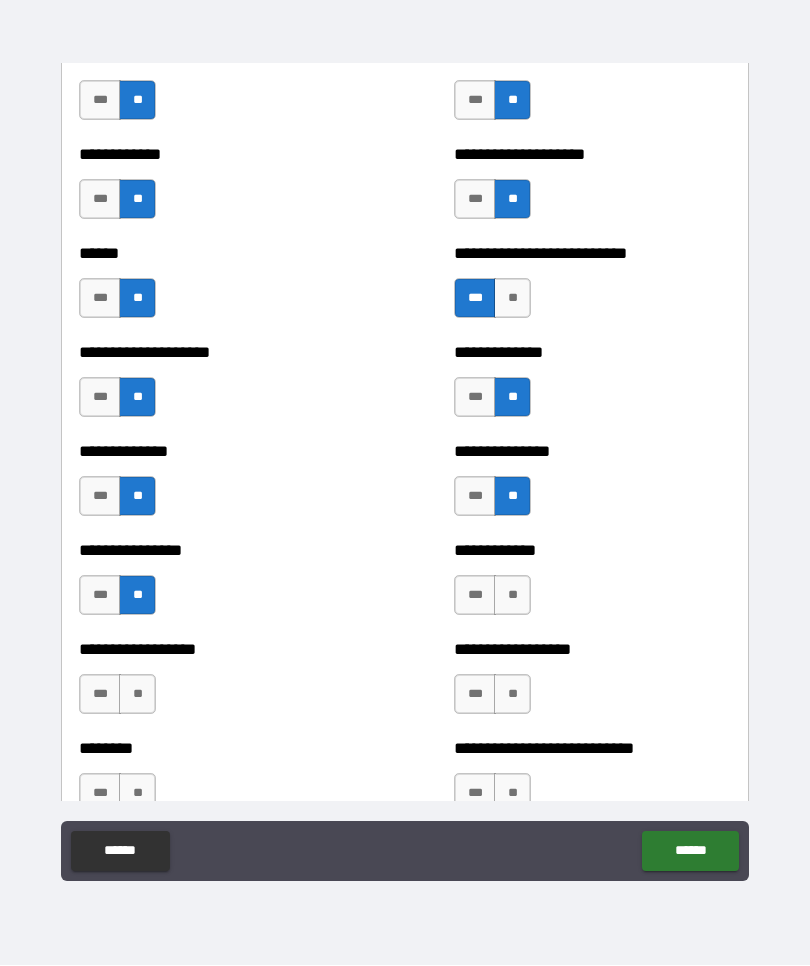 click on "**" at bounding box center [512, 596] 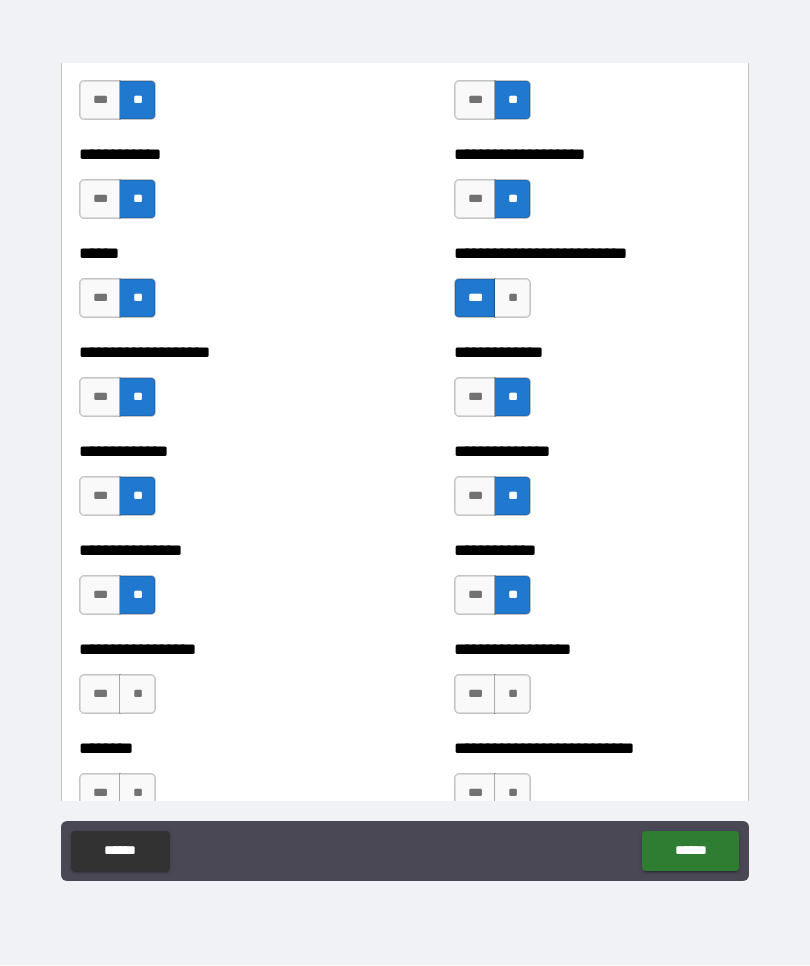 click on "**" at bounding box center [137, 695] 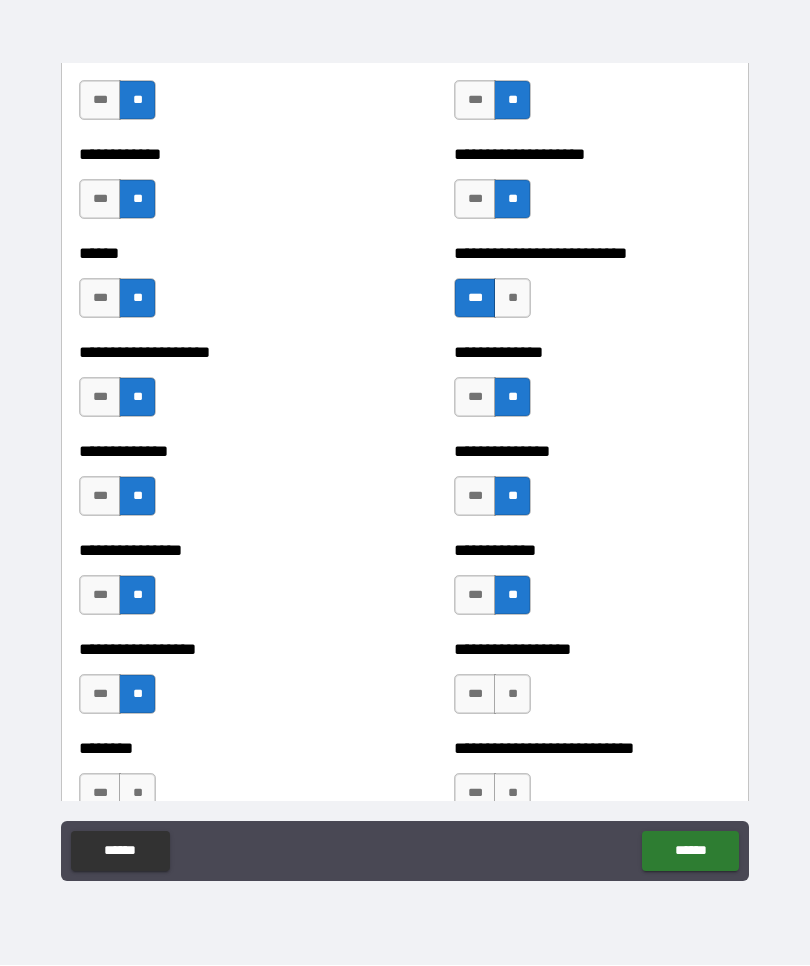 click on "**" at bounding box center [512, 695] 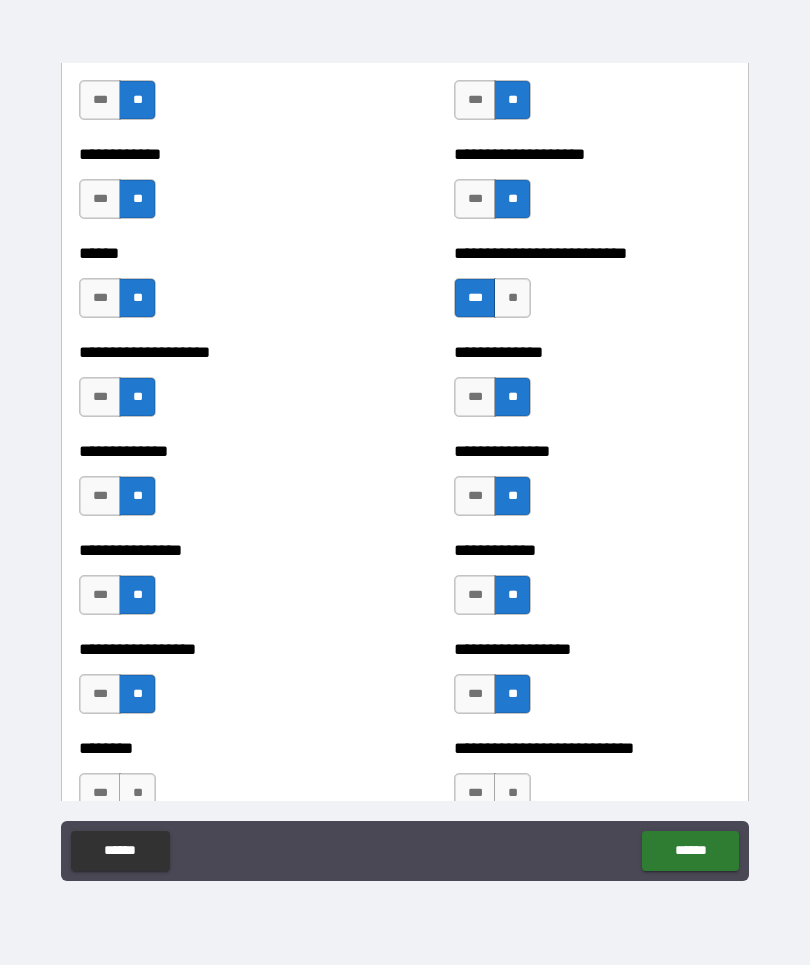 click on "**" at bounding box center (137, 794) 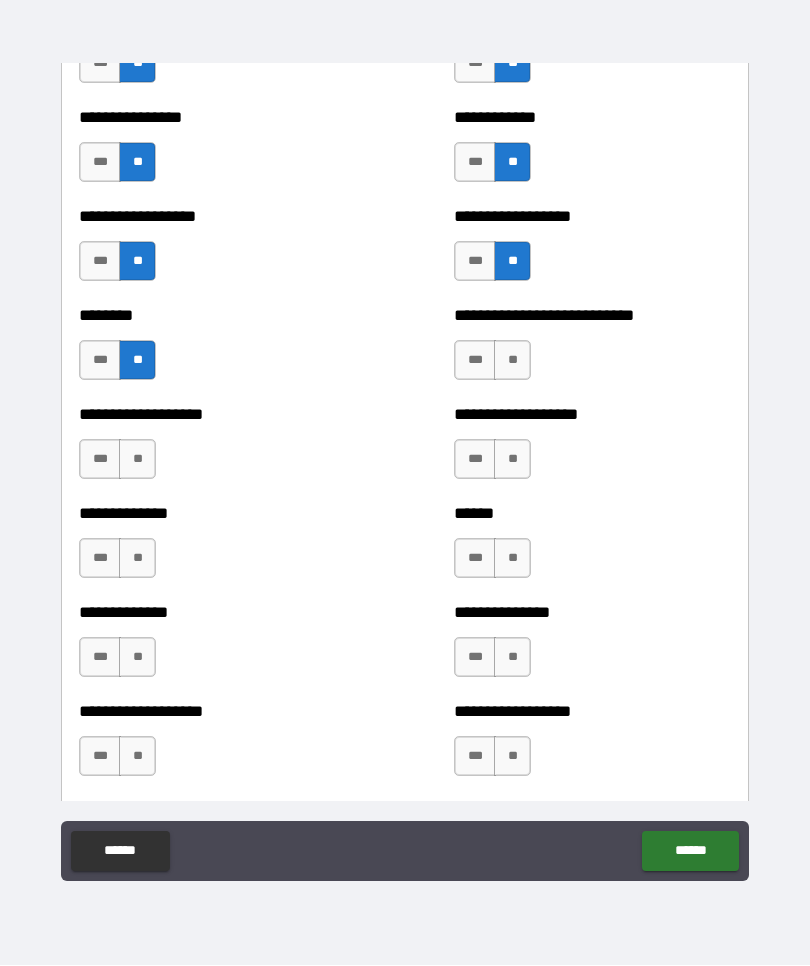 click on "**" at bounding box center (512, 361) 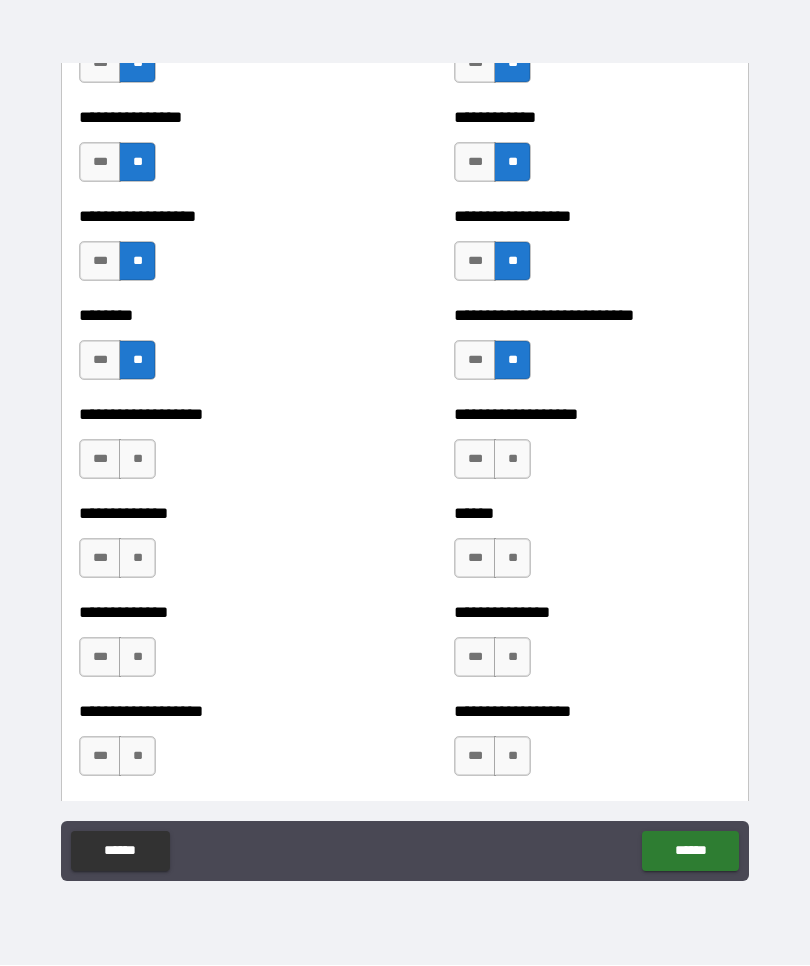scroll, scrollTop: 4400, scrollLeft: 0, axis: vertical 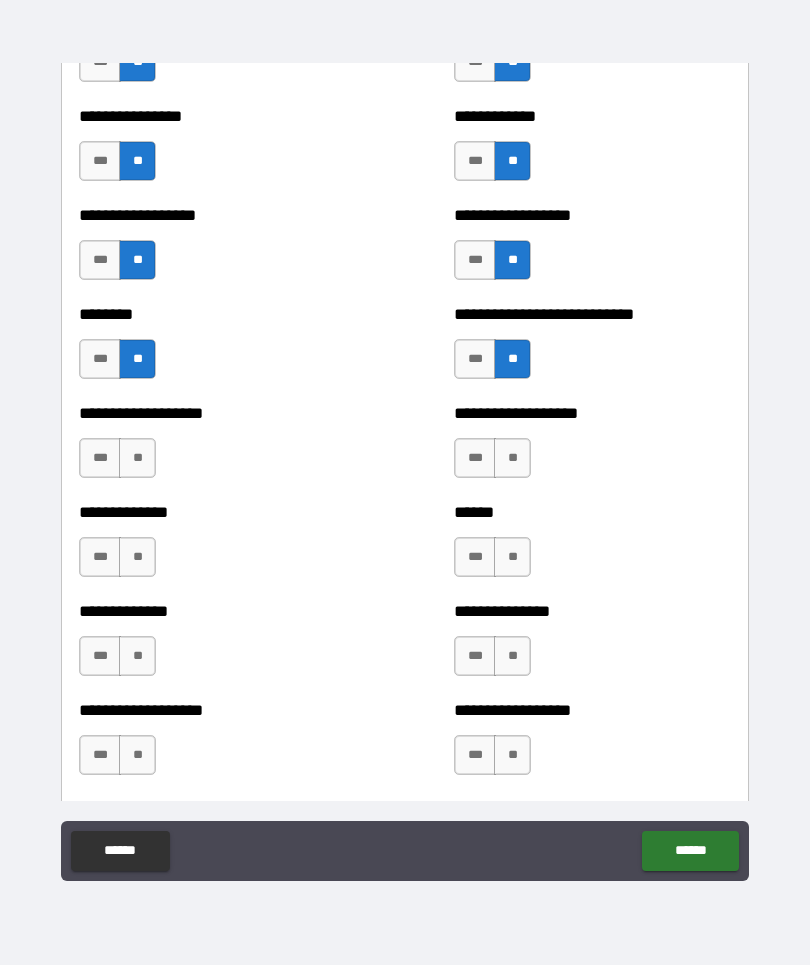 click on "**" at bounding box center (137, 459) 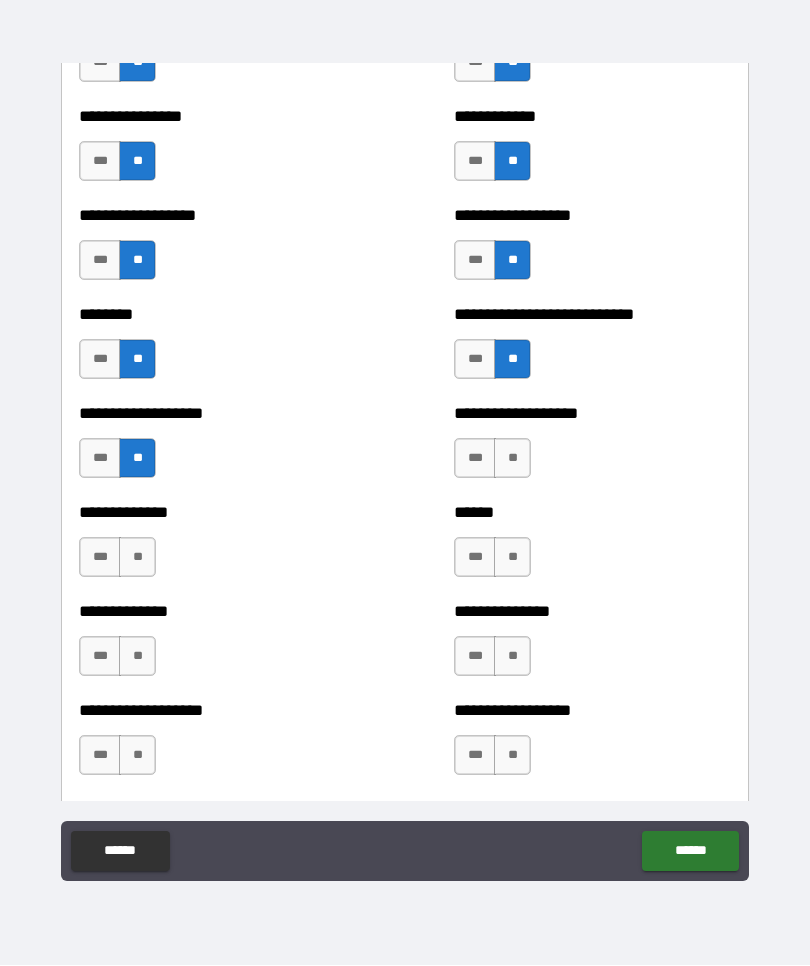 click on "**" at bounding box center (512, 459) 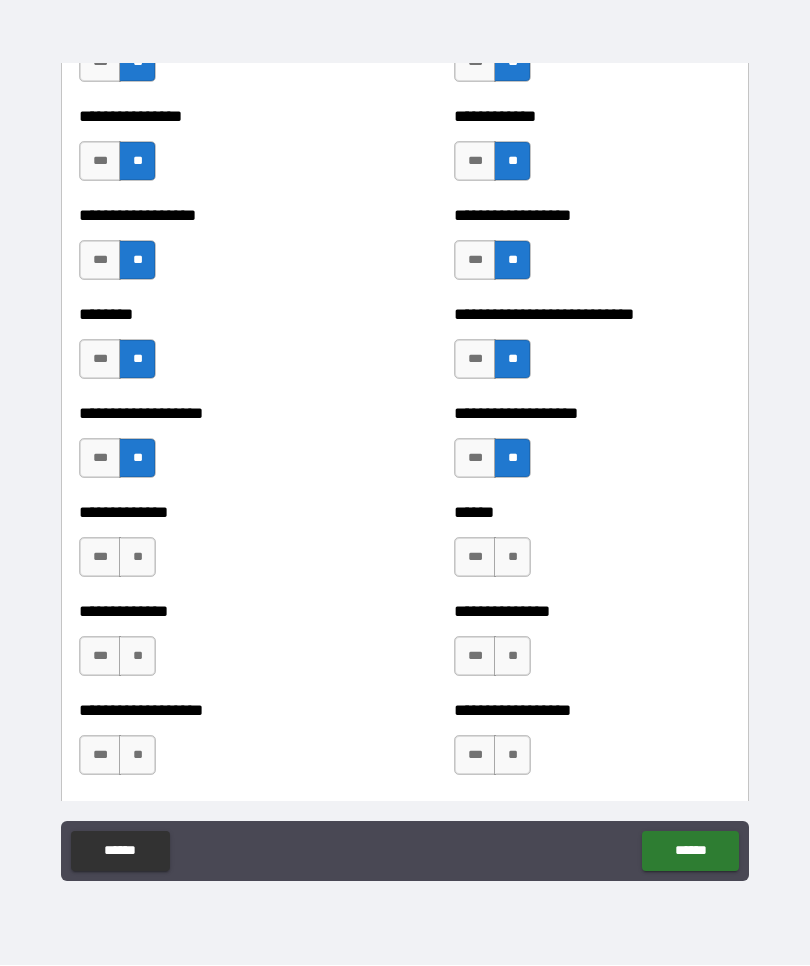click on "**" at bounding box center (137, 558) 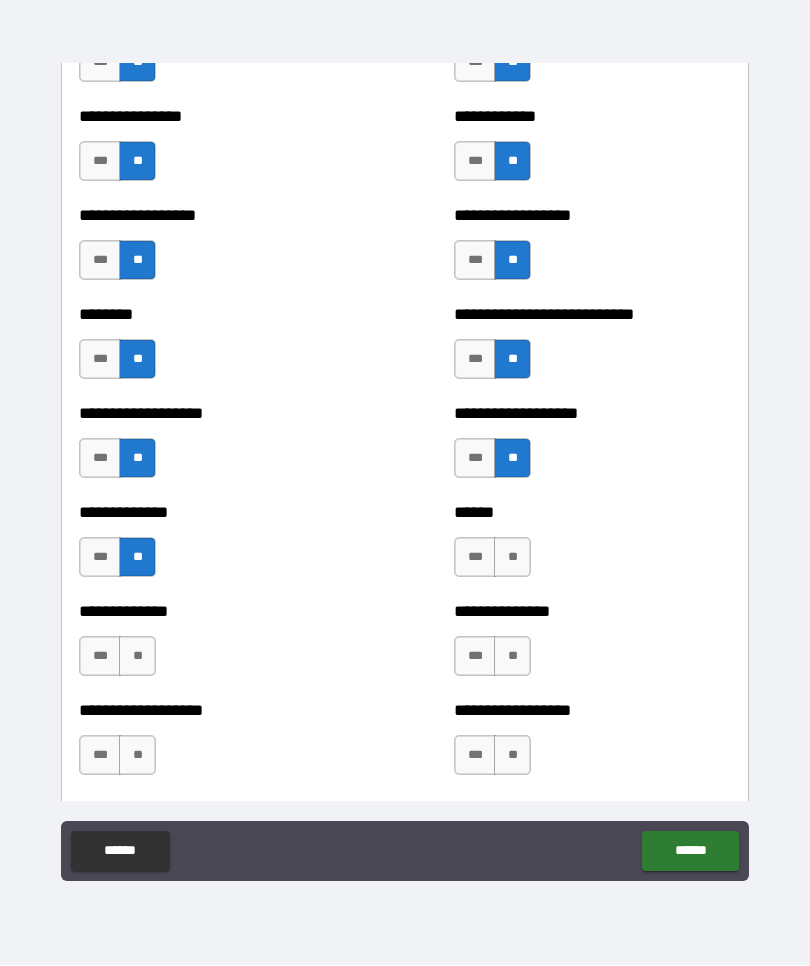 click on "**" at bounding box center [512, 558] 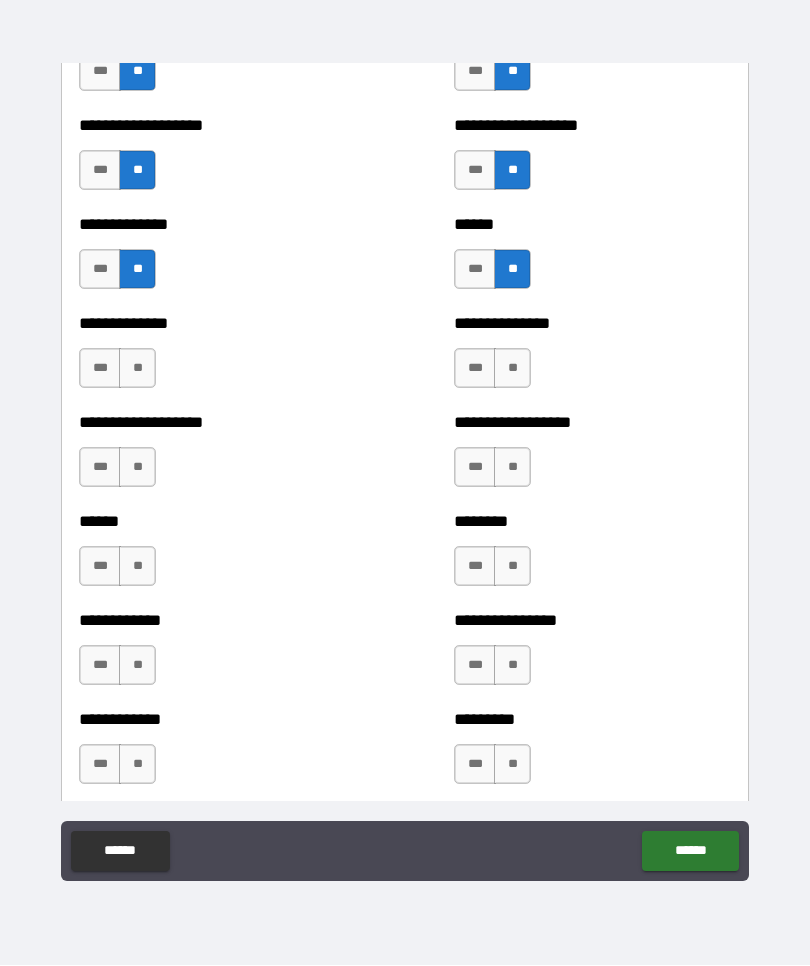 scroll, scrollTop: 4690, scrollLeft: 0, axis: vertical 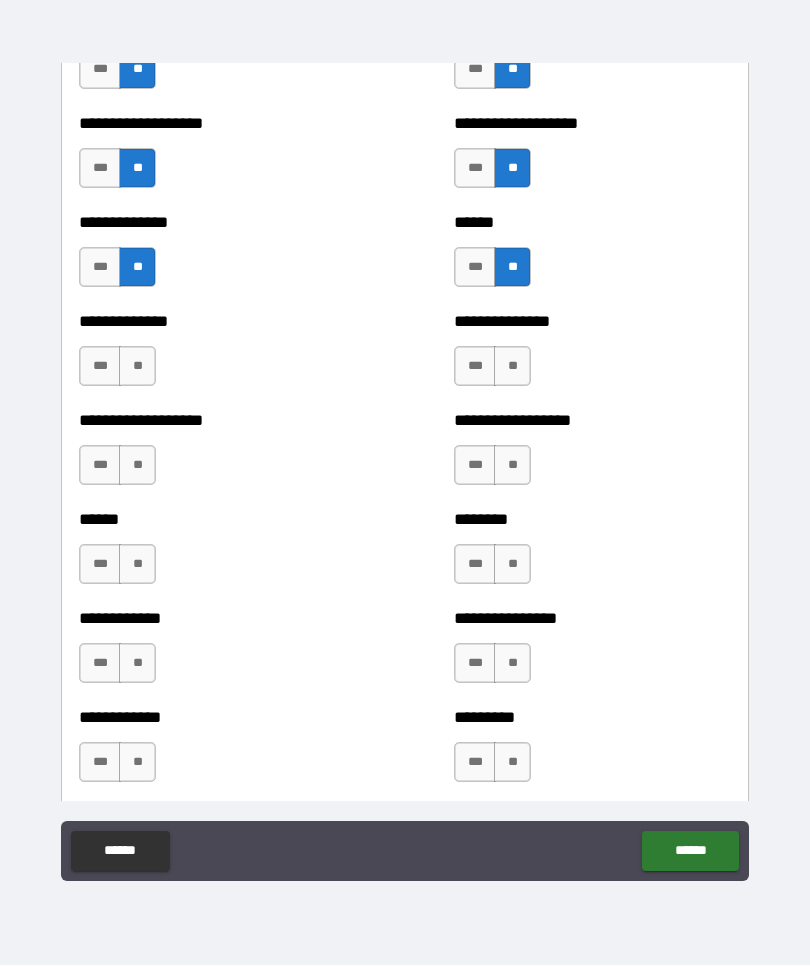 click on "**" at bounding box center [137, 367] 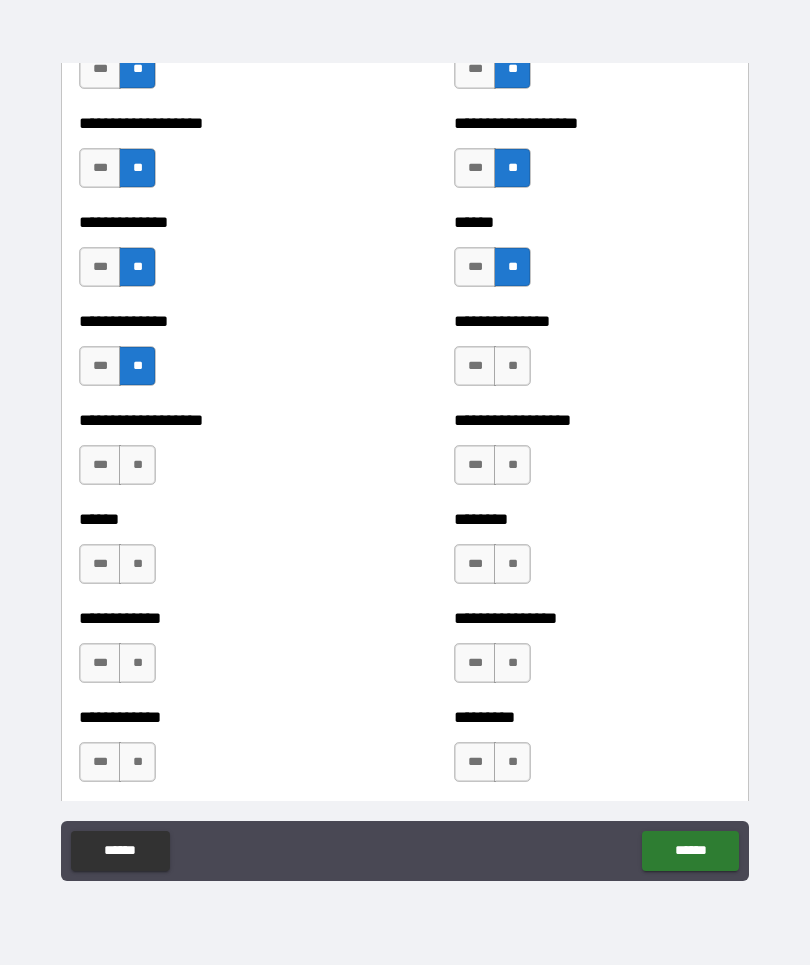 click on "**" at bounding box center [512, 367] 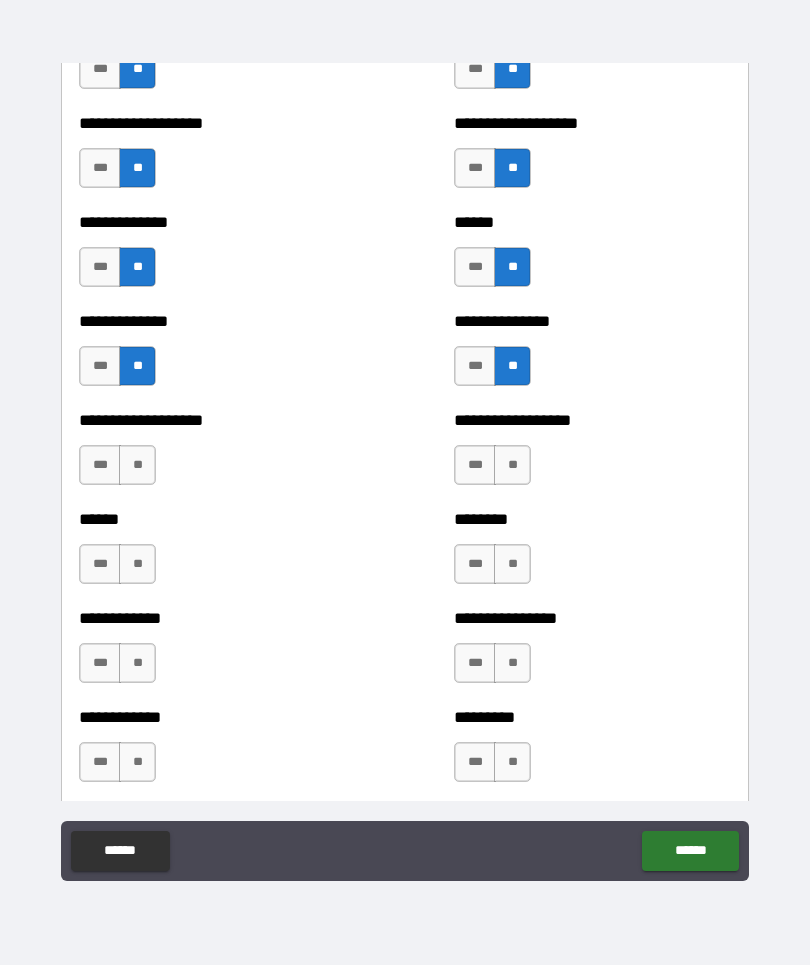 click on "***" at bounding box center [100, 466] 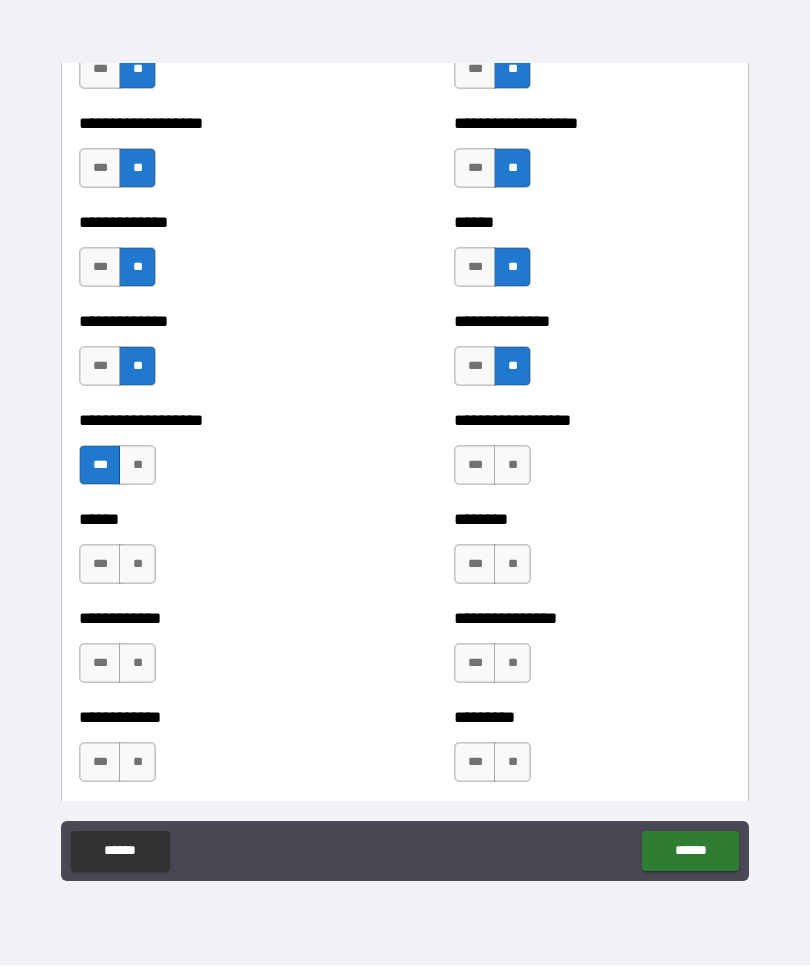 click on "***" at bounding box center (475, 466) 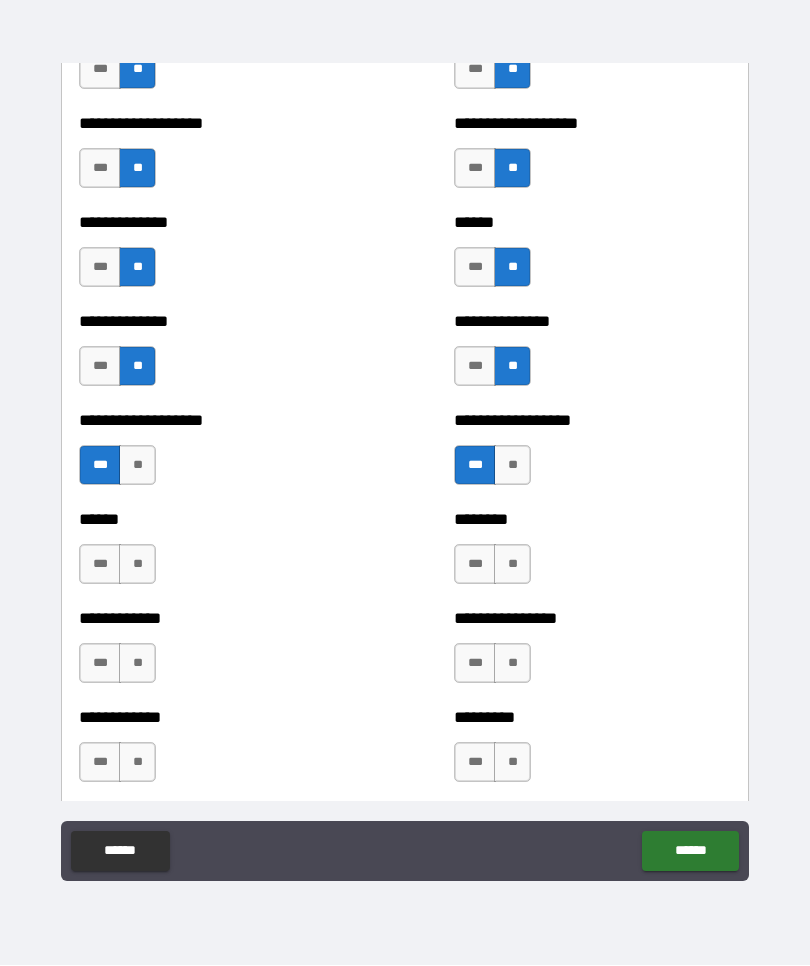 click on "**" at bounding box center (137, 565) 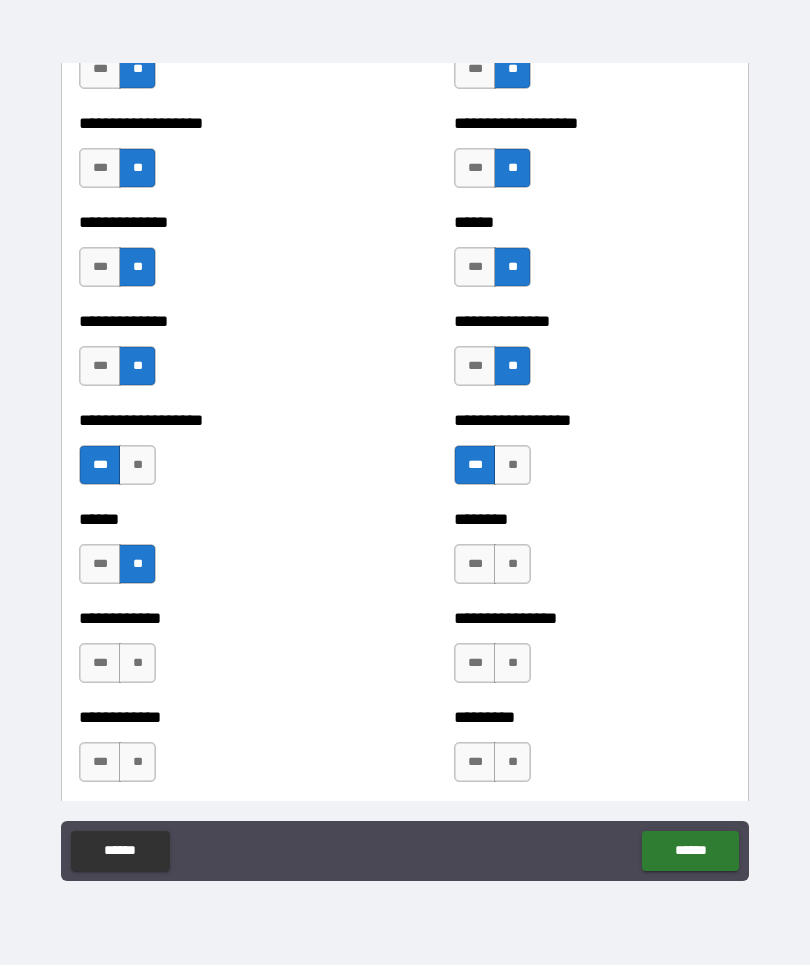click on "**" at bounding box center [512, 565] 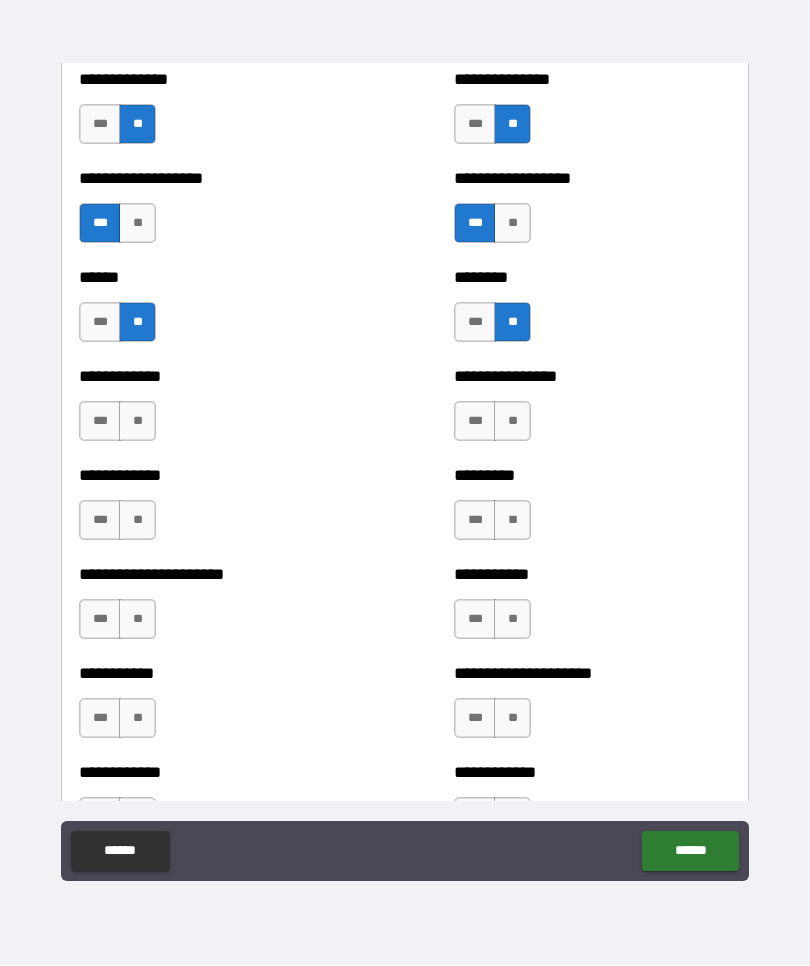 scroll, scrollTop: 4942, scrollLeft: 0, axis: vertical 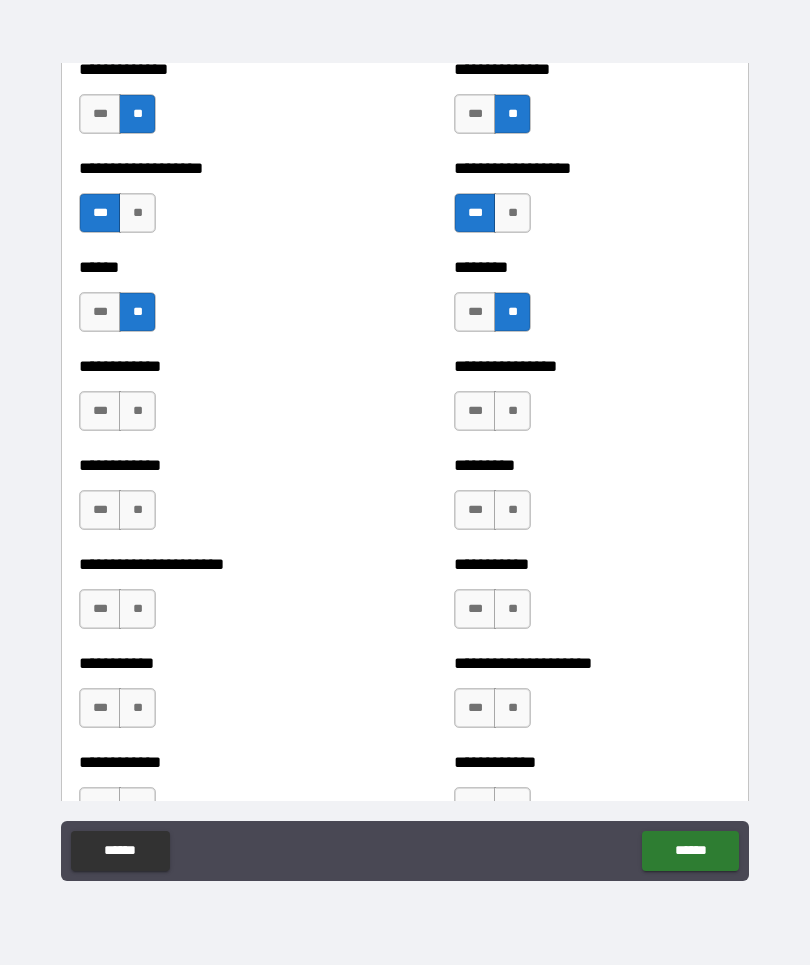 click on "**" at bounding box center [137, 412] 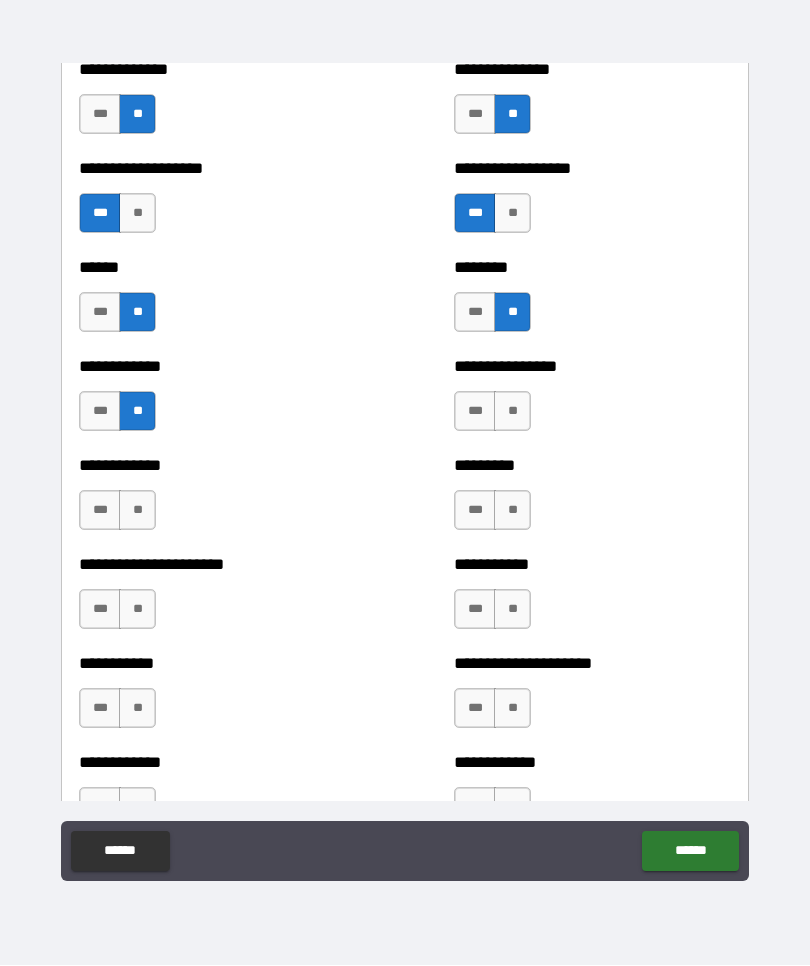 click on "***" at bounding box center [475, 412] 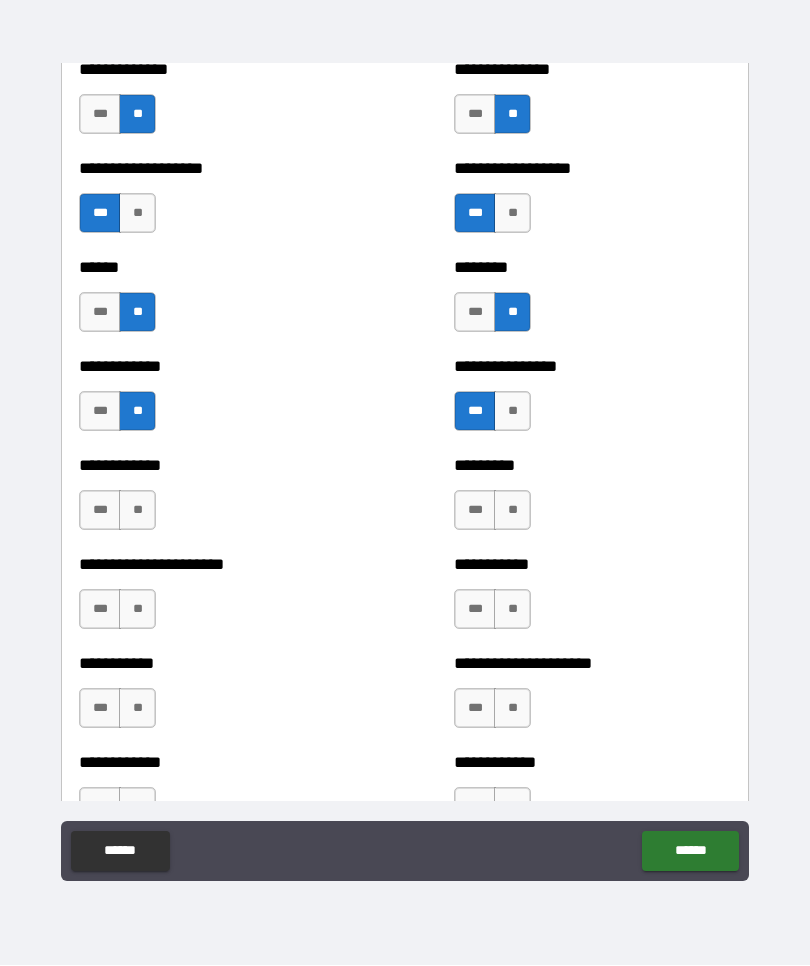 click on "**" at bounding box center [137, 511] 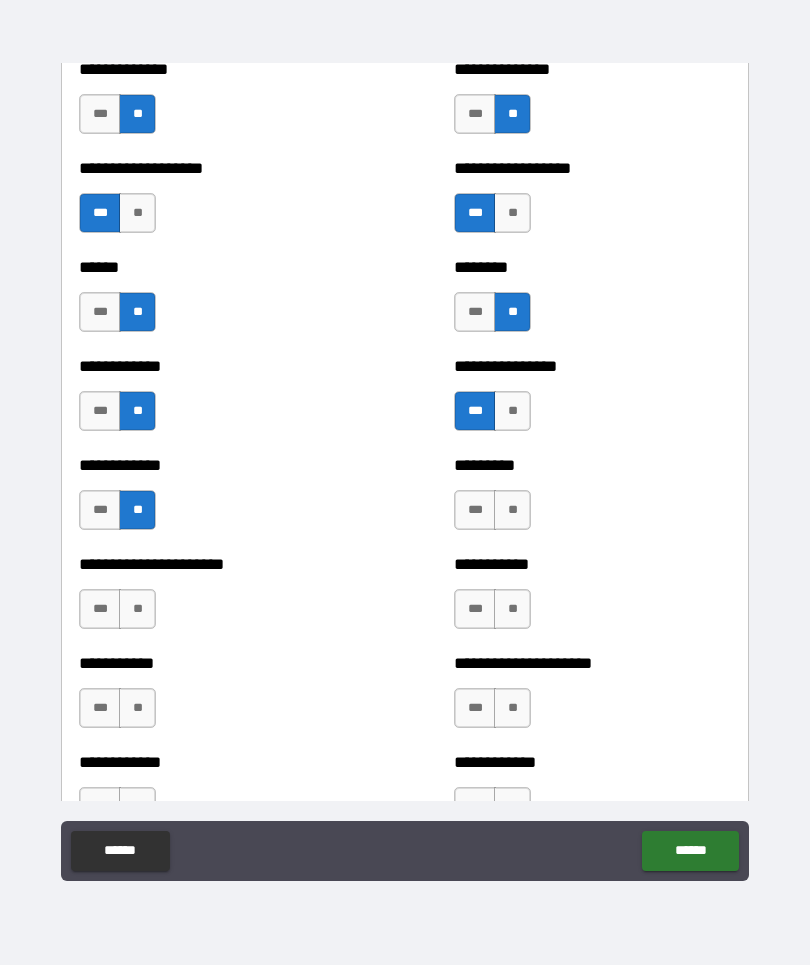 click on "**" at bounding box center (512, 511) 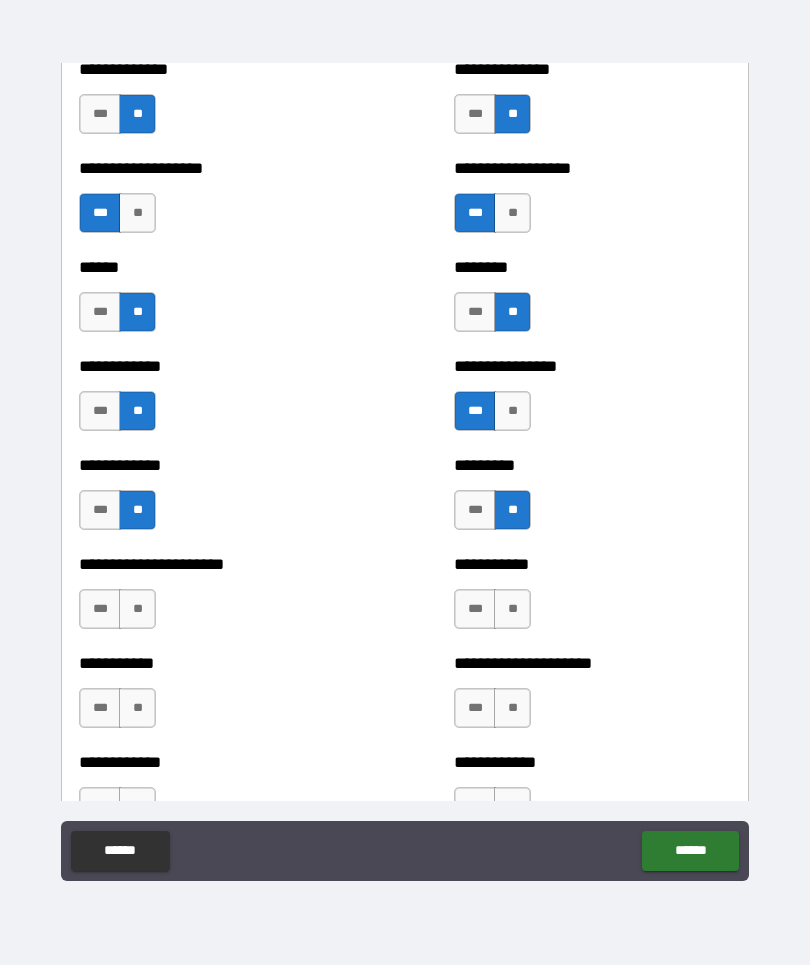 click on "**" at bounding box center (137, 610) 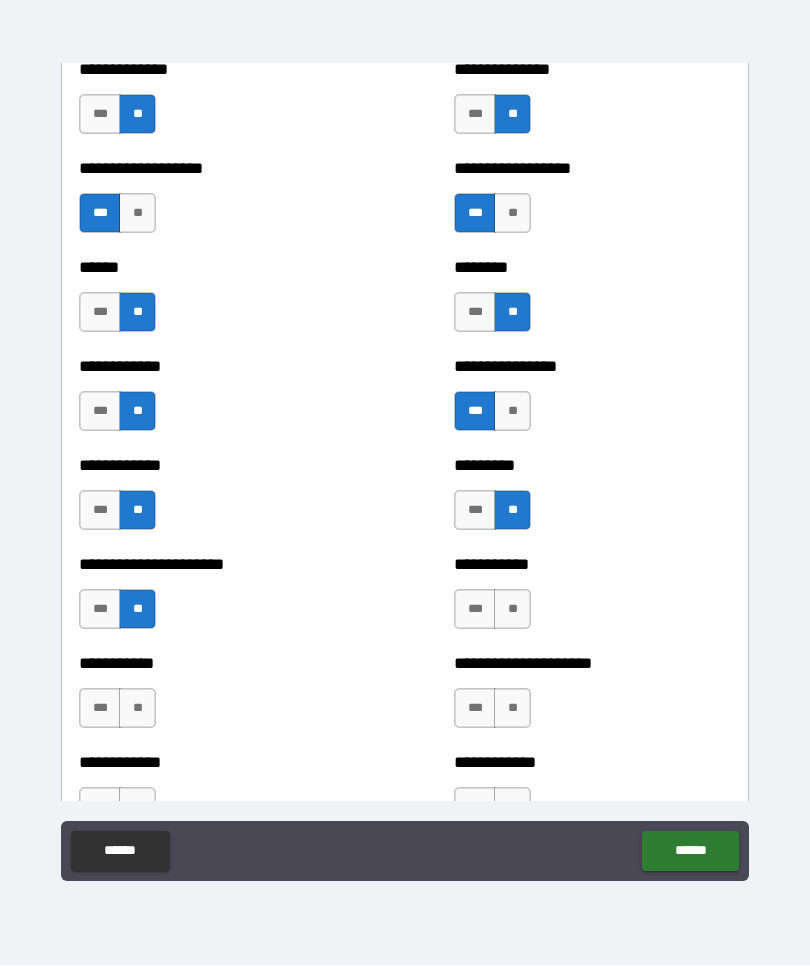 click on "**" at bounding box center (512, 610) 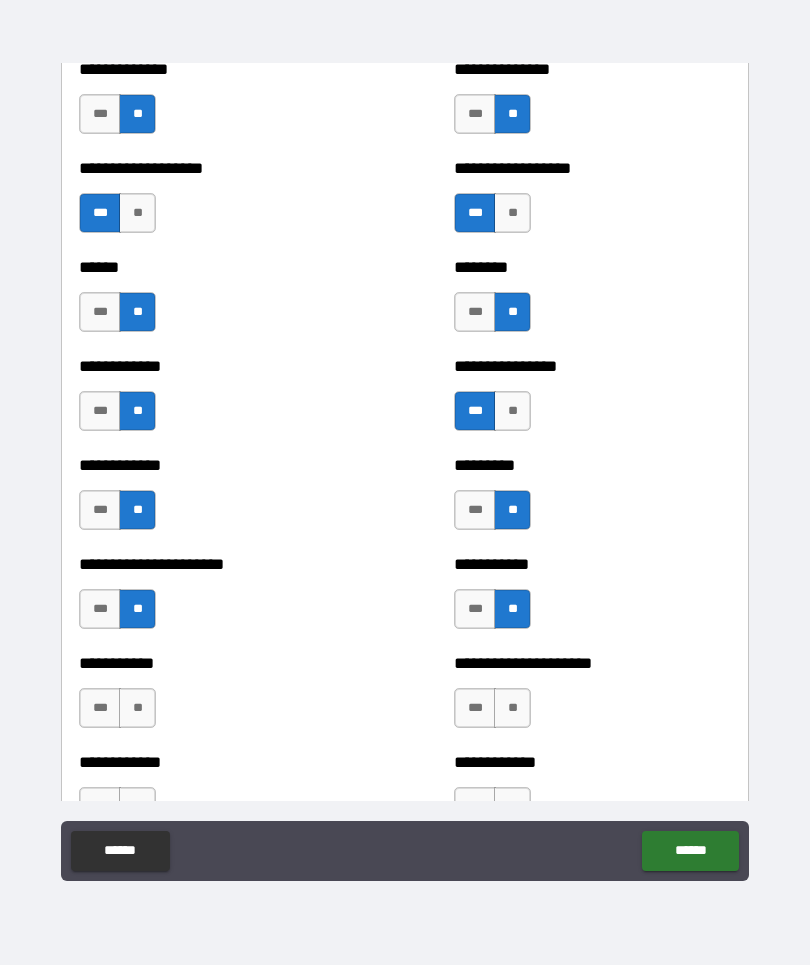 click on "***" at bounding box center (100, 709) 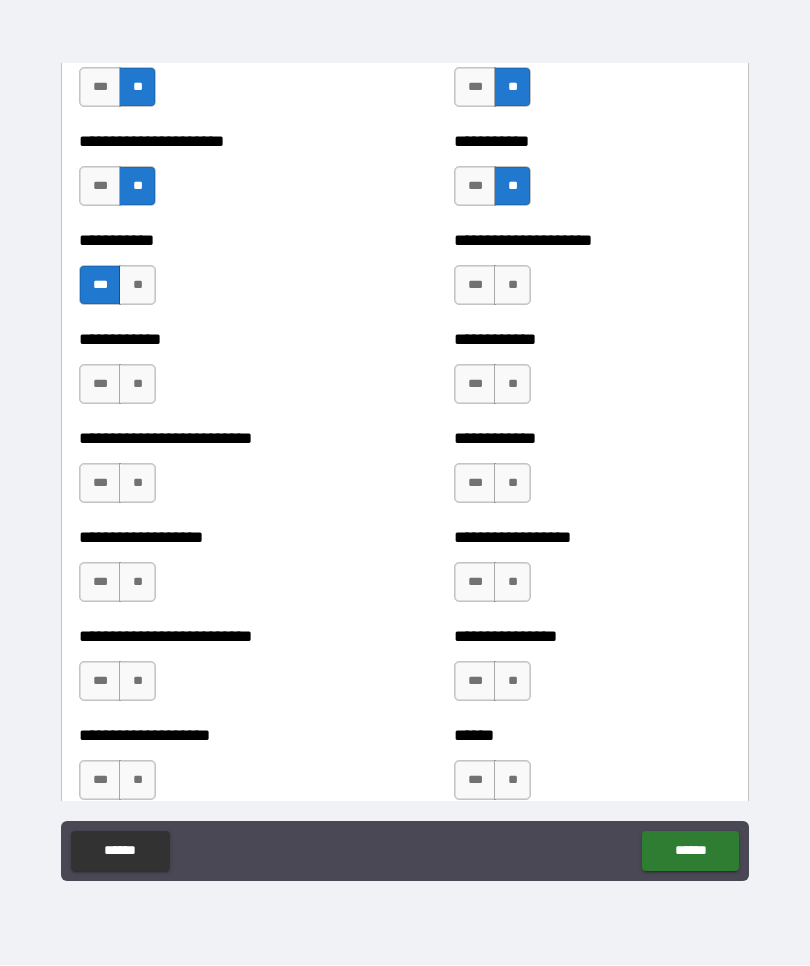 scroll, scrollTop: 5367, scrollLeft: 0, axis: vertical 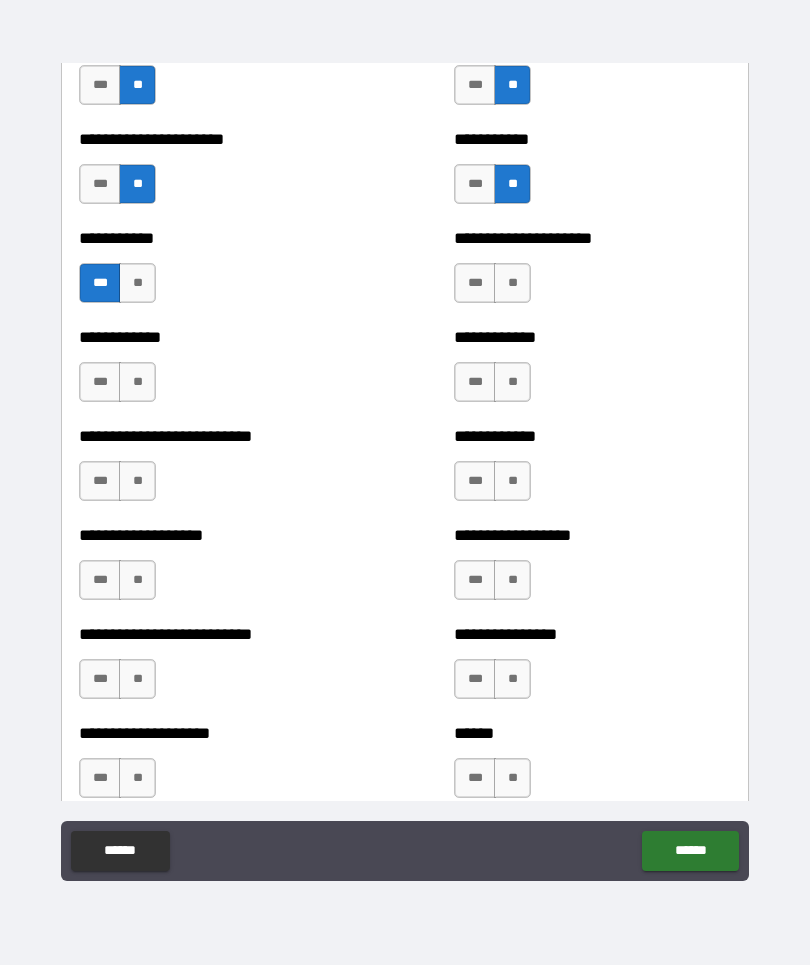 click on "**" at bounding box center (512, 284) 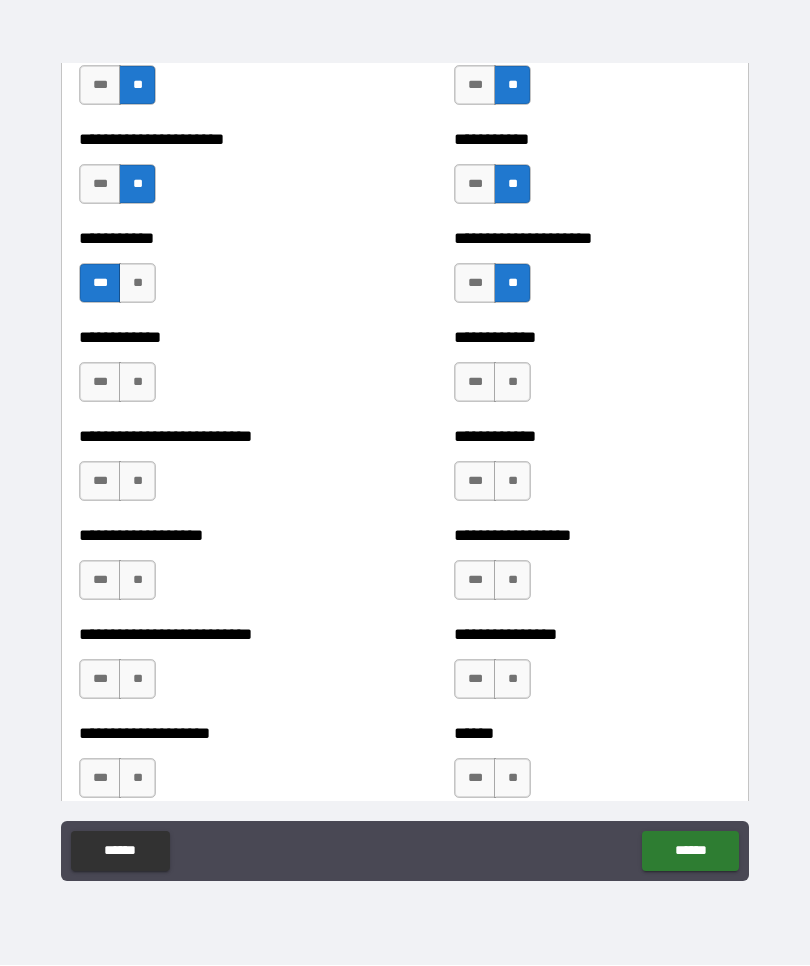 click on "**" at bounding box center (137, 383) 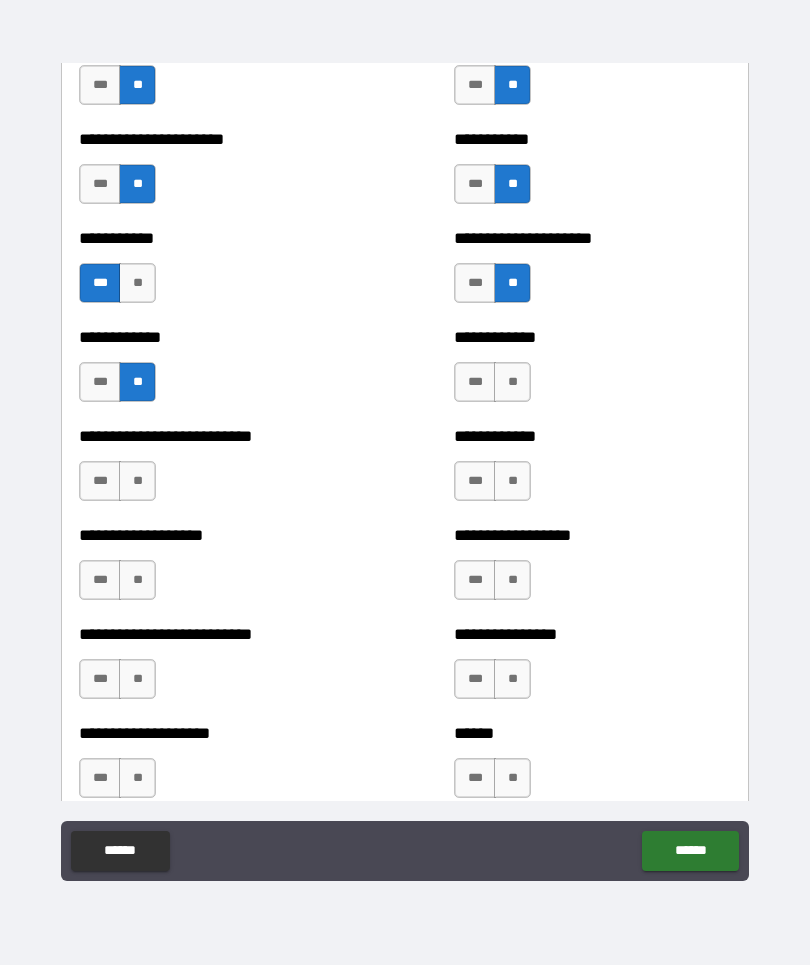 click on "**" at bounding box center (512, 383) 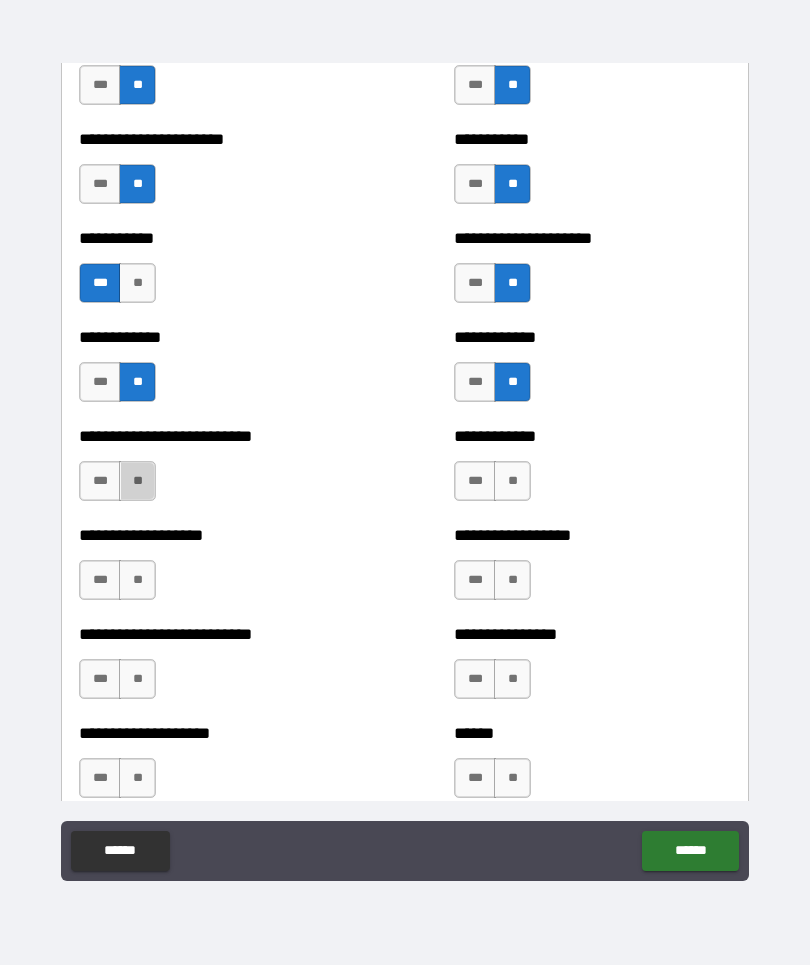 click on "**" at bounding box center (137, 482) 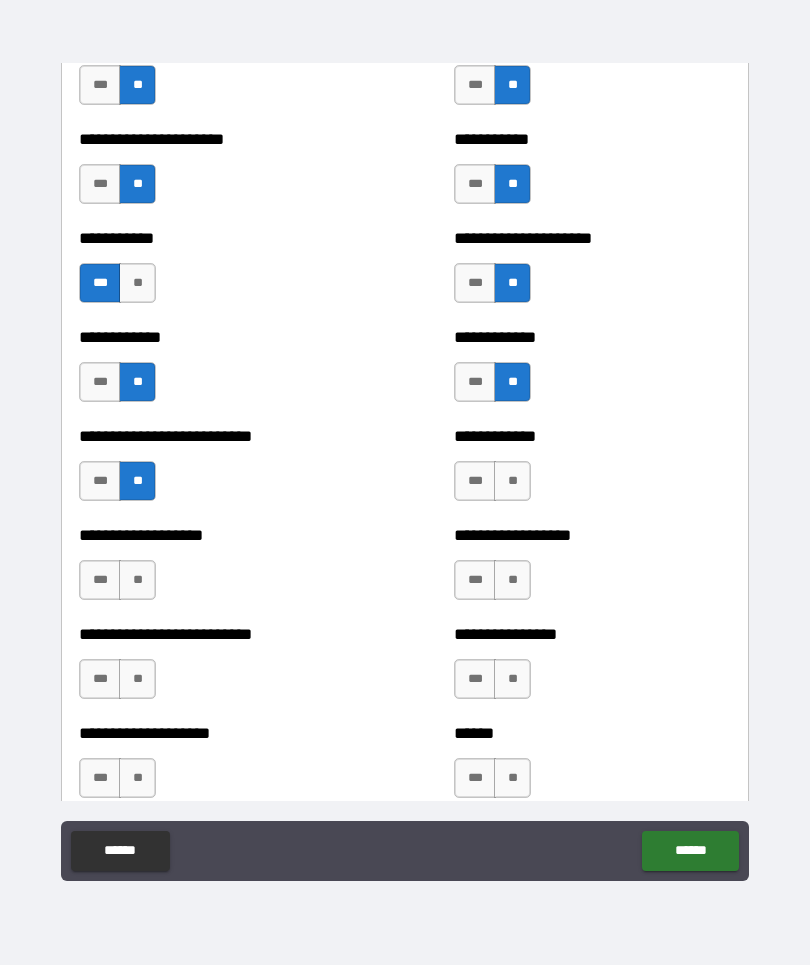 click on "***" at bounding box center [100, 482] 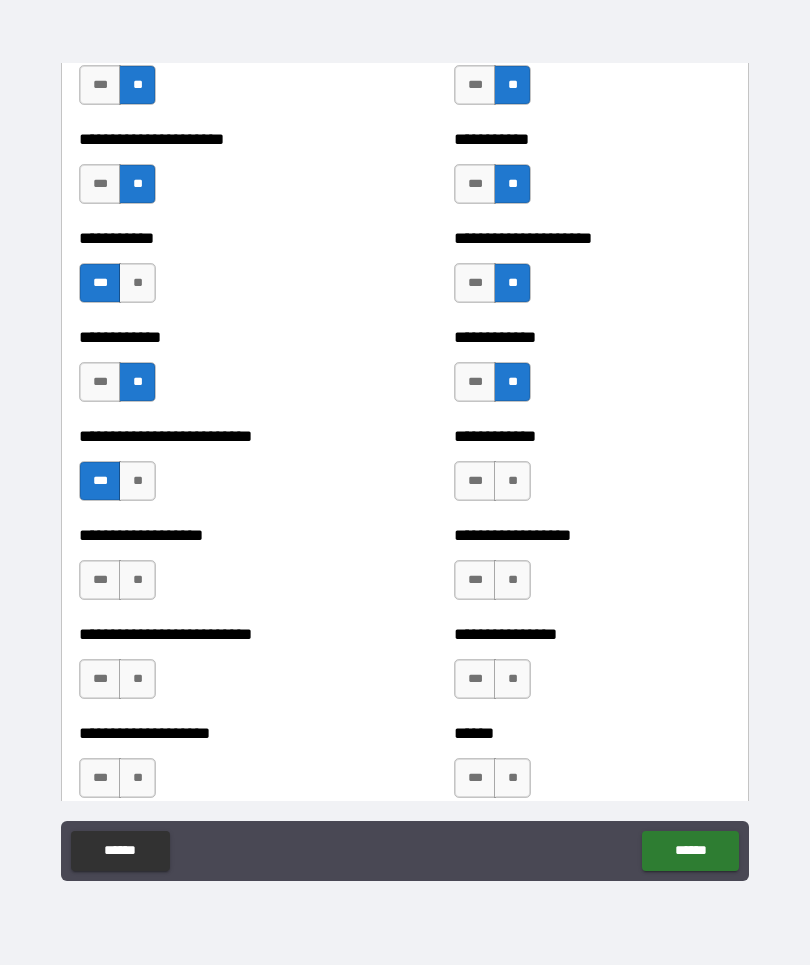click on "**" at bounding box center [512, 482] 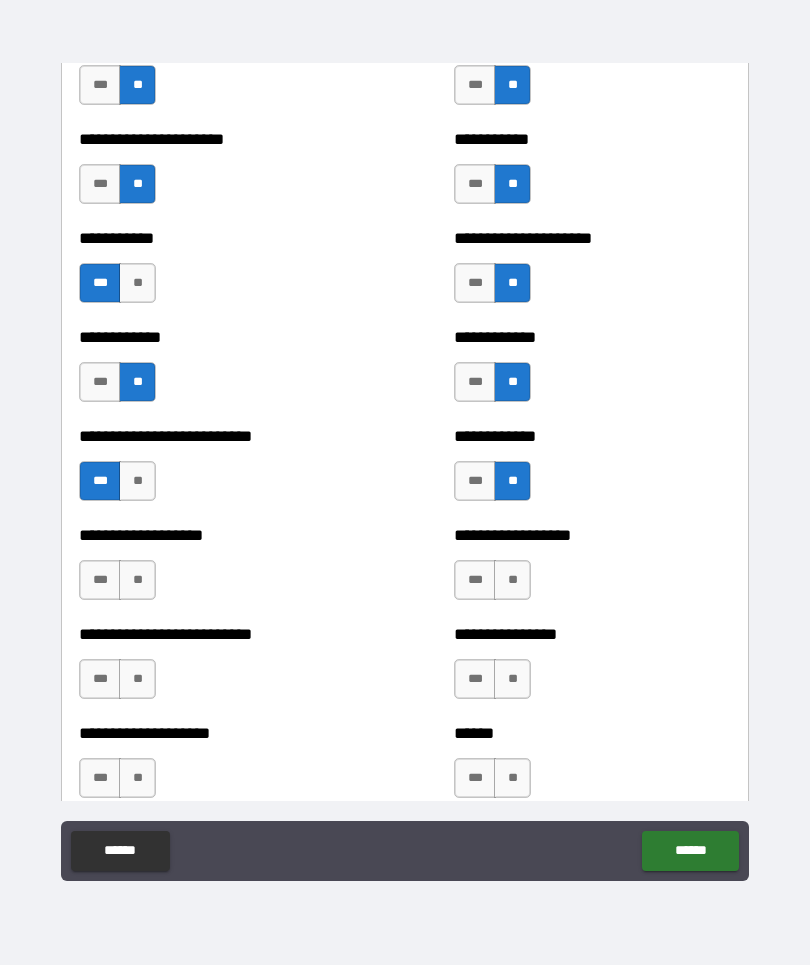 click on "**" at bounding box center (137, 581) 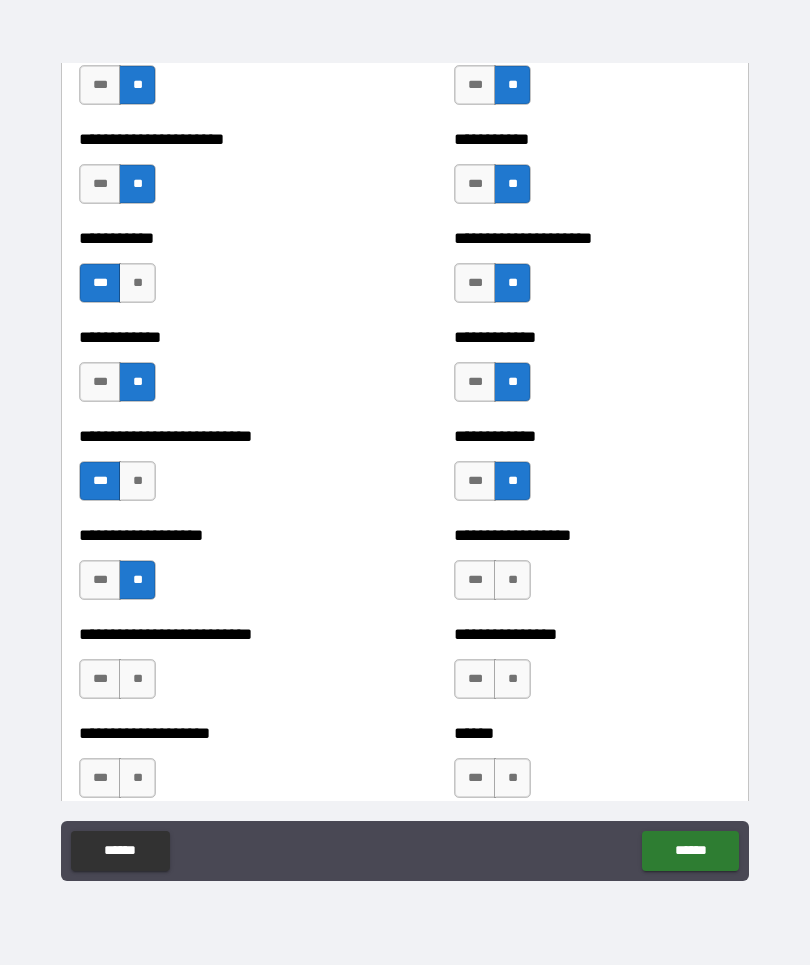 click on "***" at bounding box center [475, 581] 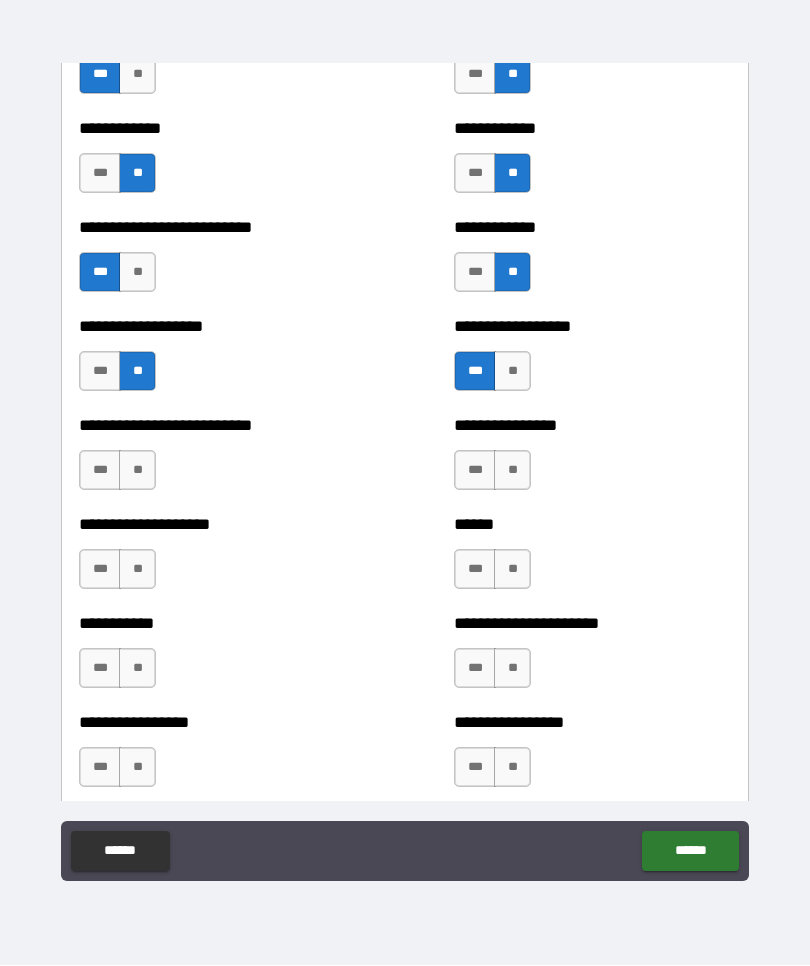 scroll, scrollTop: 5607, scrollLeft: 0, axis: vertical 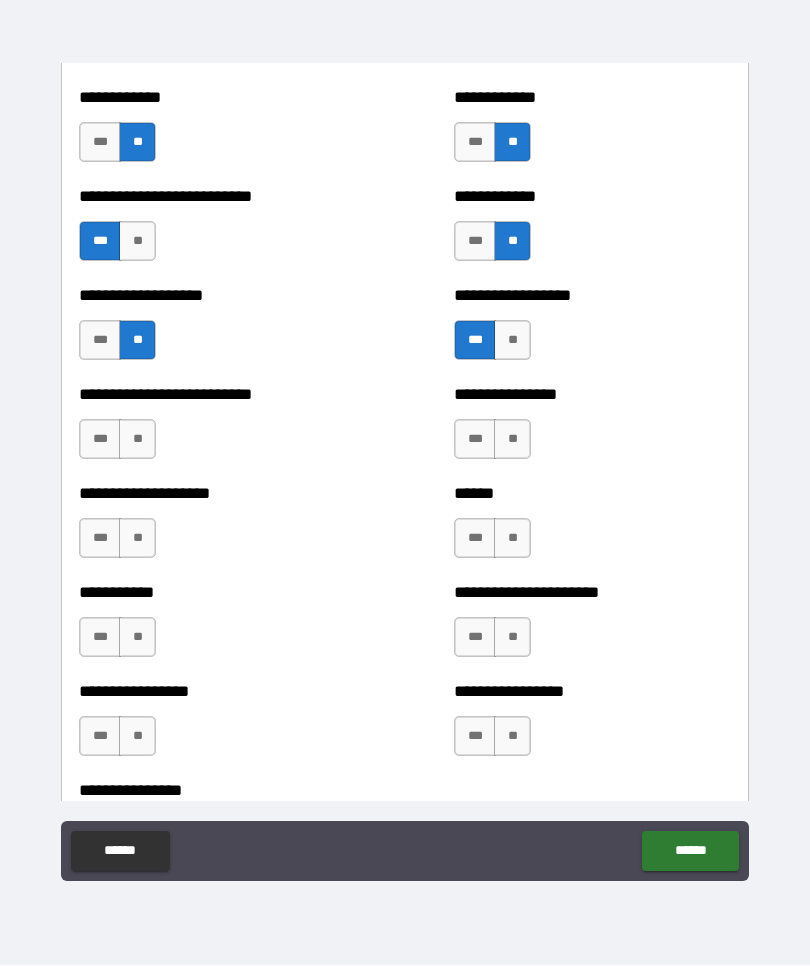click on "**" at bounding box center (137, 440) 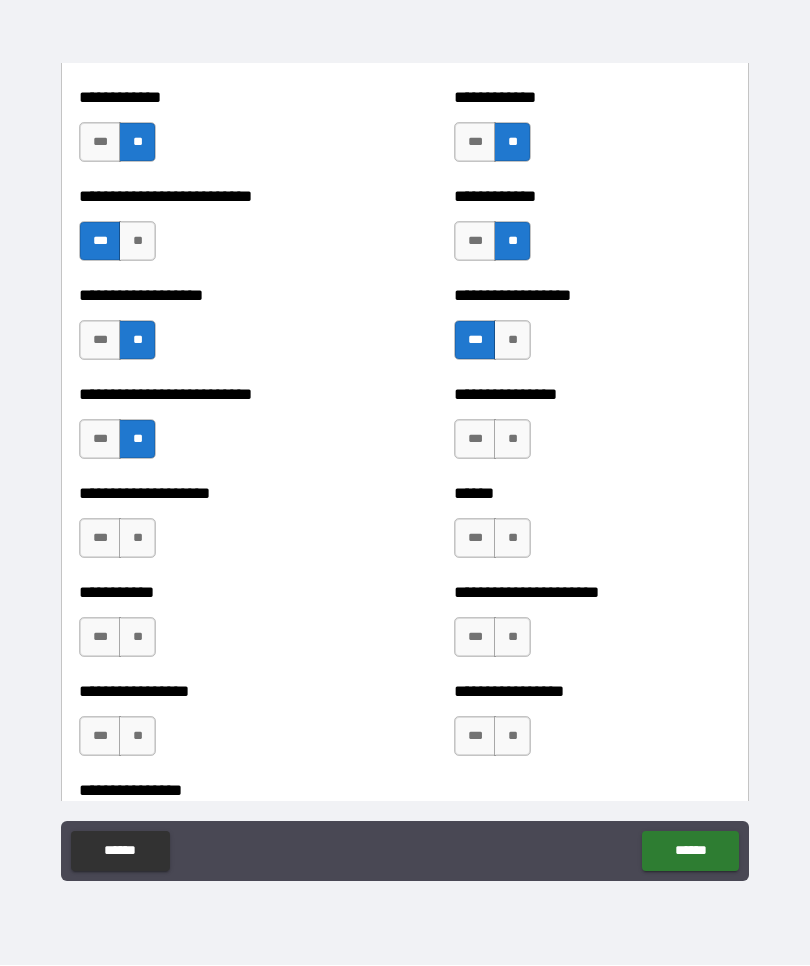 click on "**" at bounding box center [512, 440] 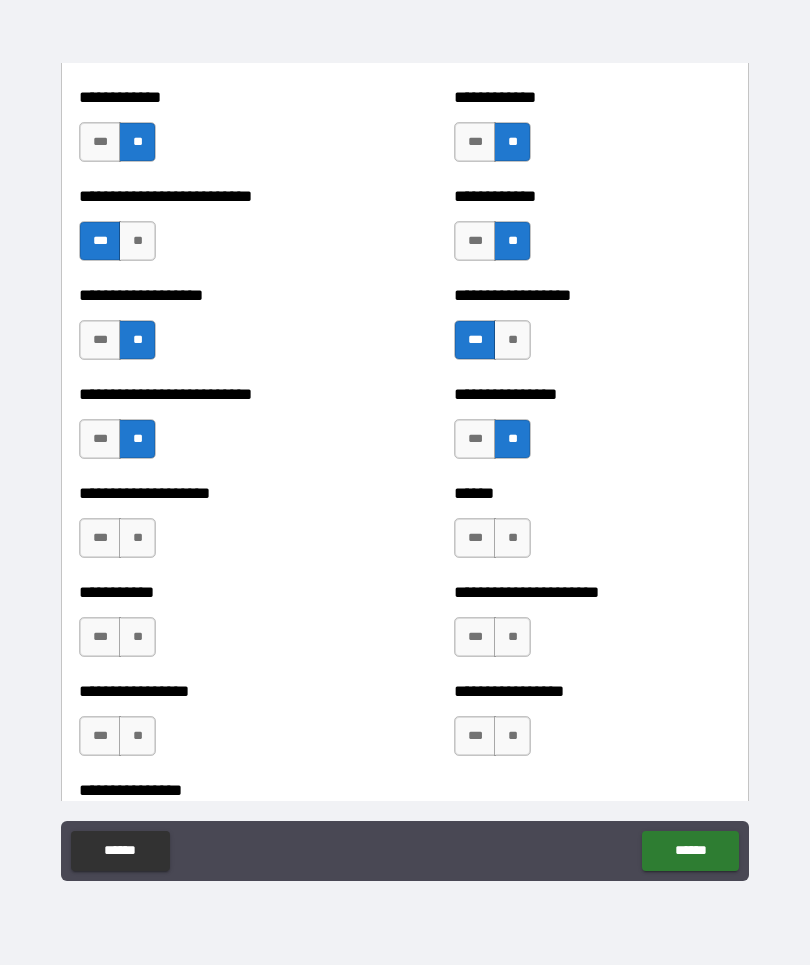 click on "**" at bounding box center (137, 539) 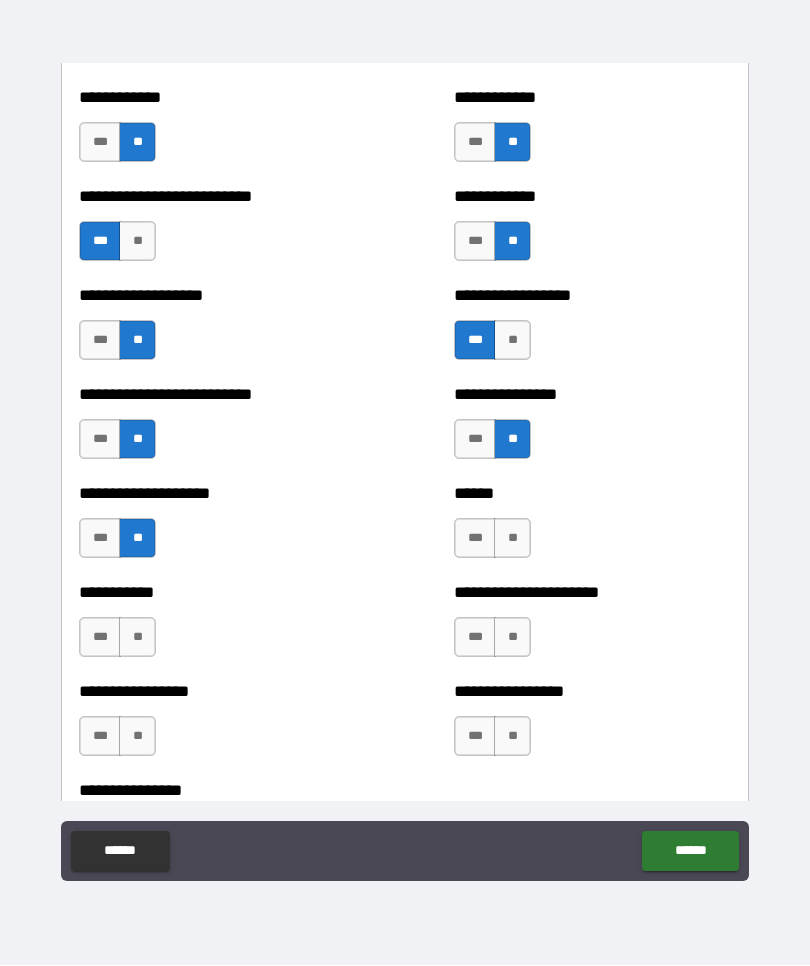 click on "**" at bounding box center (512, 539) 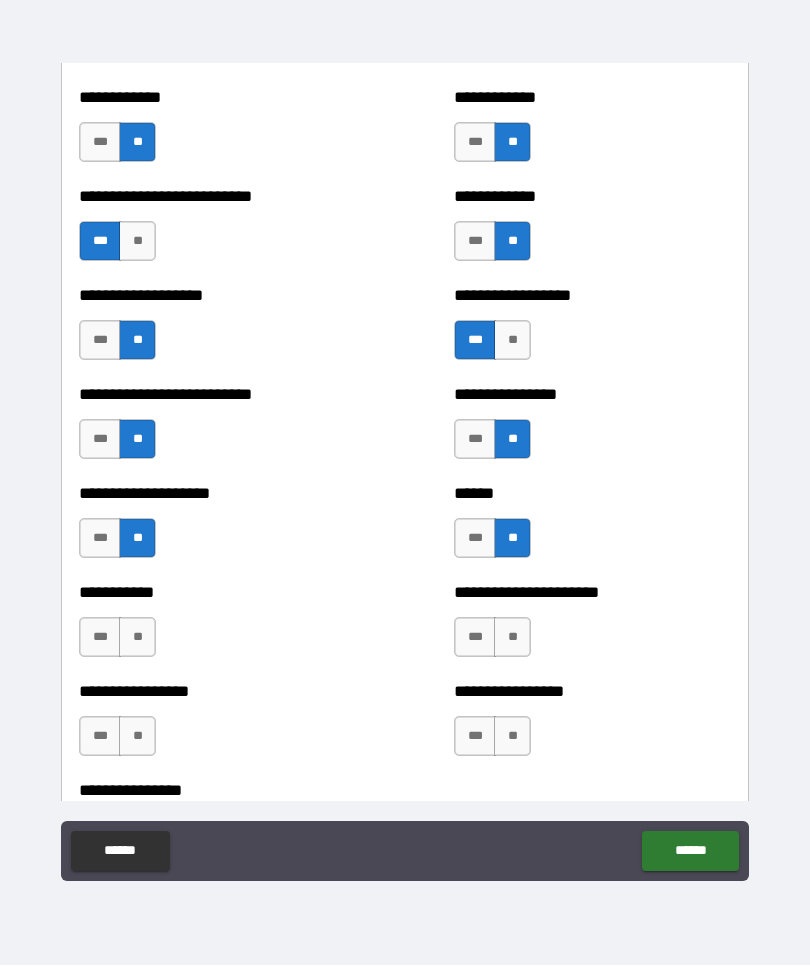 click on "***" at bounding box center [100, 638] 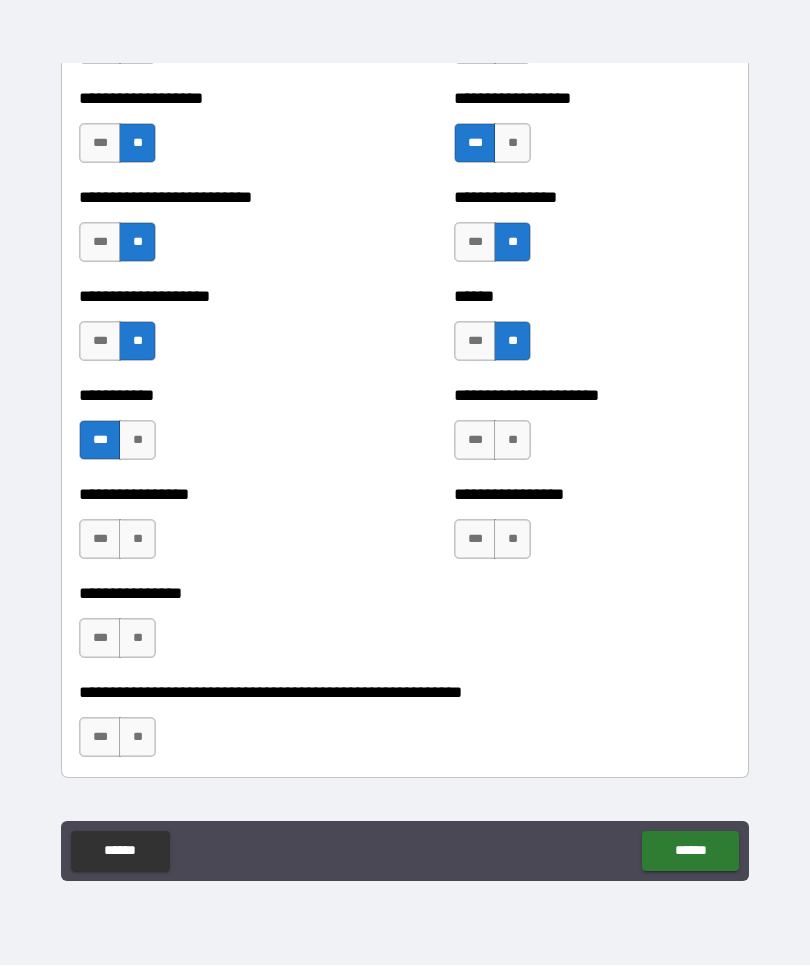 scroll, scrollTop: 5816, scrollLeft: 0, axis: vertical 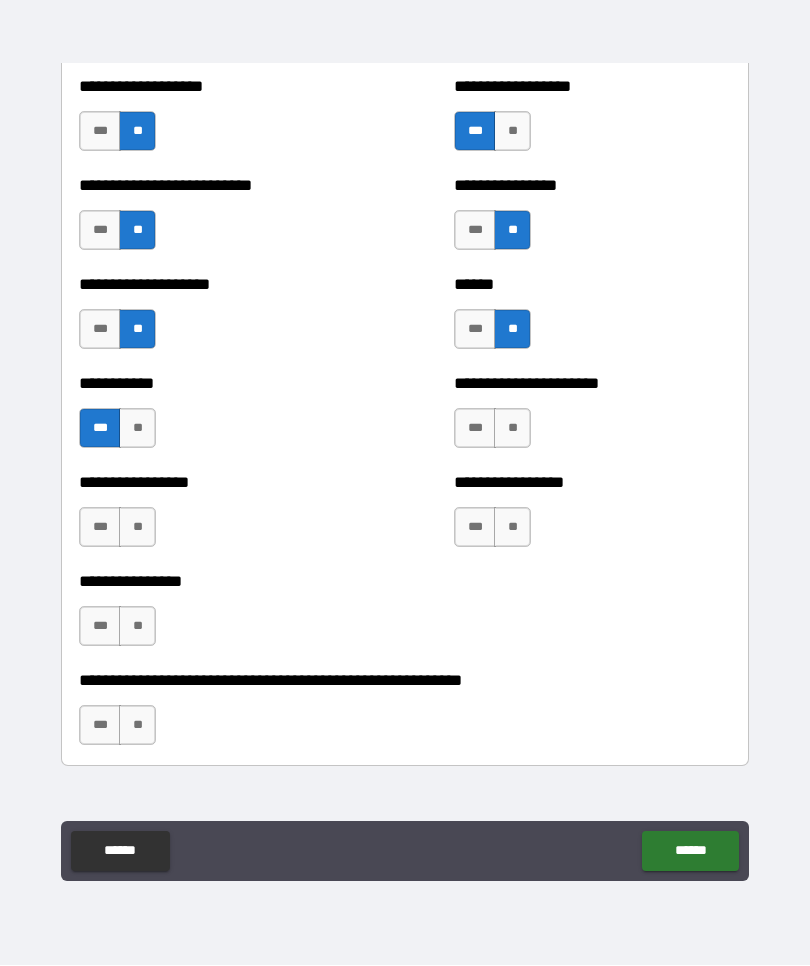 click on "***" at bounding box center (475, 429) 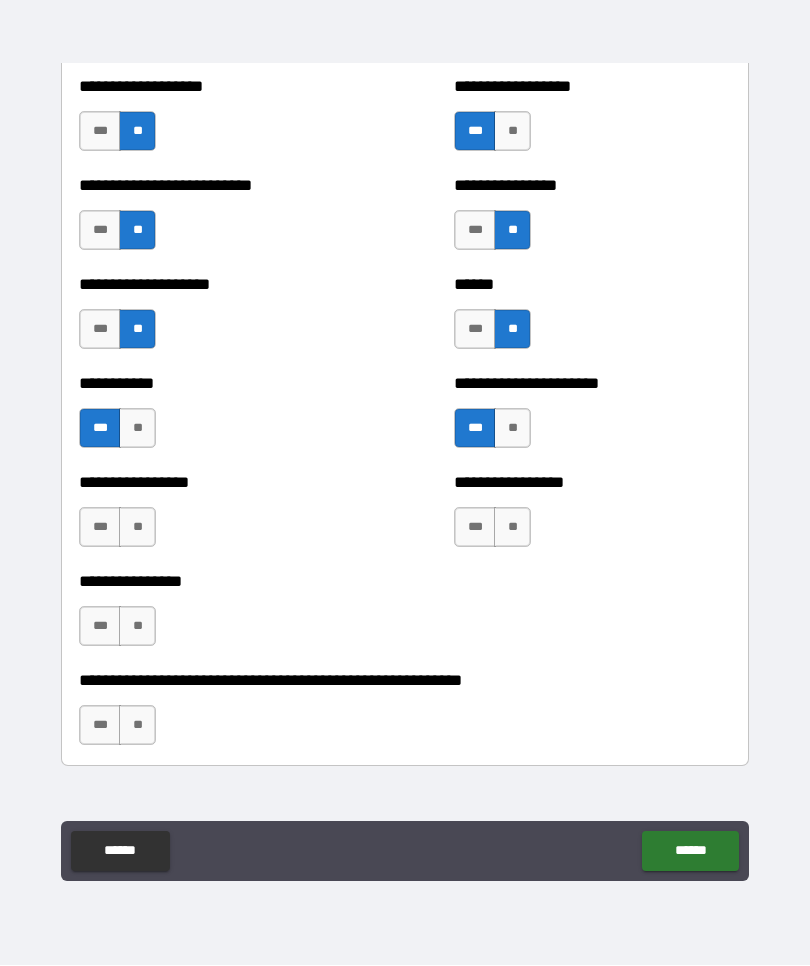 click on "**" at bounding box center [137, 528] 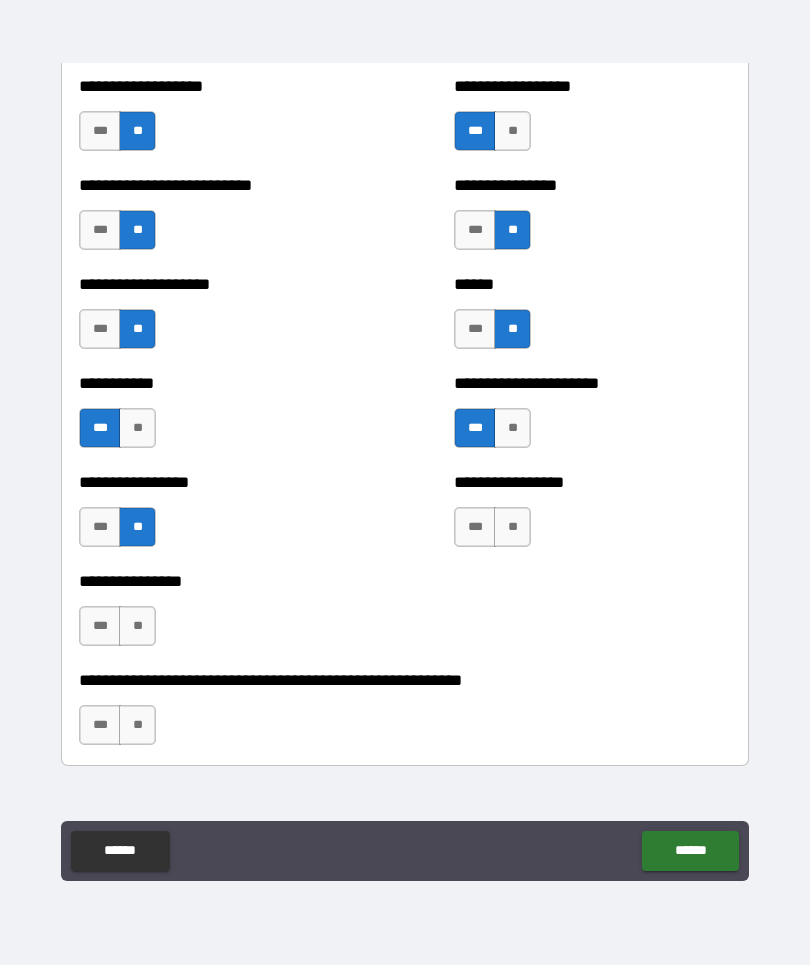 click on "**" at bounding box center (512, 528) 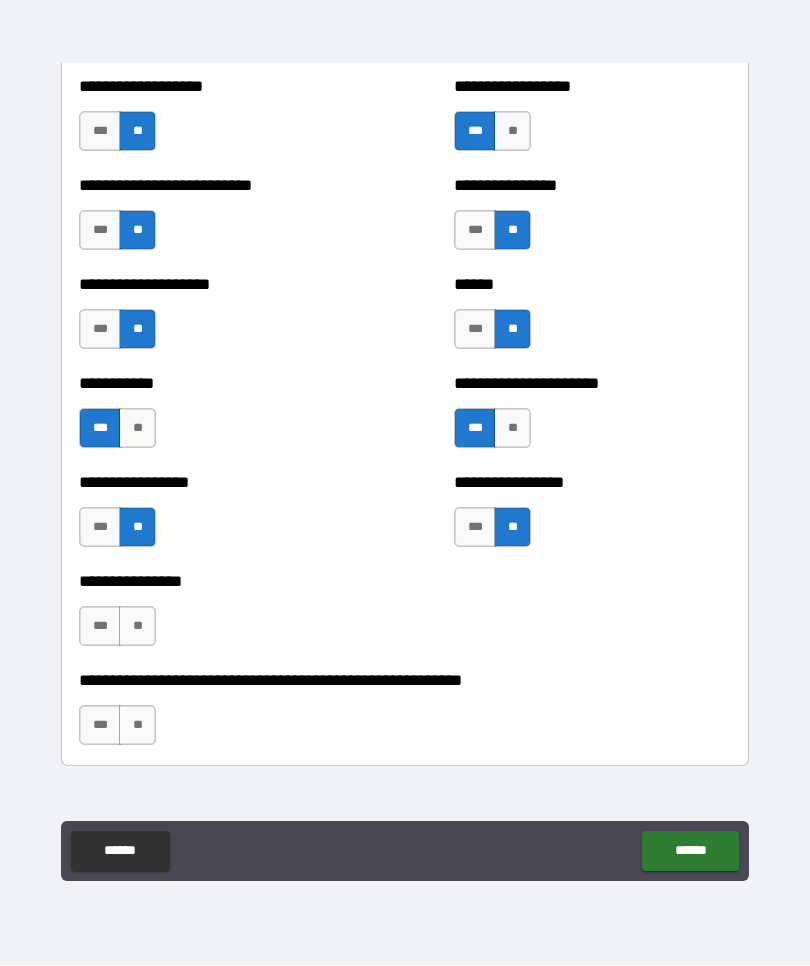 click on "**" at bounding box center (137, 627) 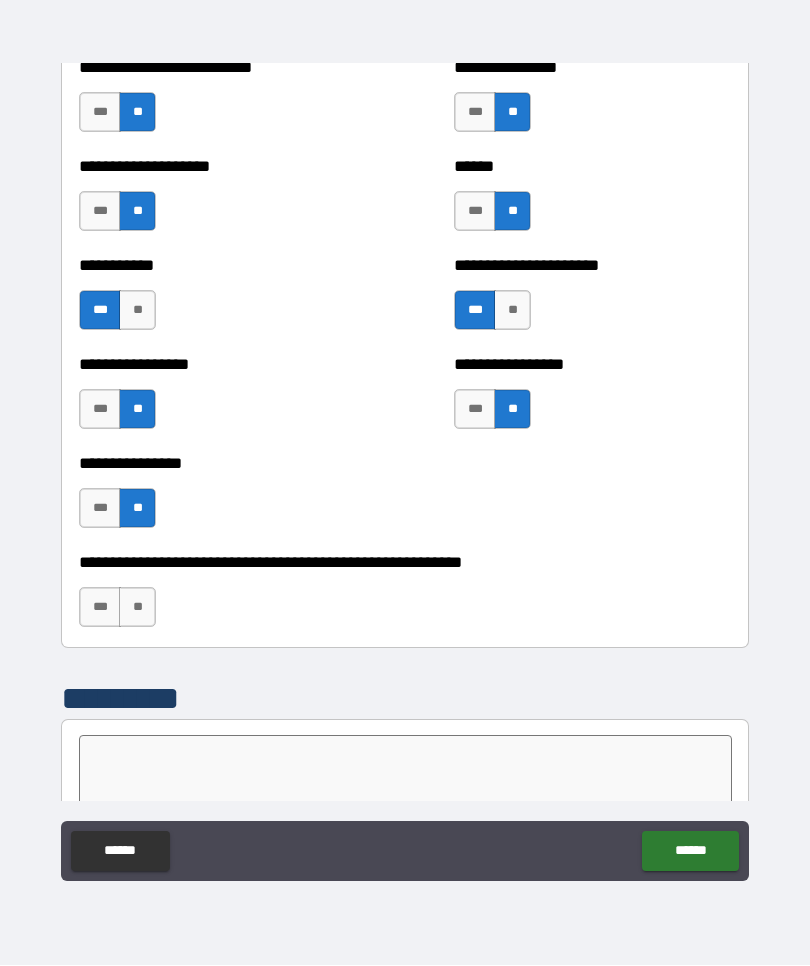scroll, scrollTop: 5933, scrollLeft: 0, axis: vertical 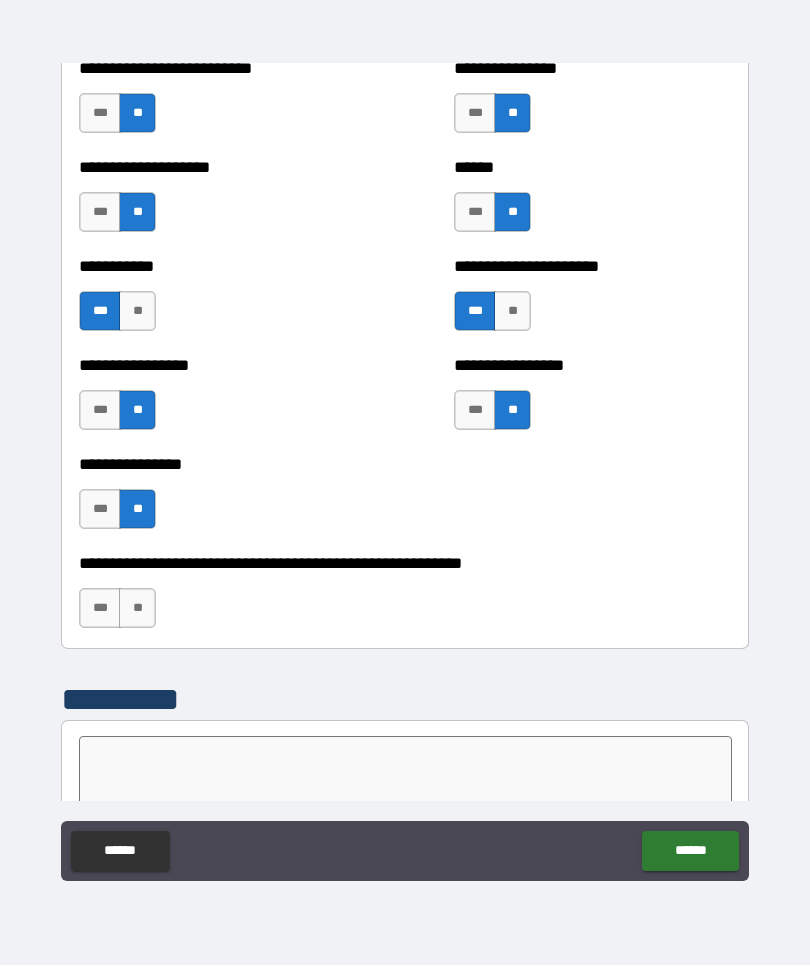 click on "**" at bounding box center (137, 609) 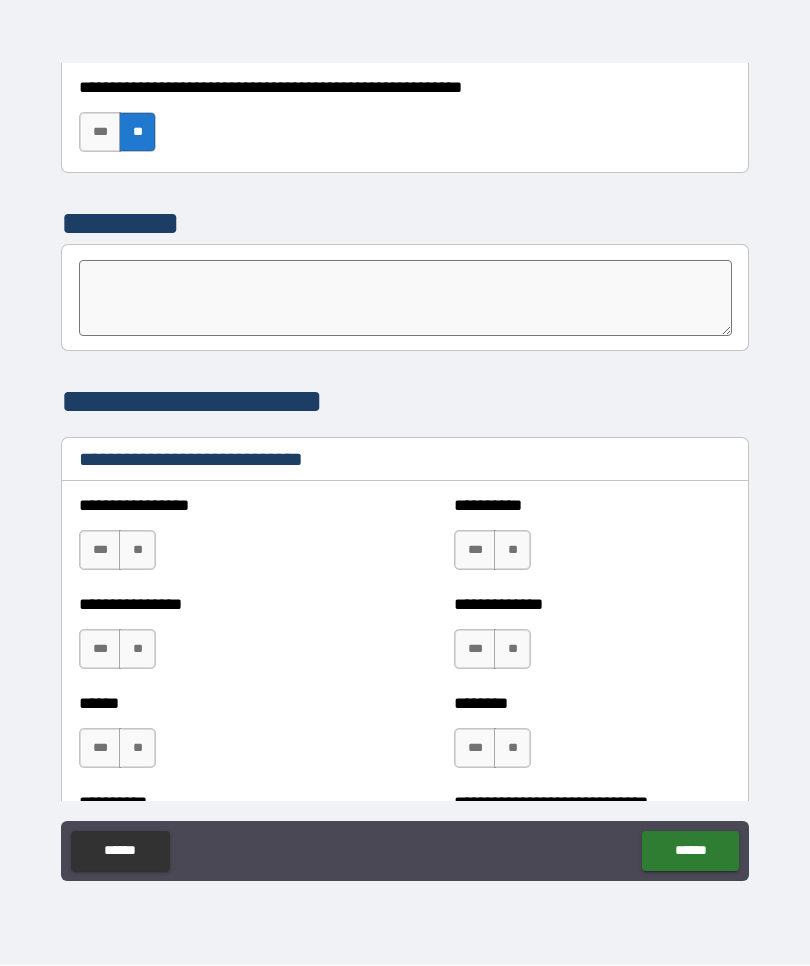 scroll, scrollTop: 6410, scrollLeft: 0, axis: vertical 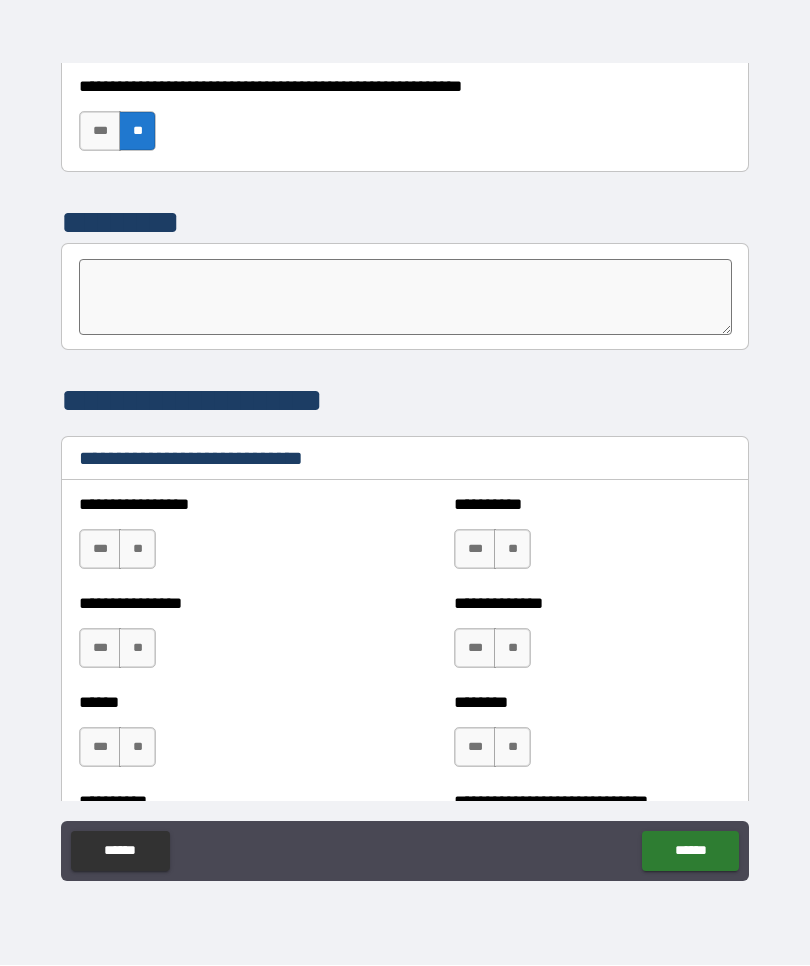 click at bounding box center (405, 298) 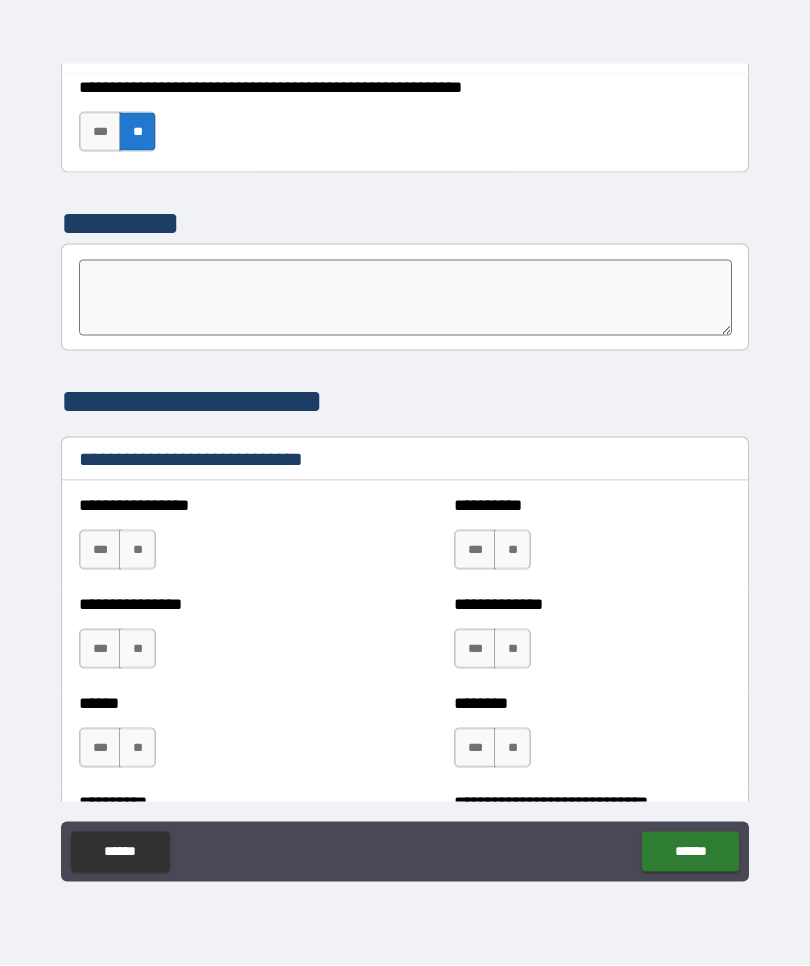 type on "*" 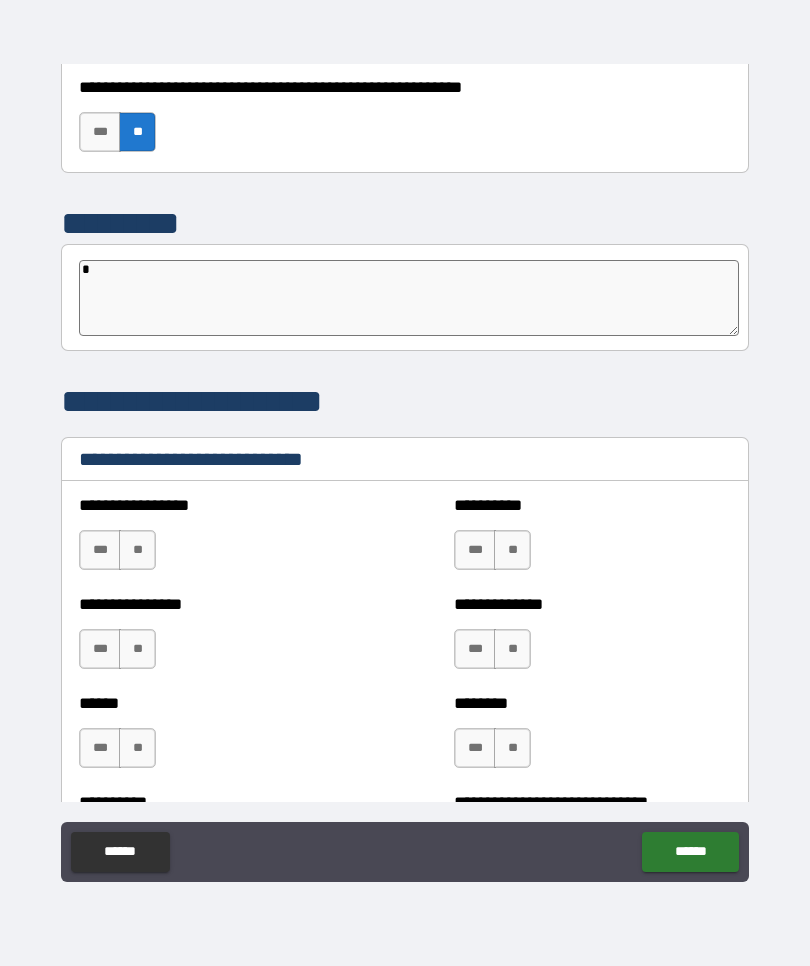 type on "*" 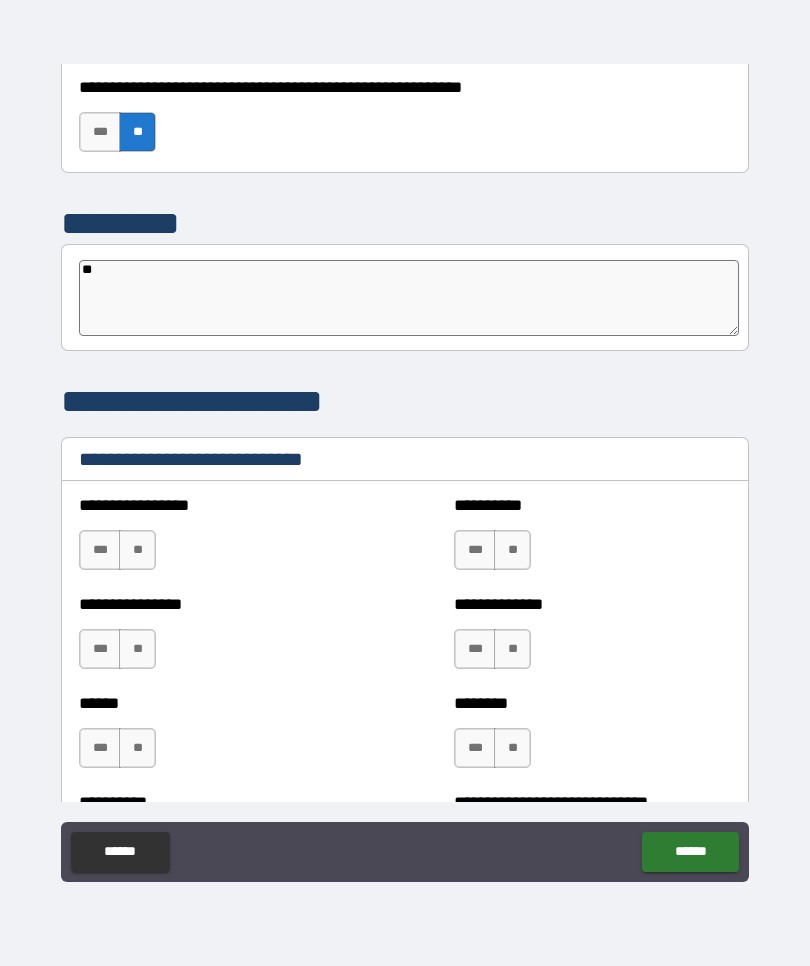 type on "*" 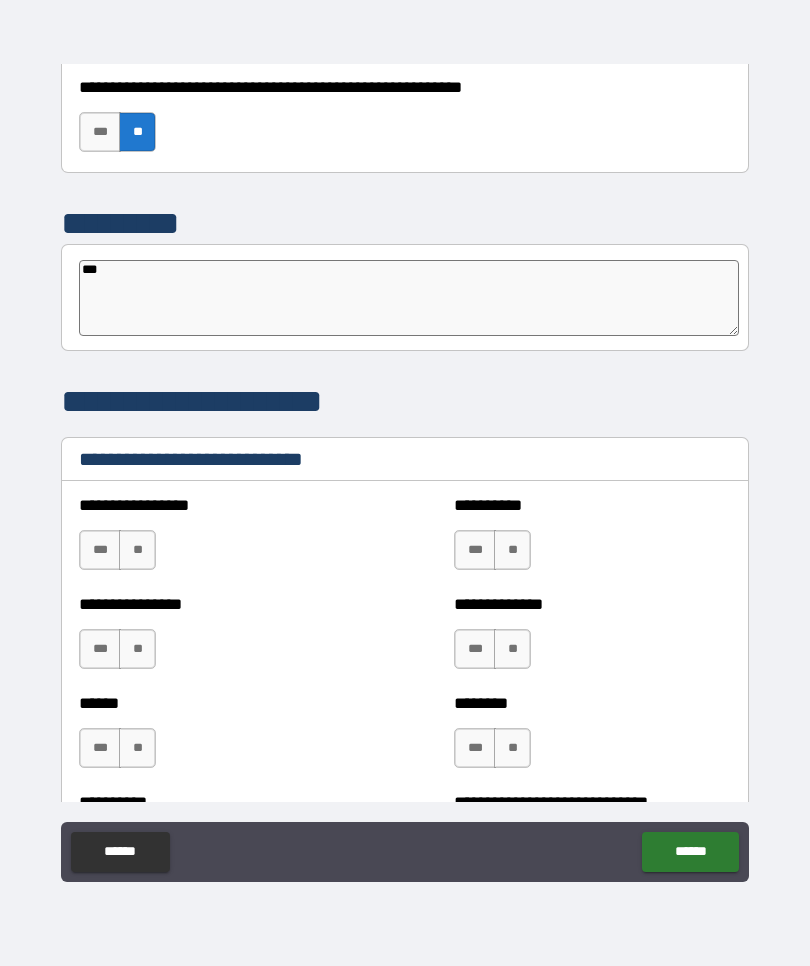 type on "*" 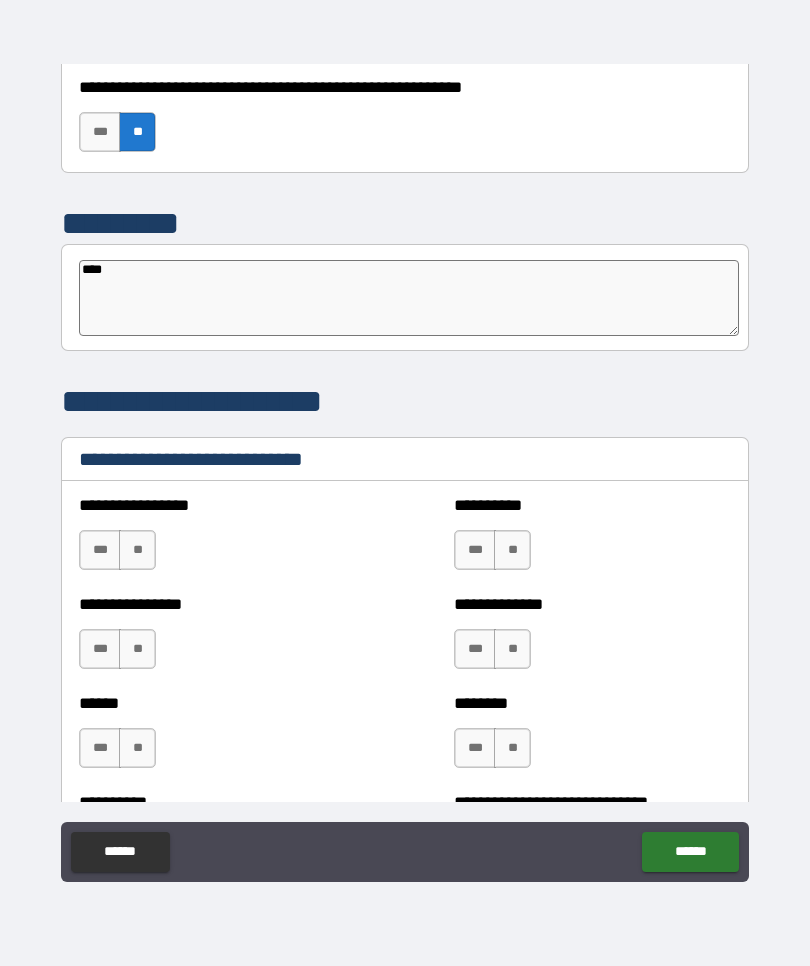 type on "*" 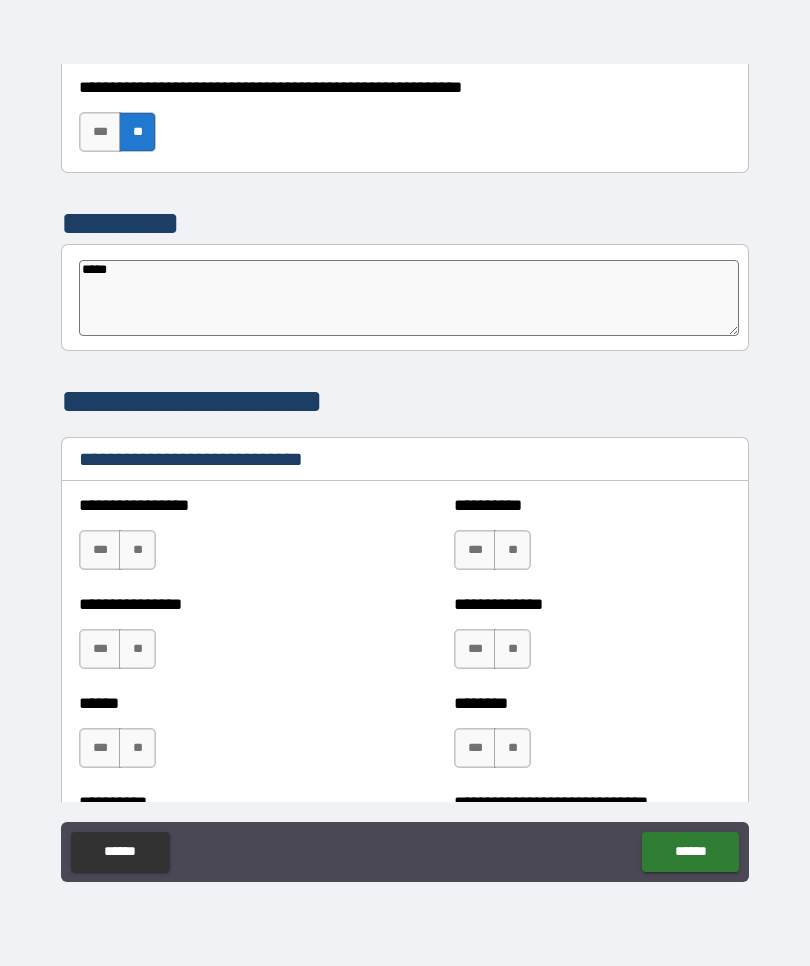 type on "******" 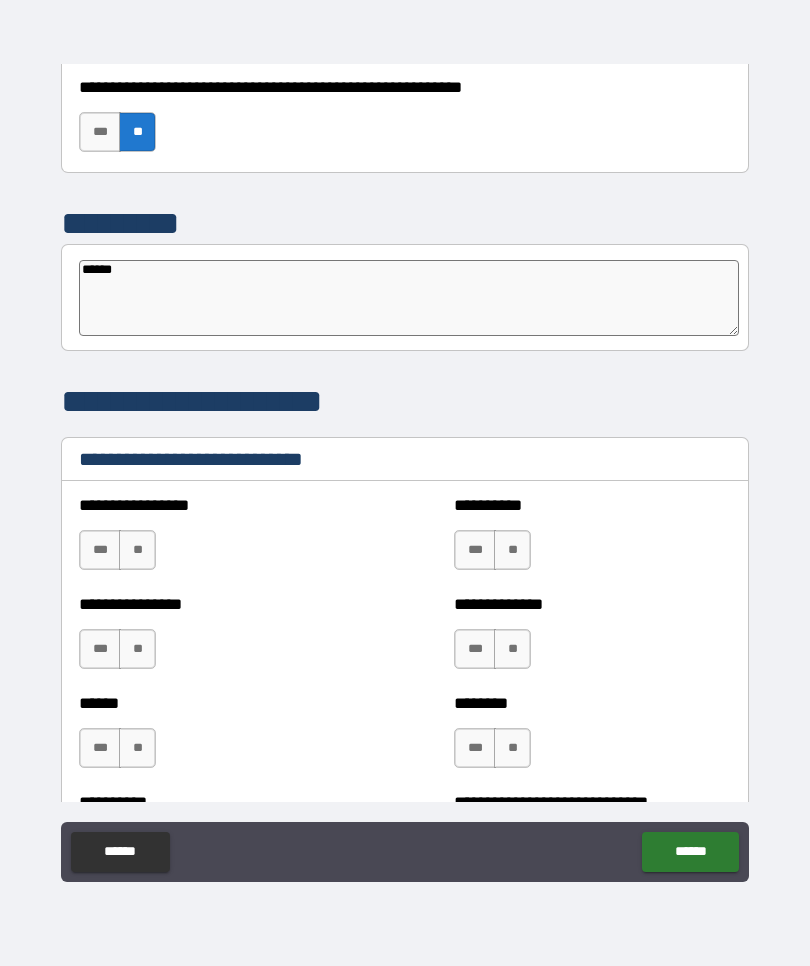 type on "*" 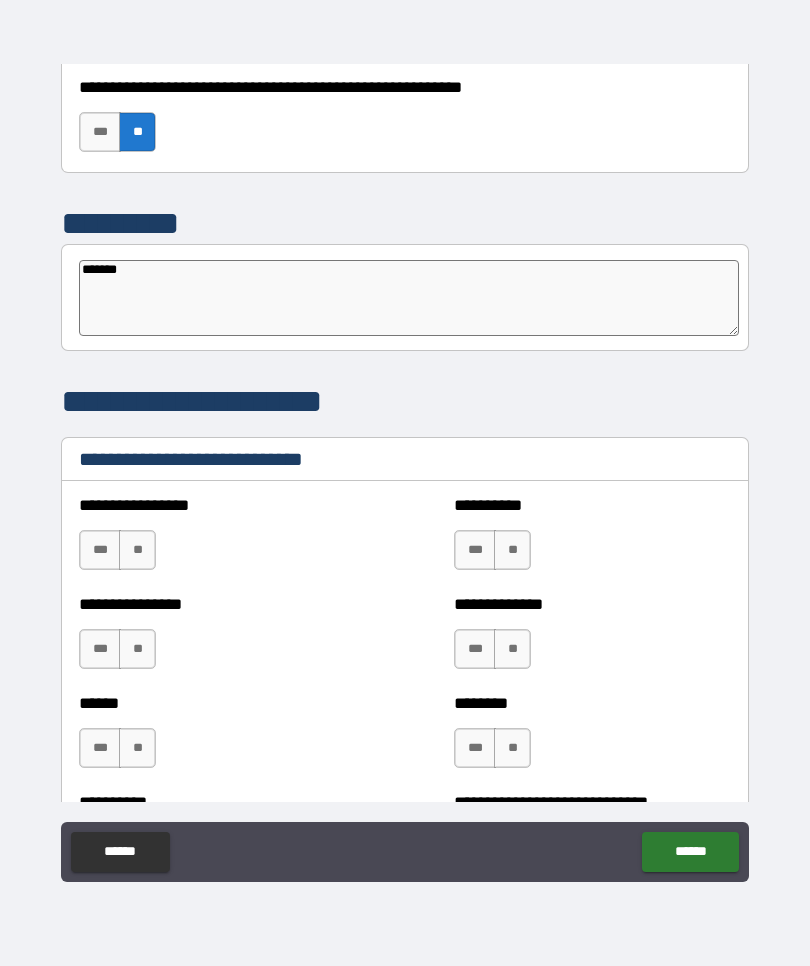 type on "*" 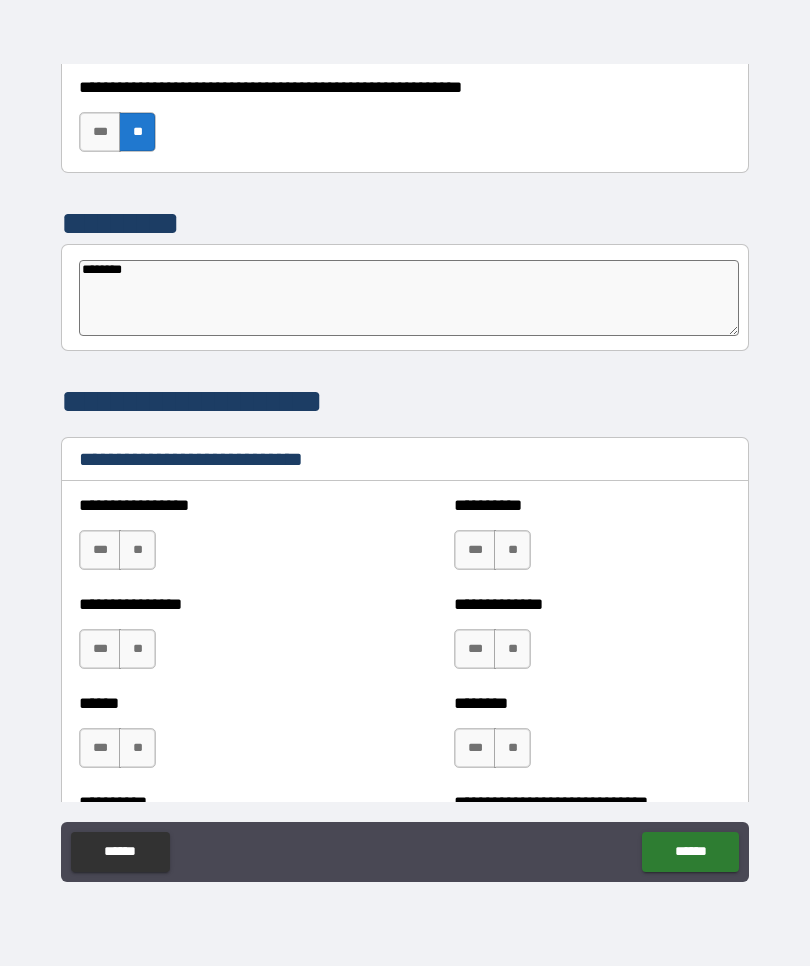type on "*********" 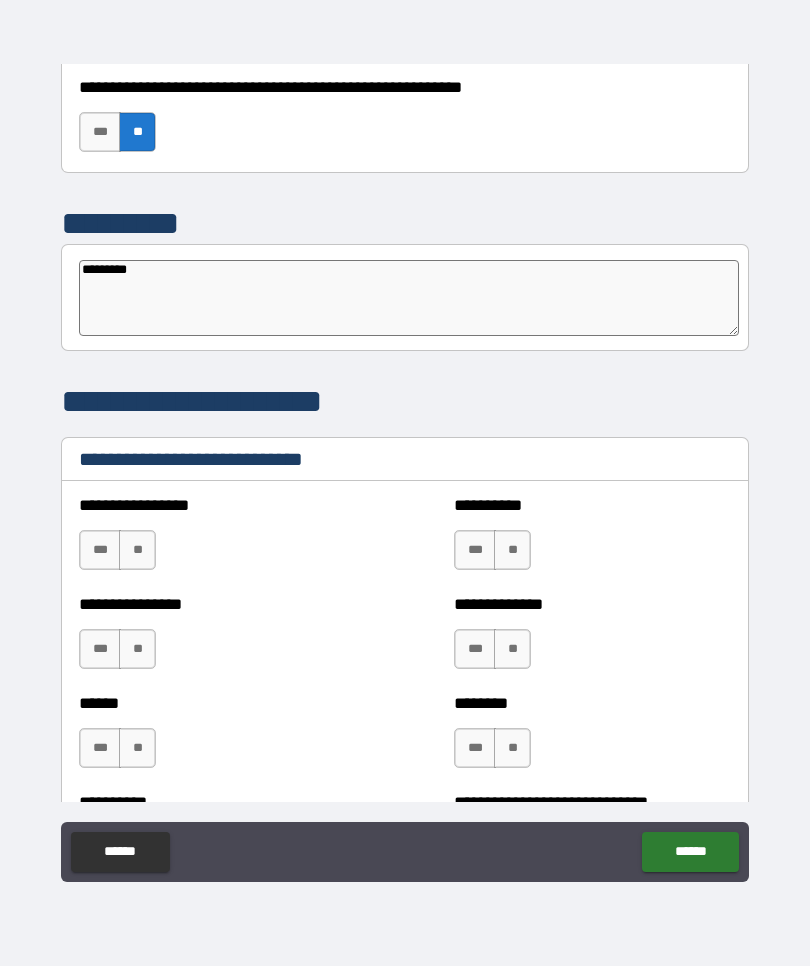 type on "**********" 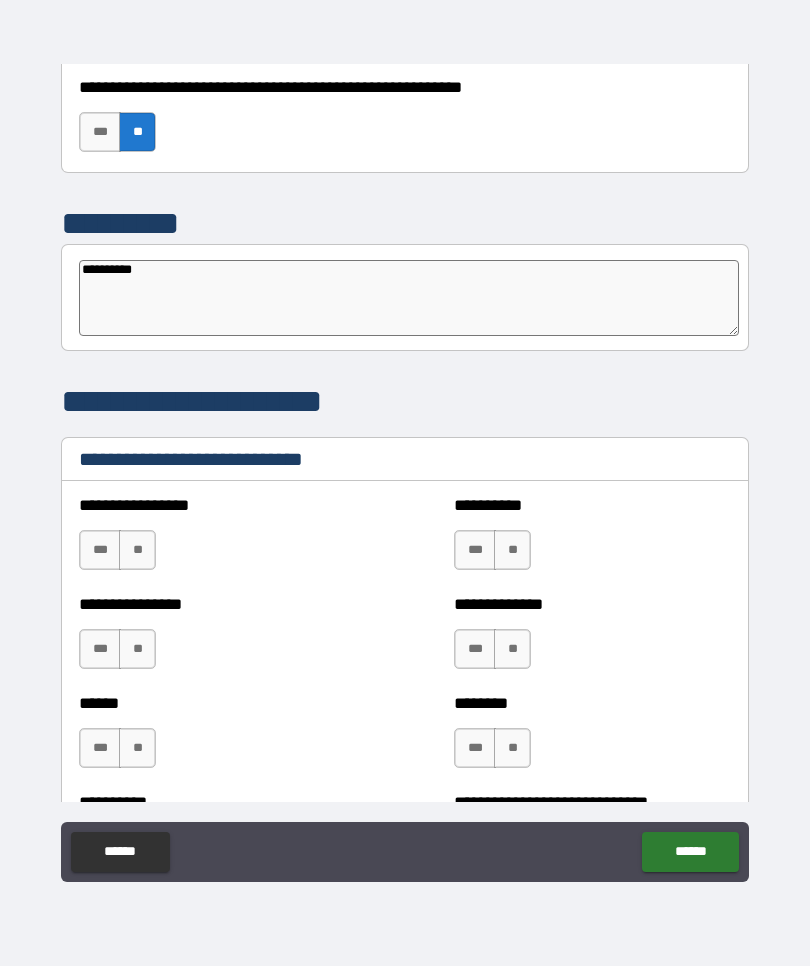 type on "*" 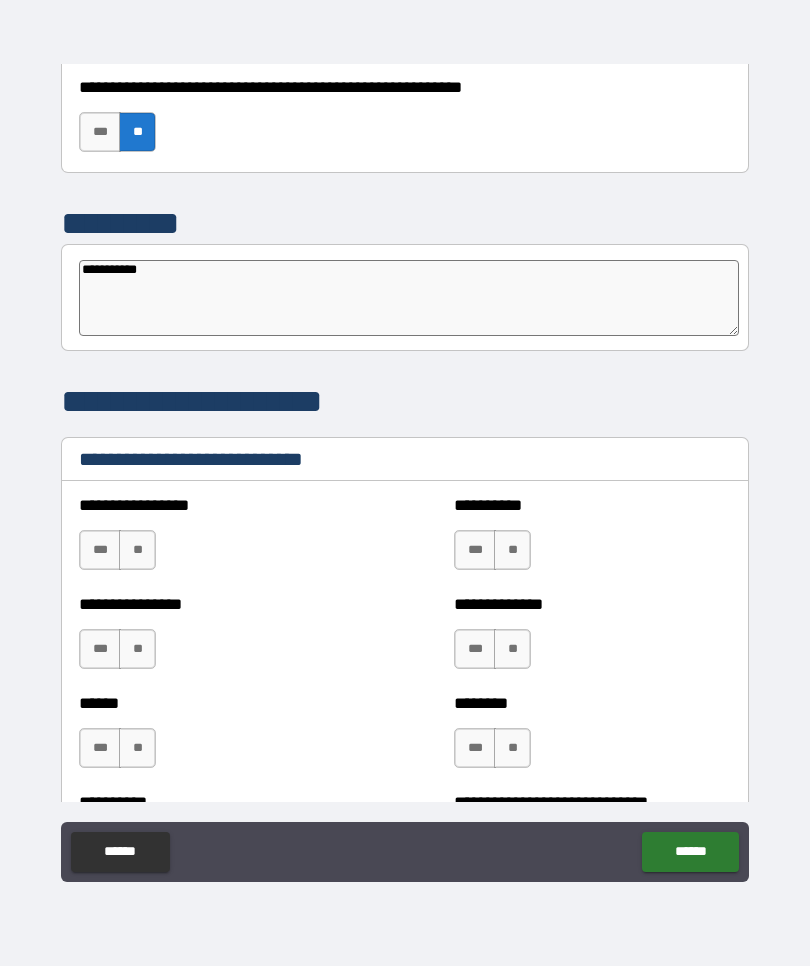 type on "*" 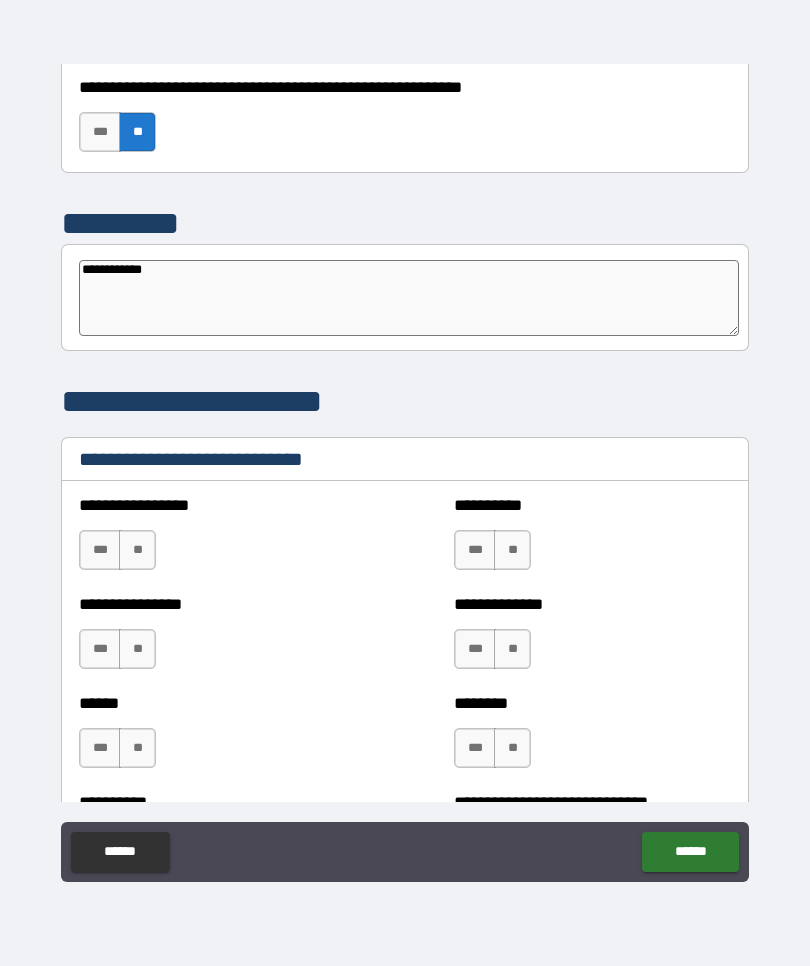 type on "*" 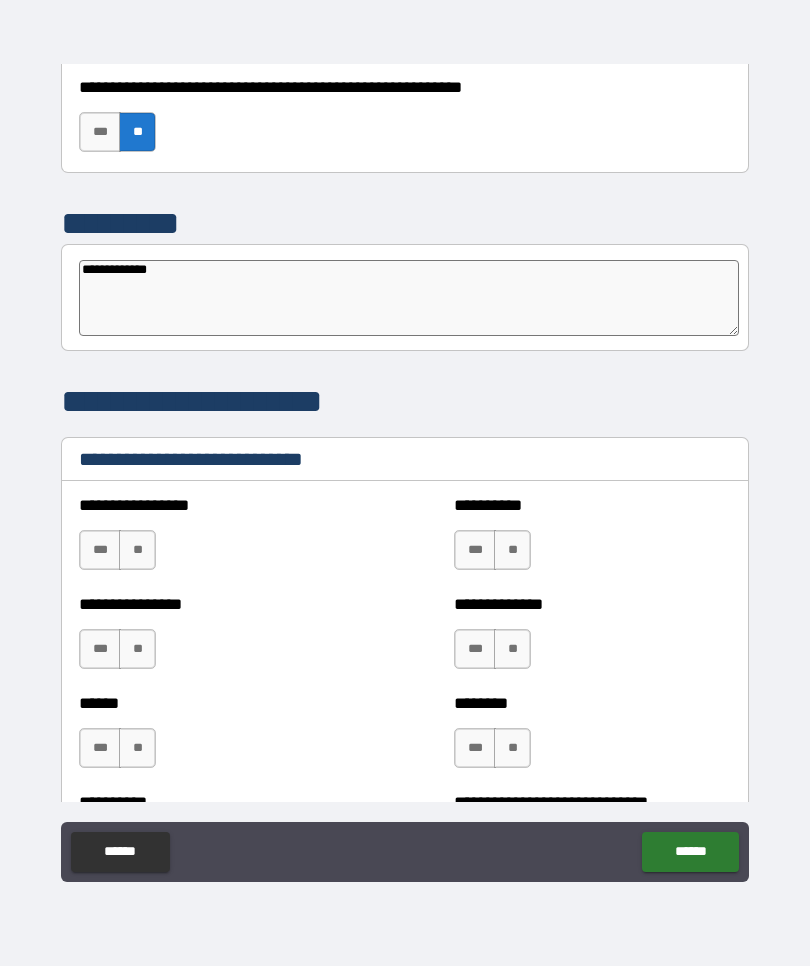 type on "**********" 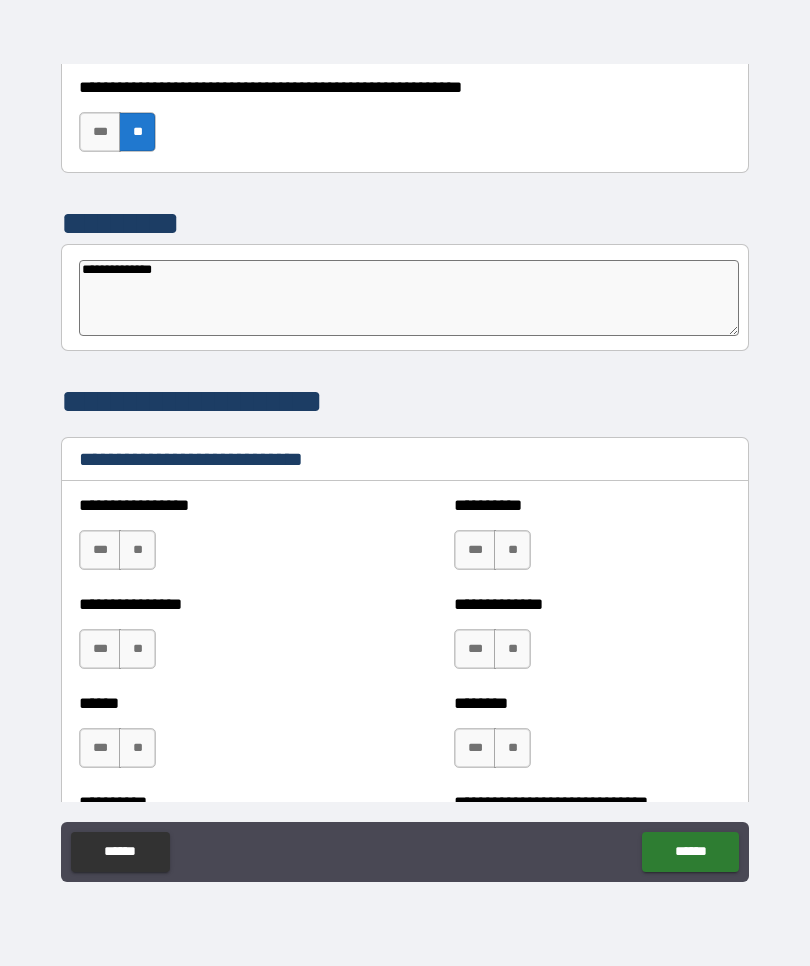 type on "*" 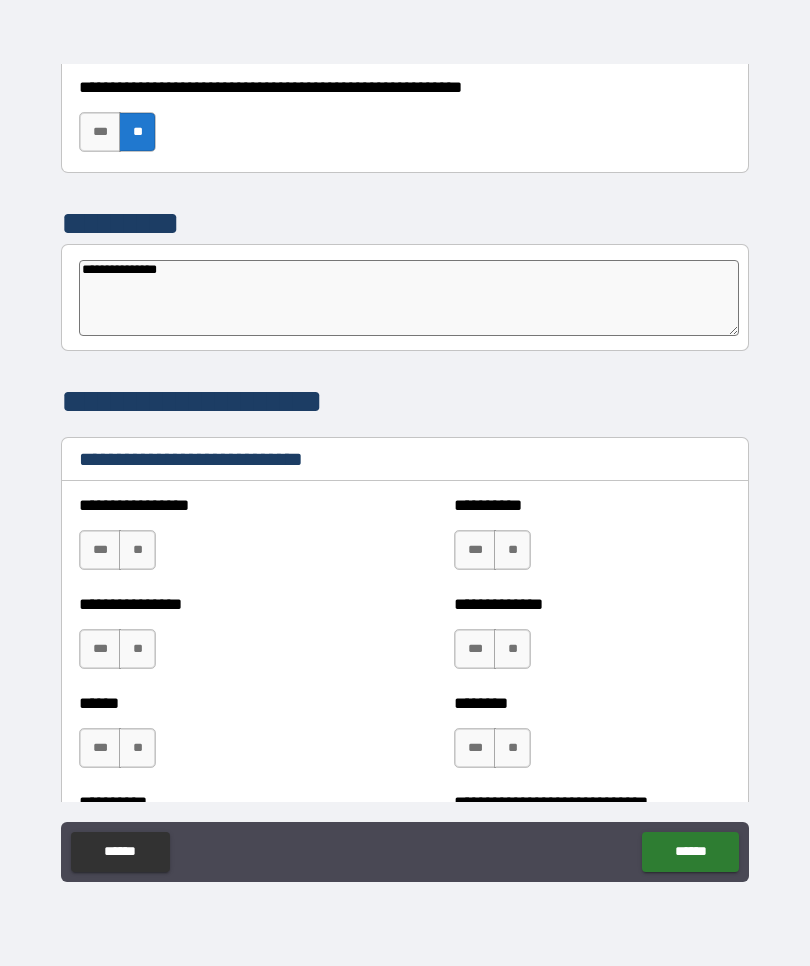 type on "**********" 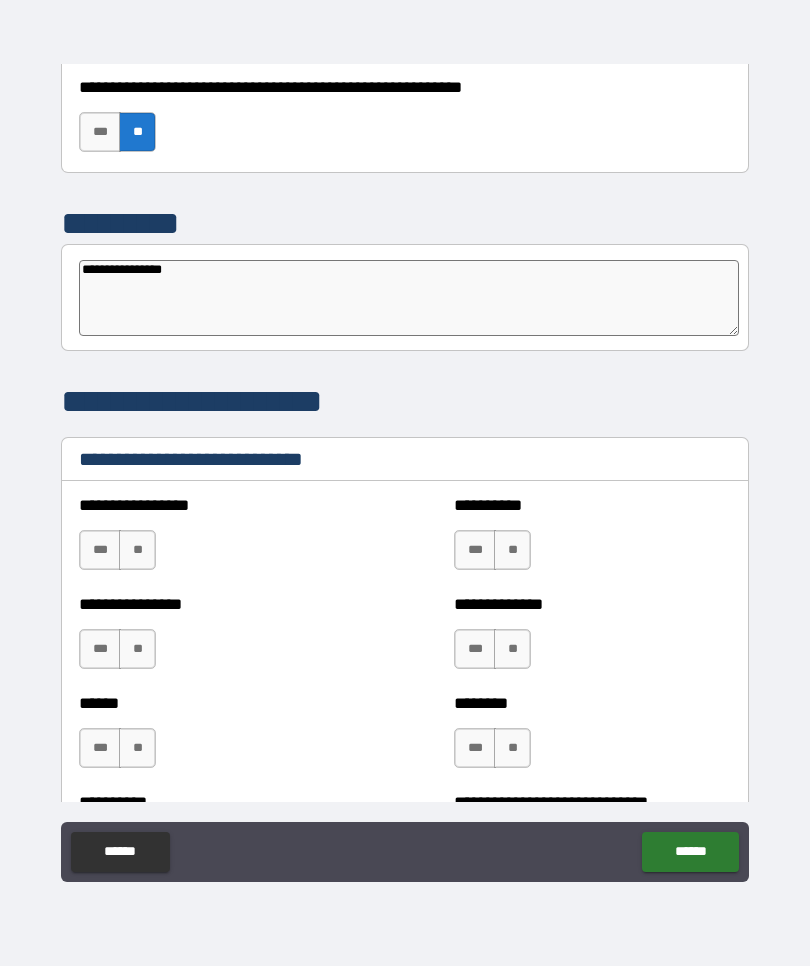 type on "*" 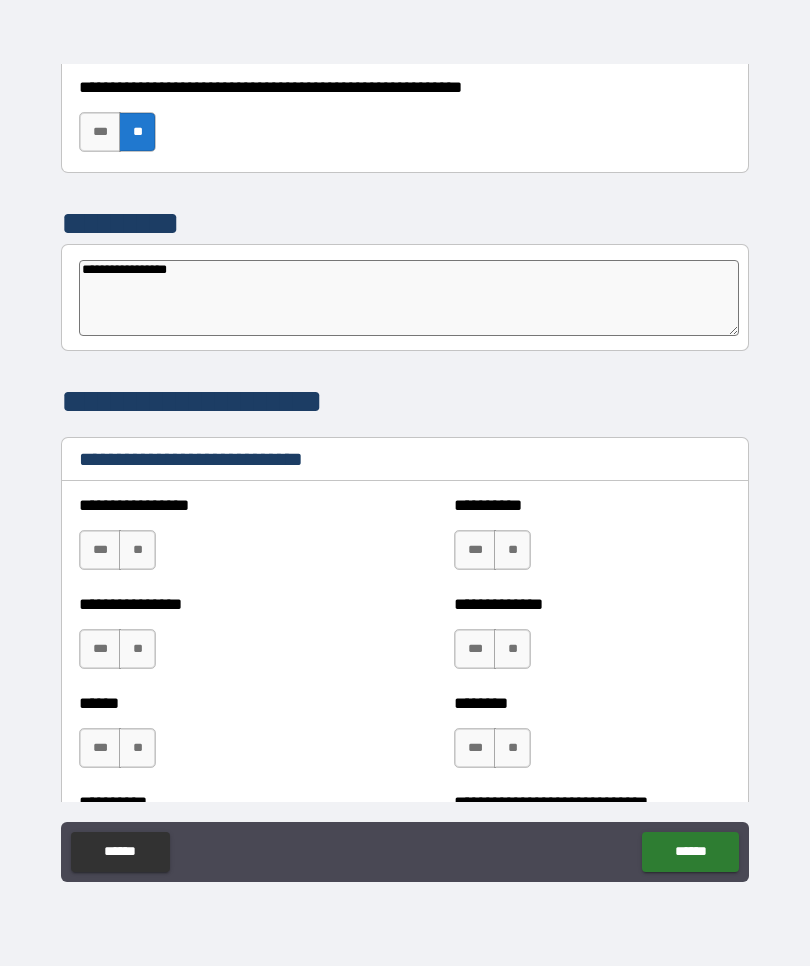 type on "*" 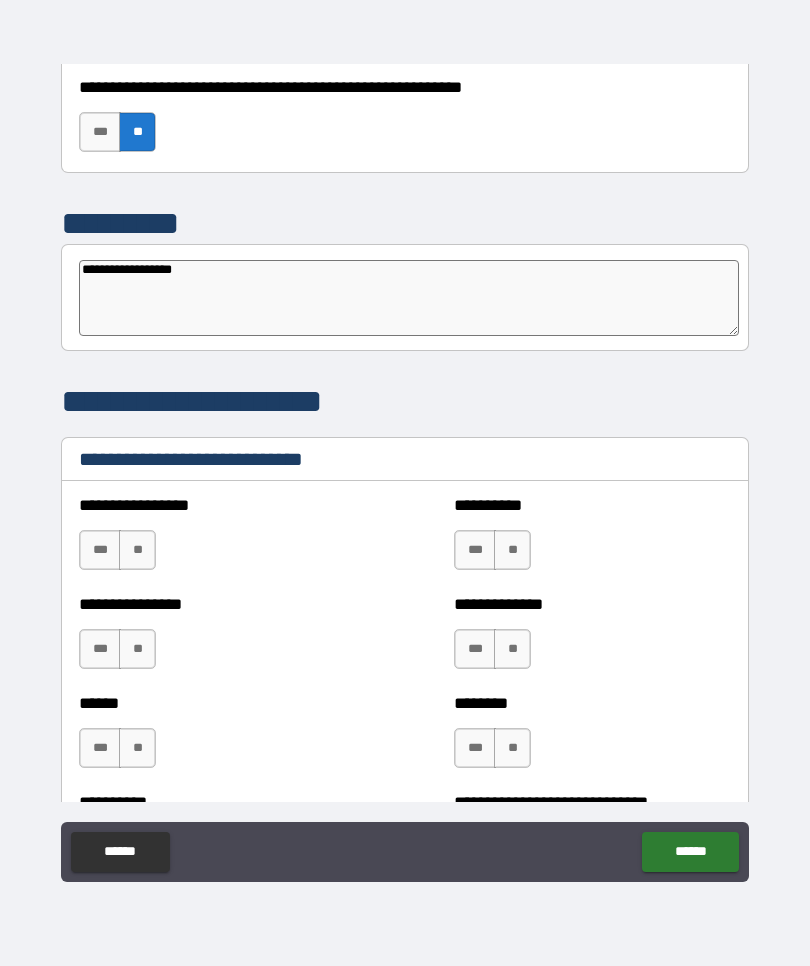 type on "*" 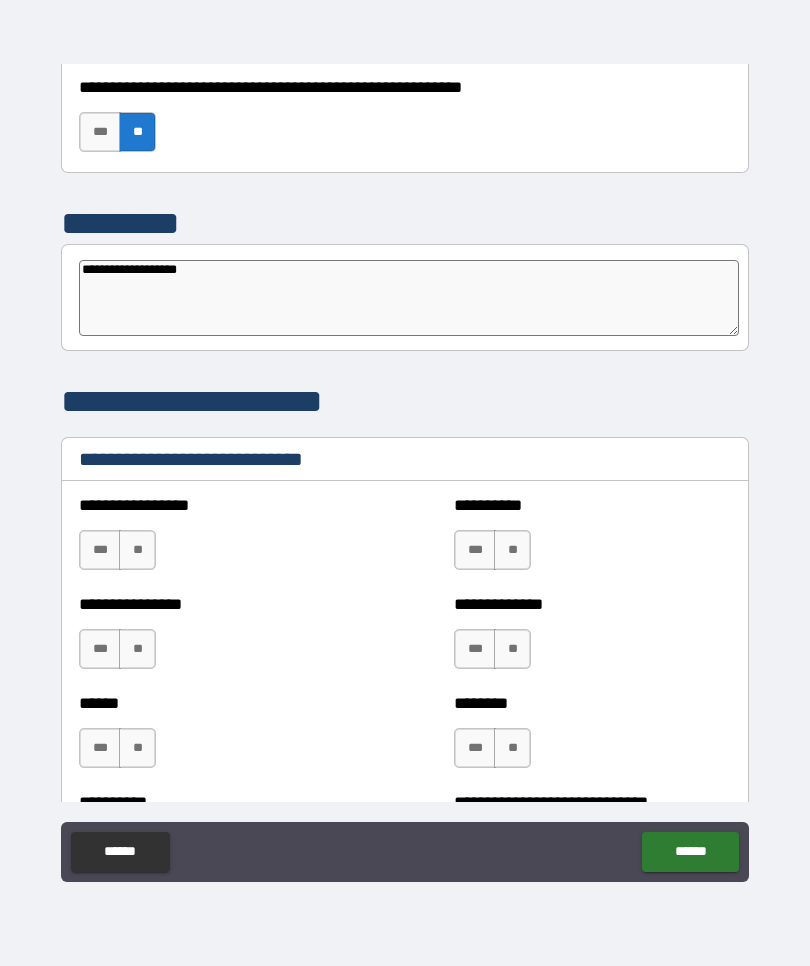 type on "**********" 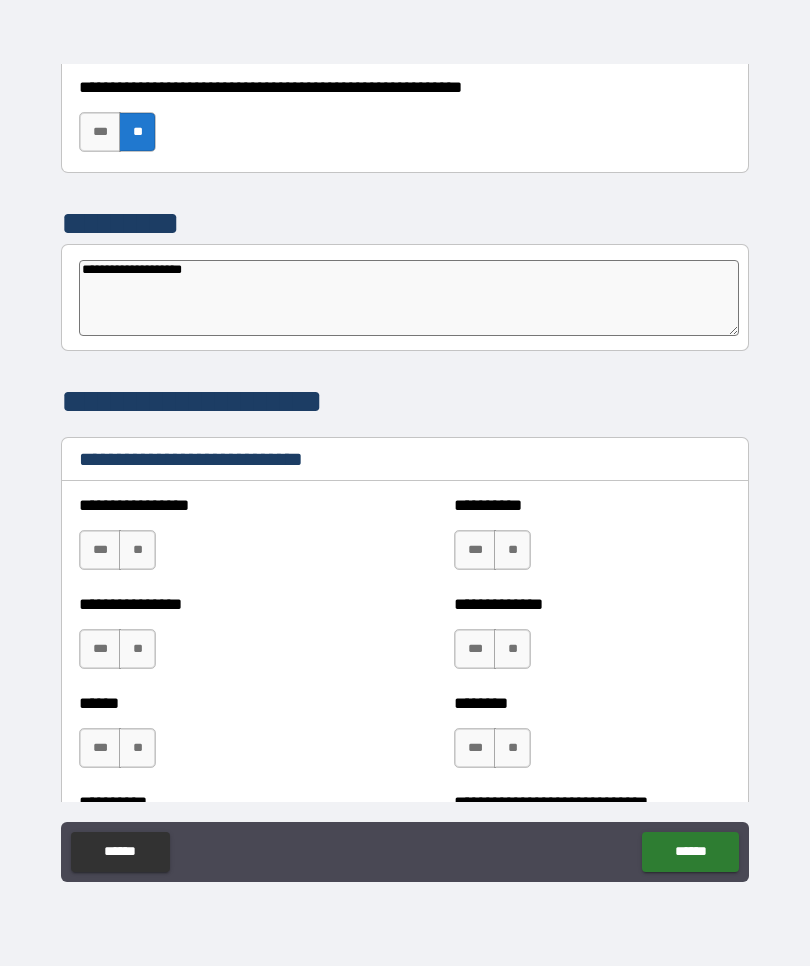 type on "*" 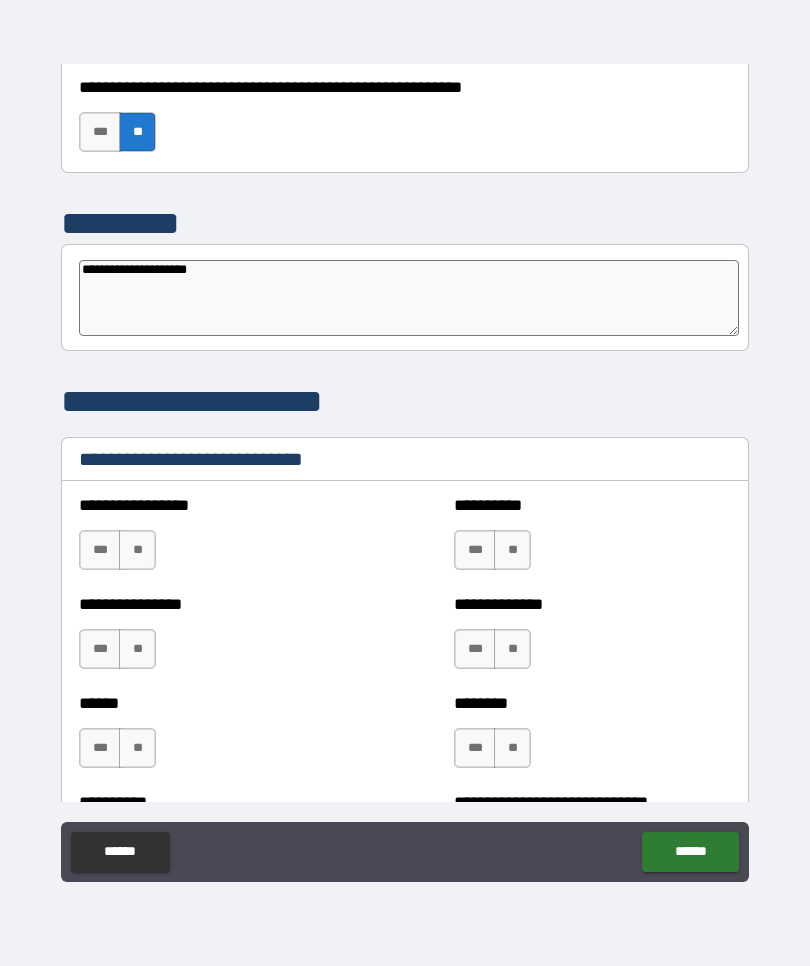 type on "*" 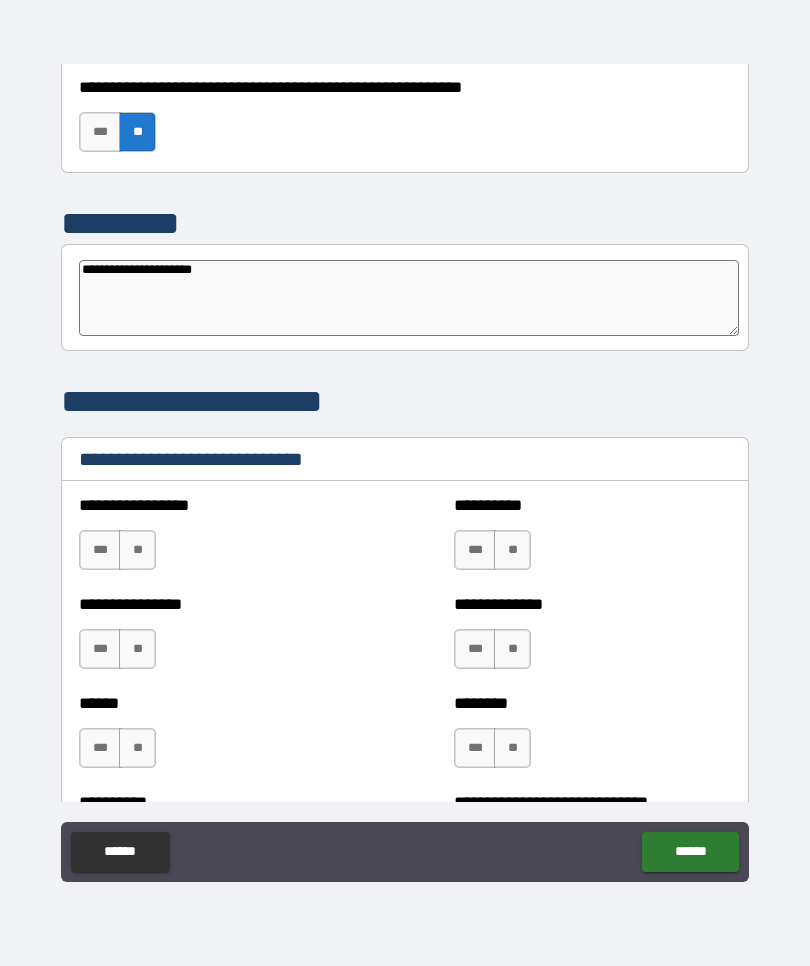 type on "*" 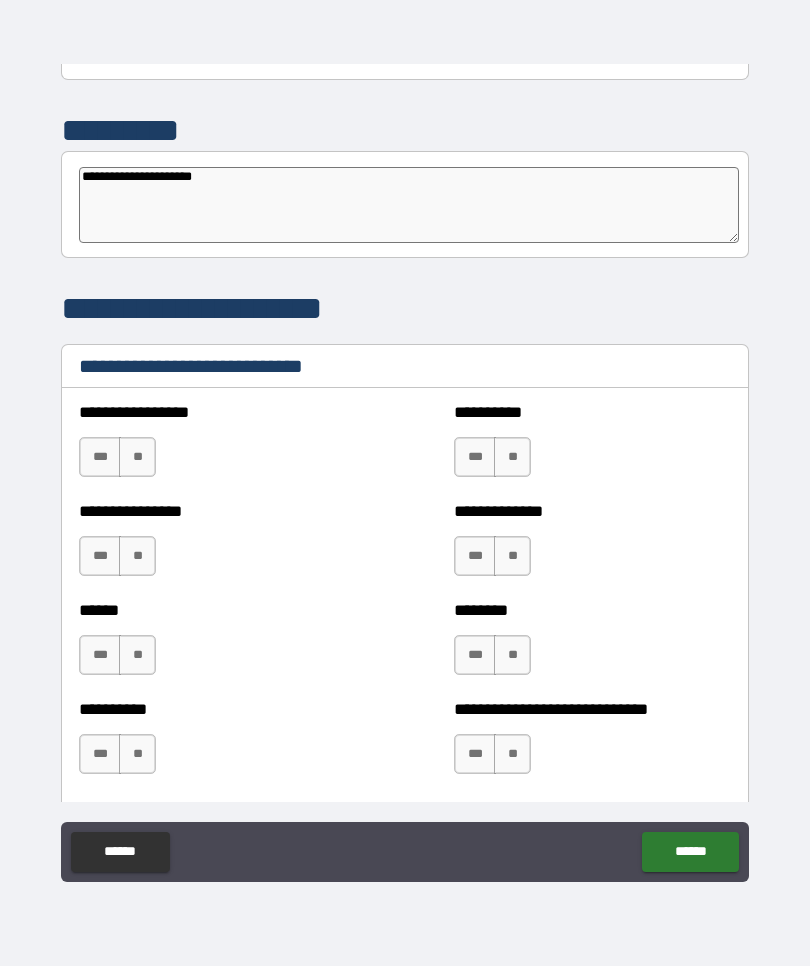 scroll, scrollTop: 6503, scrollLeft: 0, axis: vertical 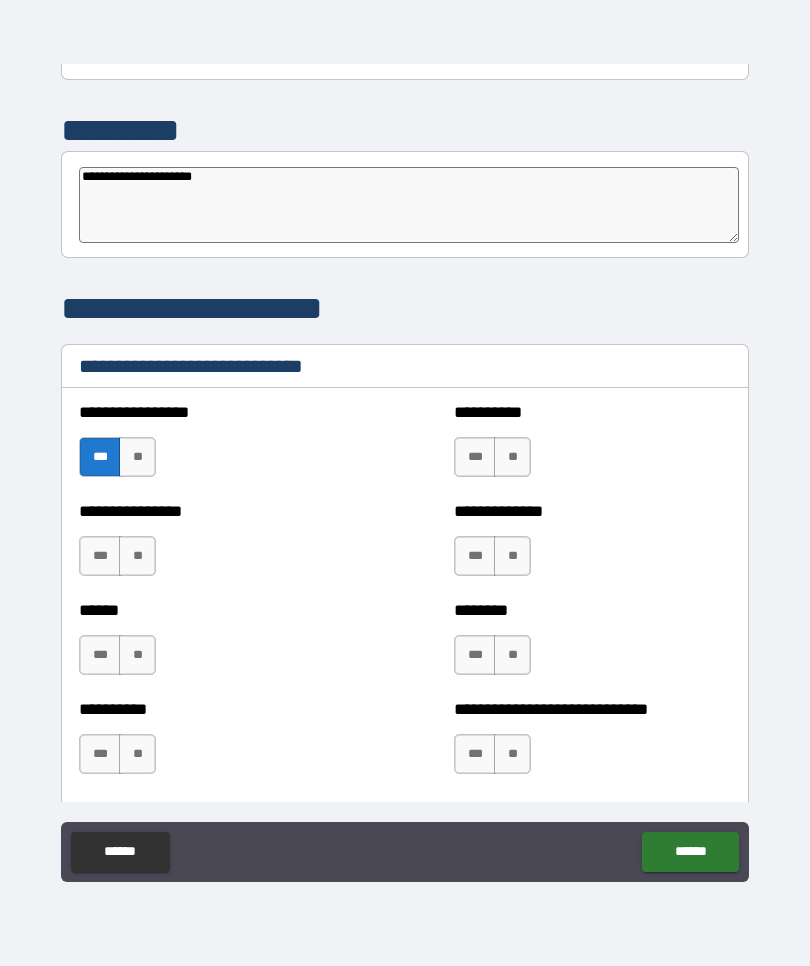 click on "***" at bounding box center [475, 457] 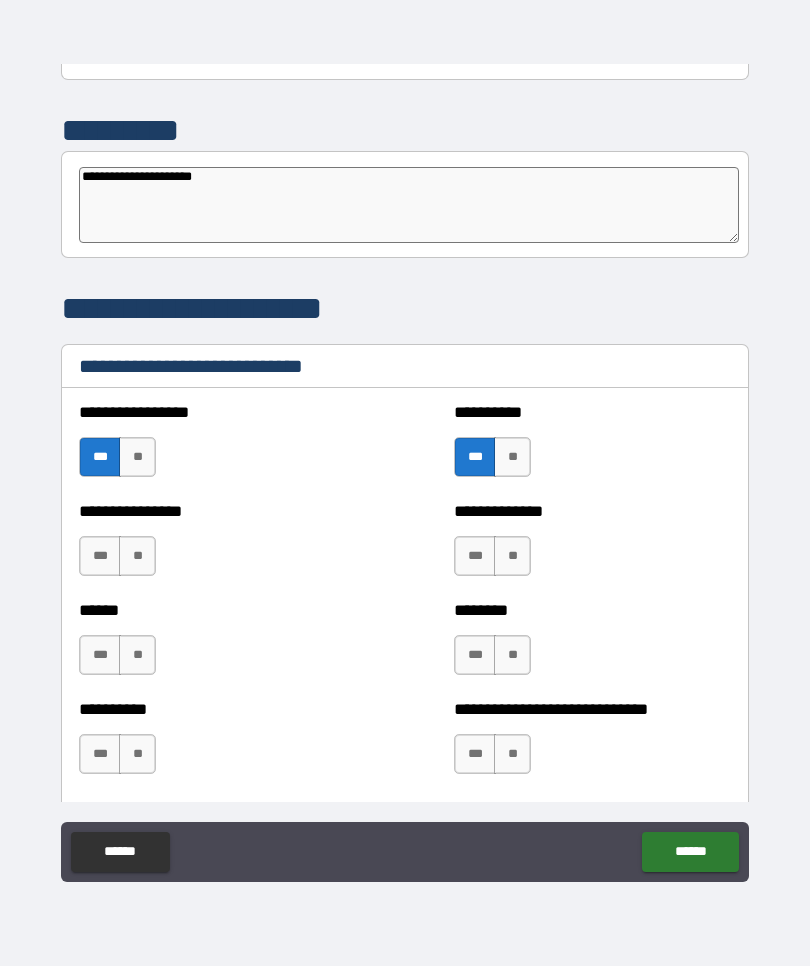 click on "***" at bounding box center (475, 556) 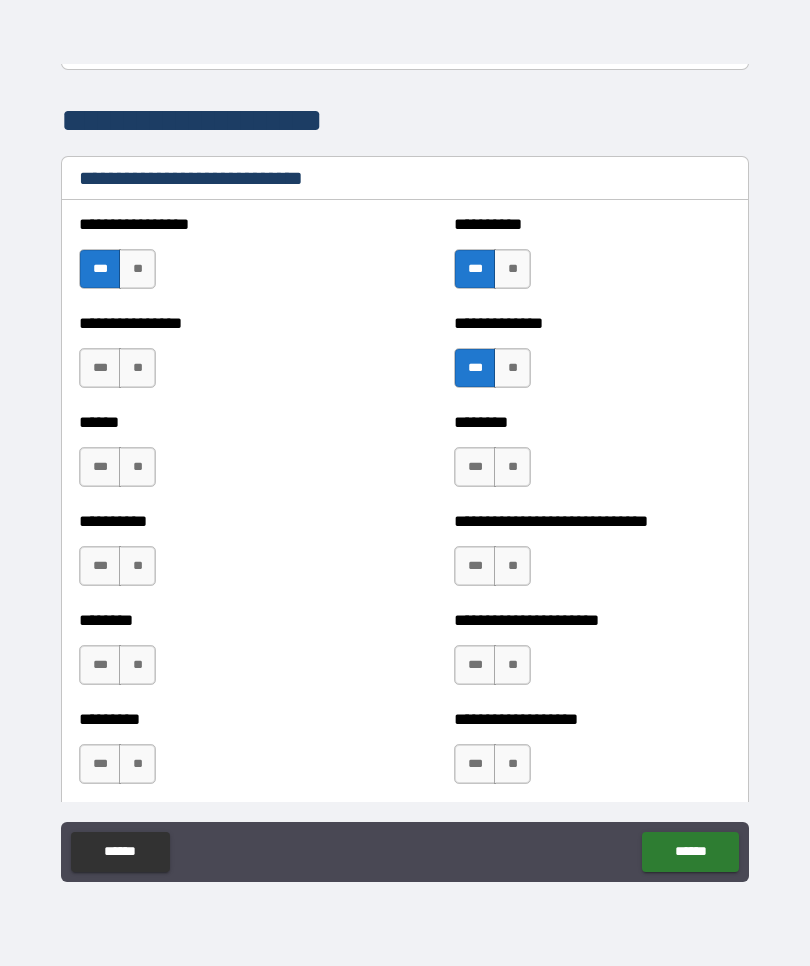 scroll, scrollTop: 6711, scrollLeft: 0, axis: vertical 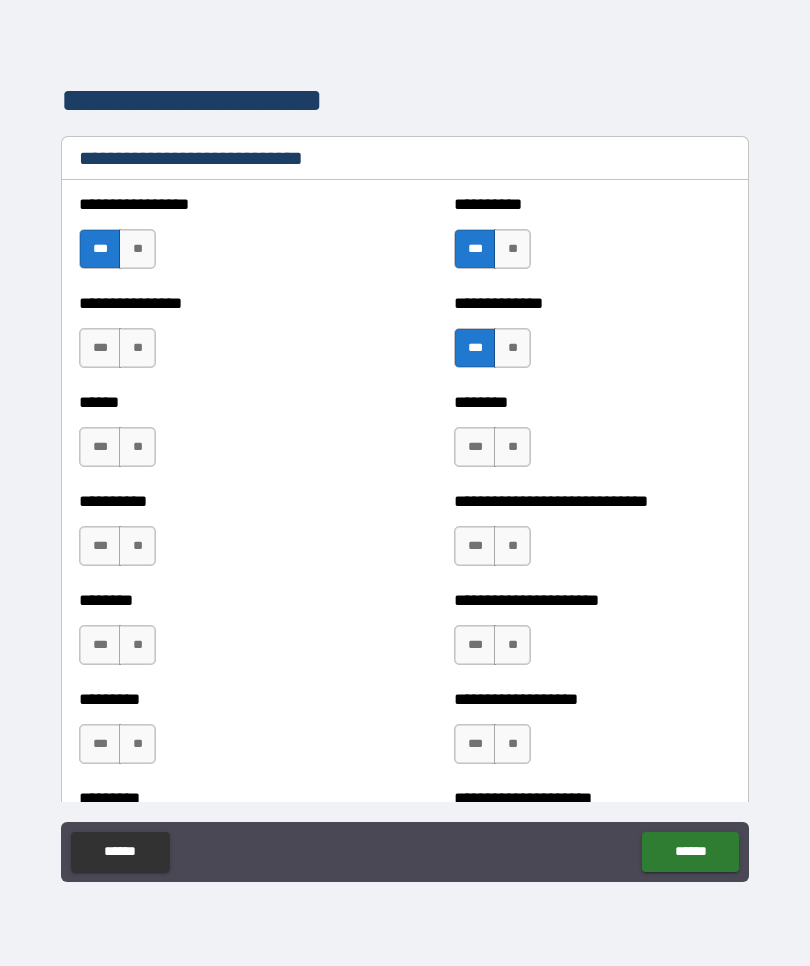 click on "***" at bounding box center [100, 348] 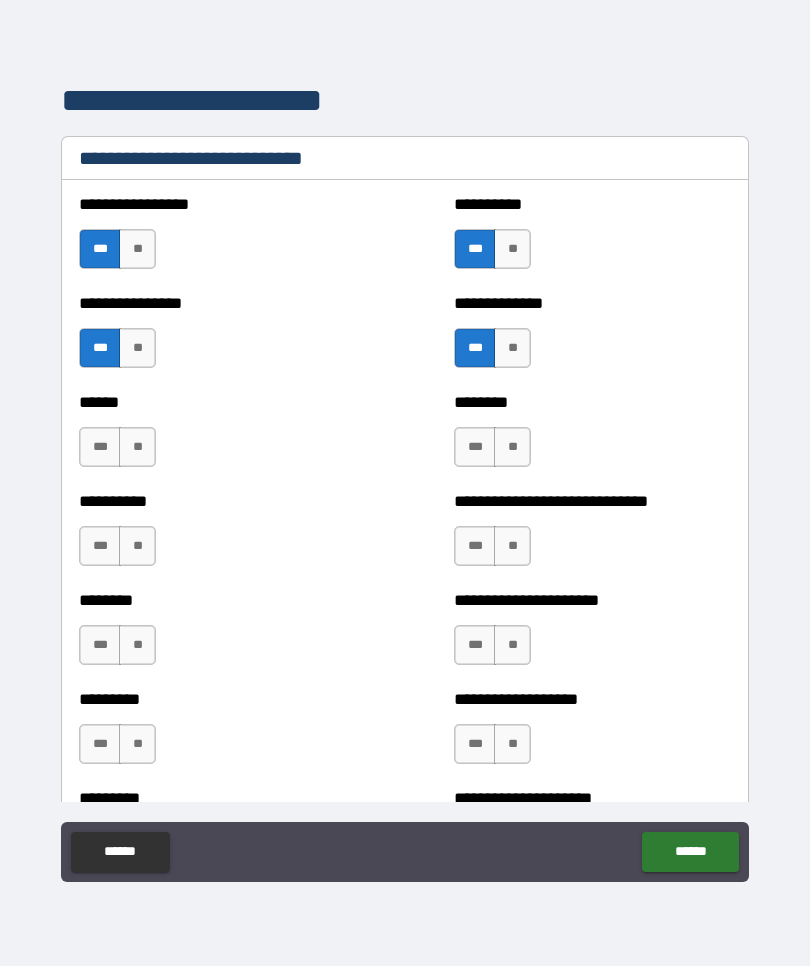 click on "***" at bounding box center [100, 447] 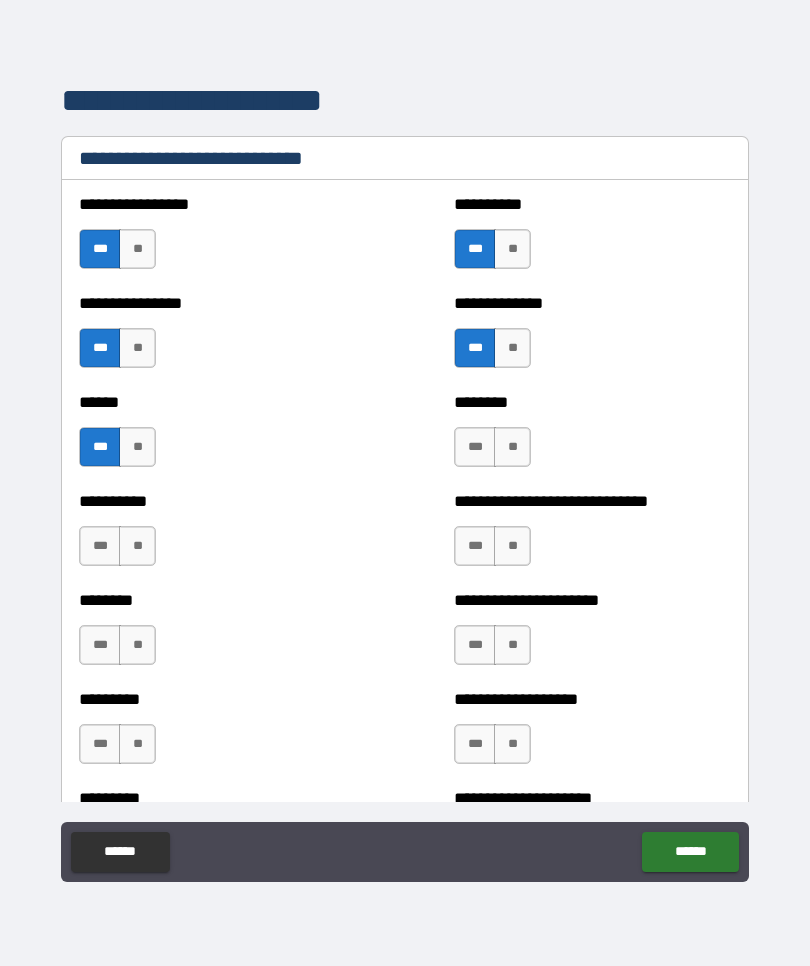 click on "***" at bounding box center [475, 447] 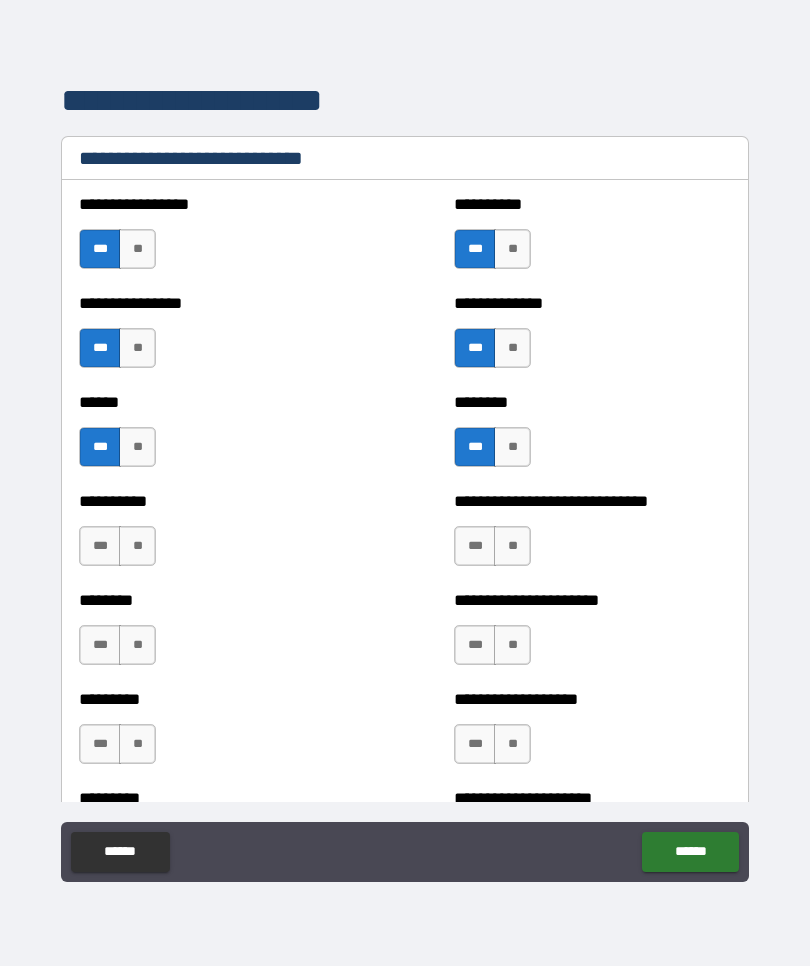 click on "***" at bounding box center (100, 546) 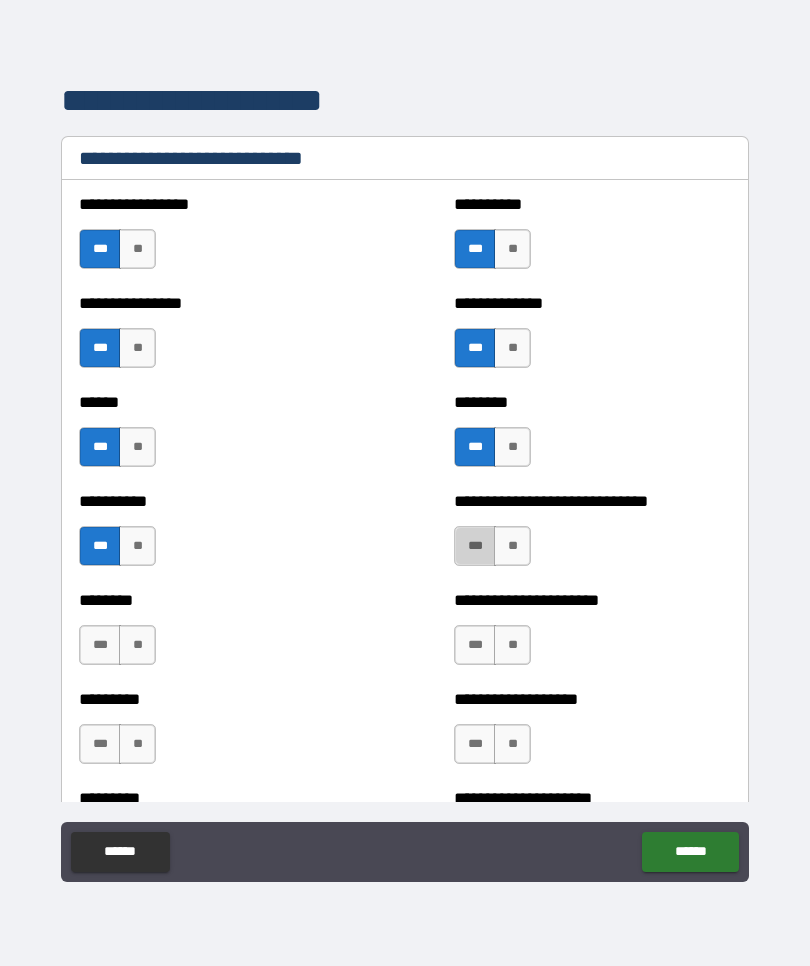 click on "***" at bounding box center [475, 546] 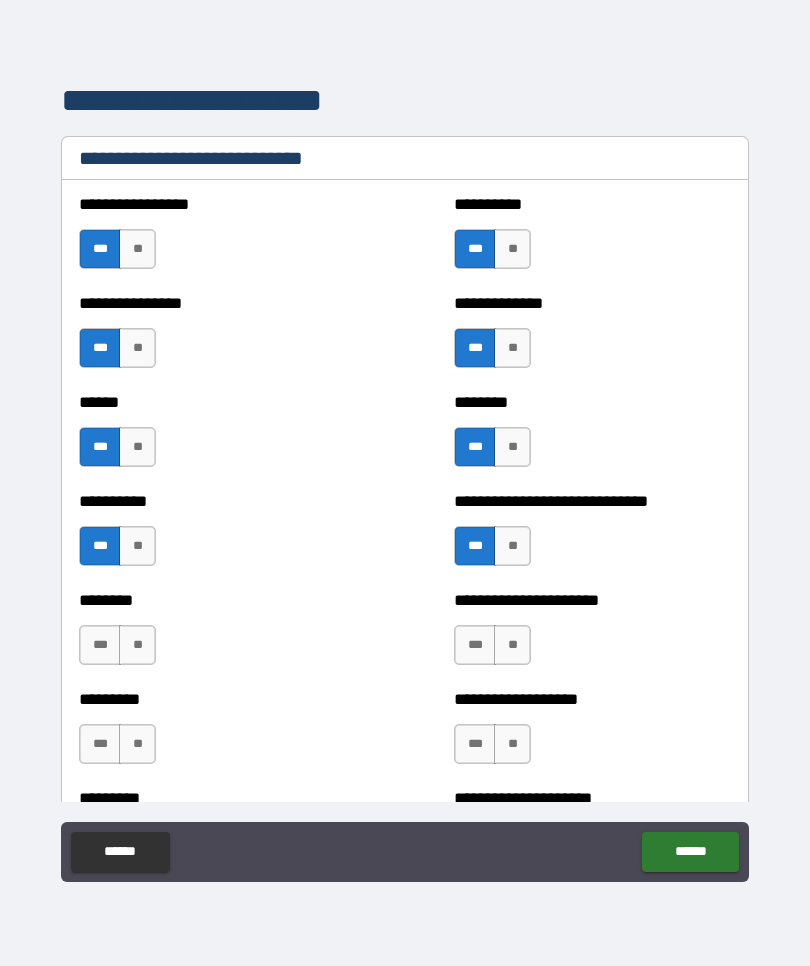 click on "***" at bounding box center (100, 645) 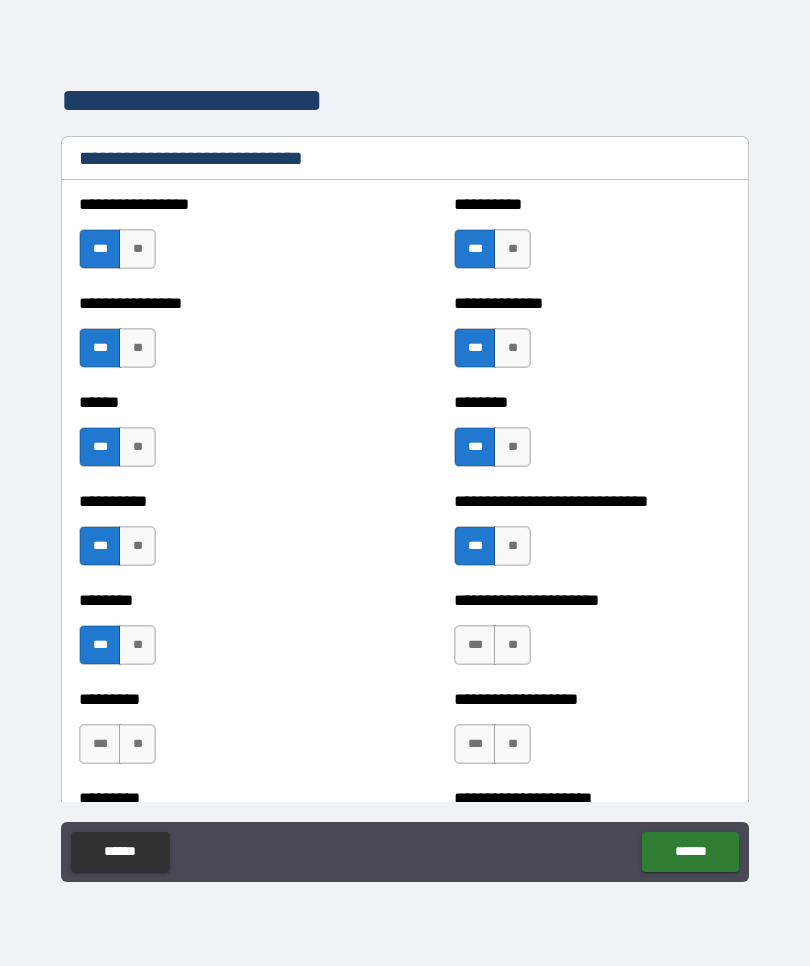 click on "***" at bounding box center [475, 645] 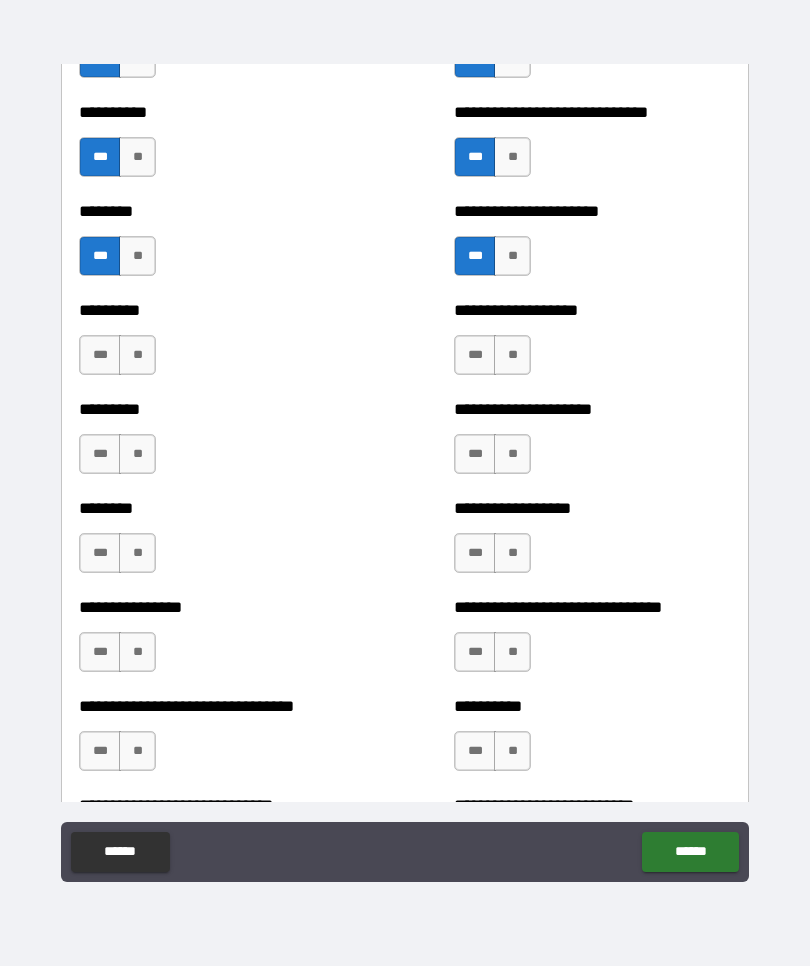 scroll, scrollTop: 7104, scrollLeft: 0, axis: vertical 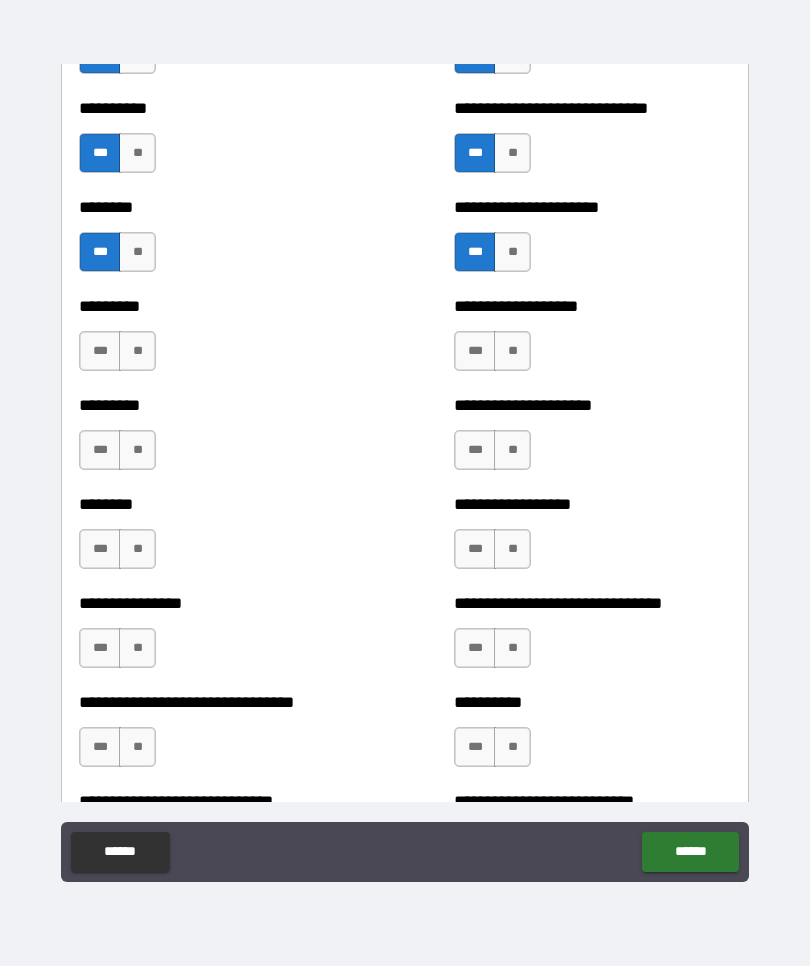 click on "***" at bounding box center [100, 351] 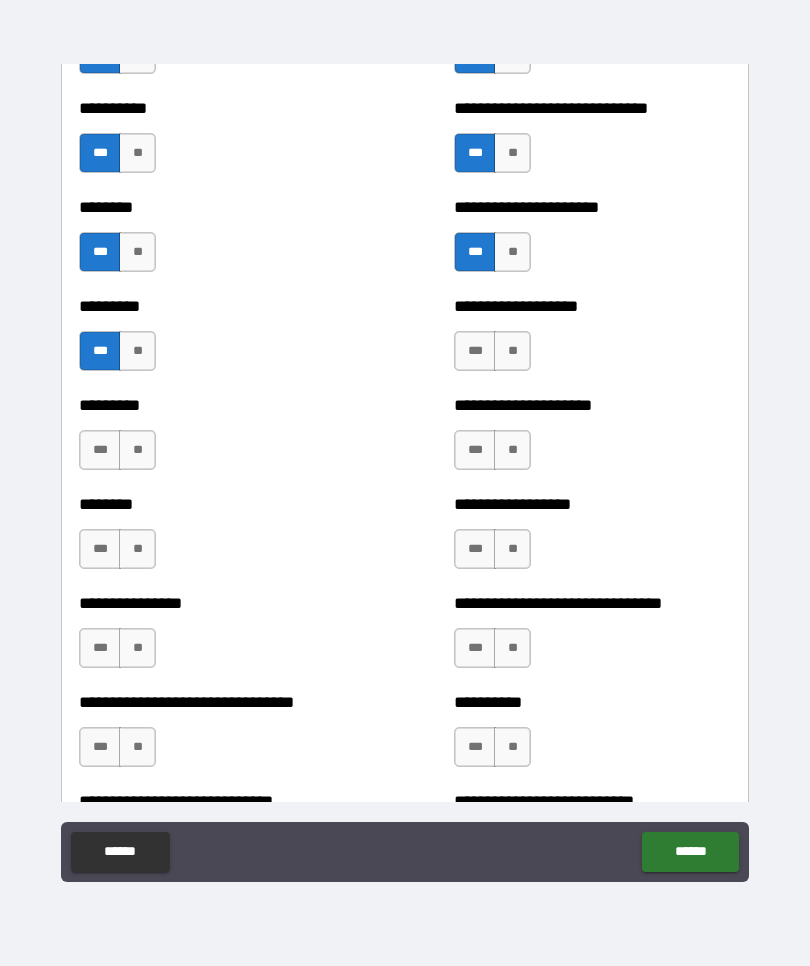 click on "***" at bounding box center (475, 351) 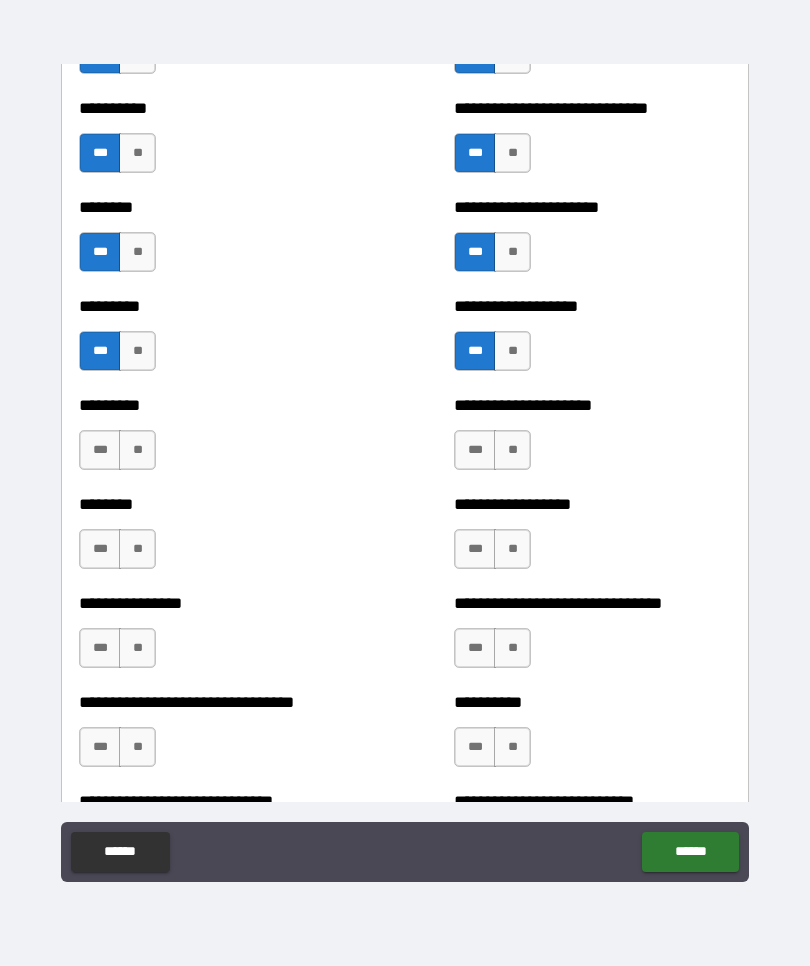 click on "***" at bounding box center (100, 450) 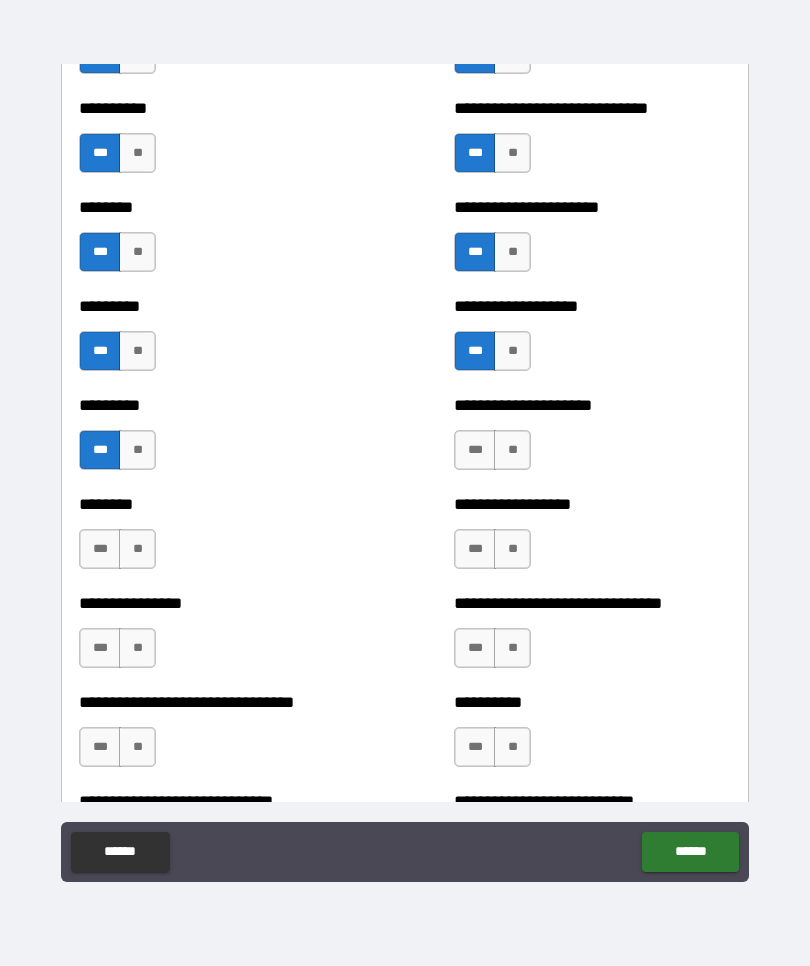 click on "**" at bounding box center [512, 450] 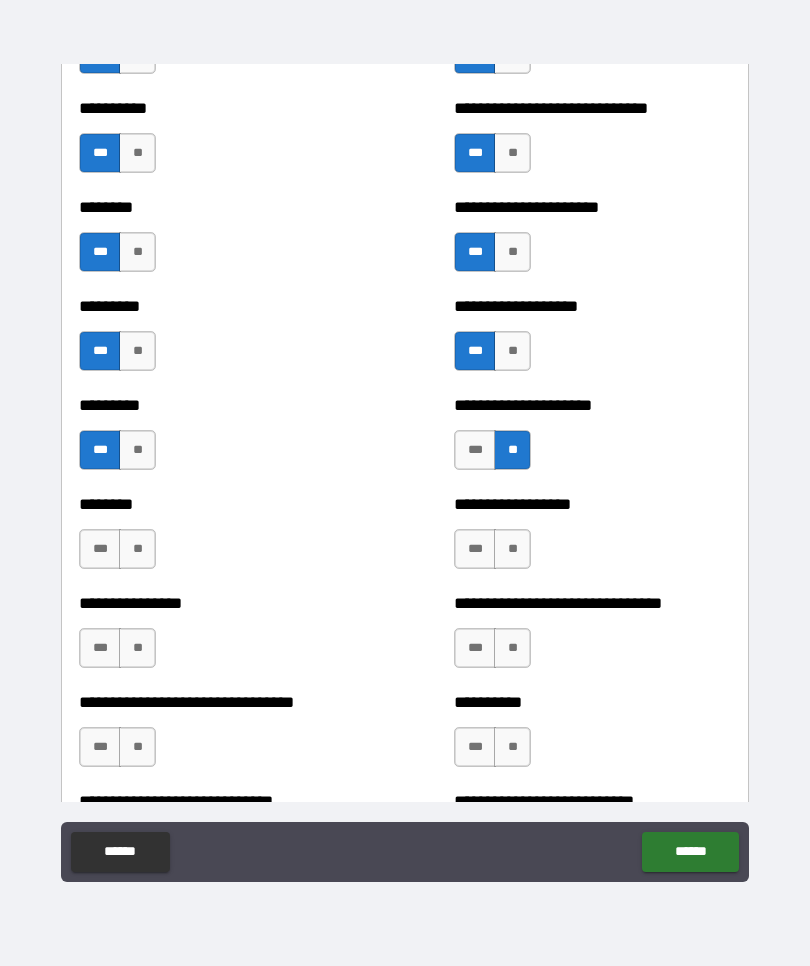 click on "***" at bounding box center (100, 549) 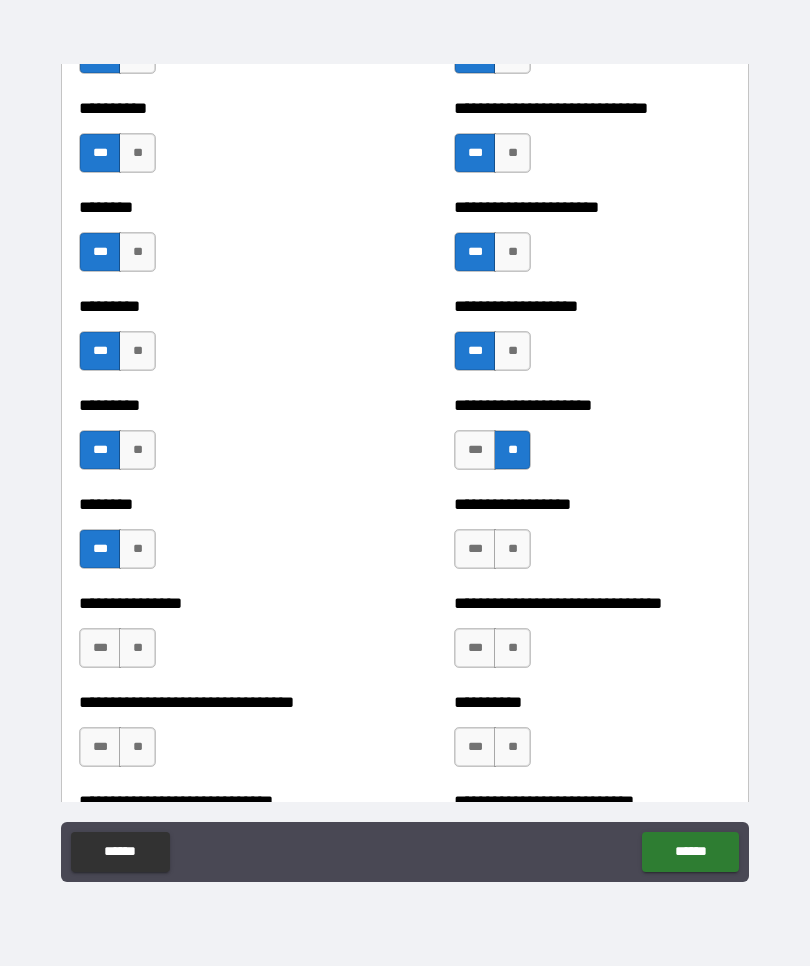 click on "**" at bounding box center (512, 549) 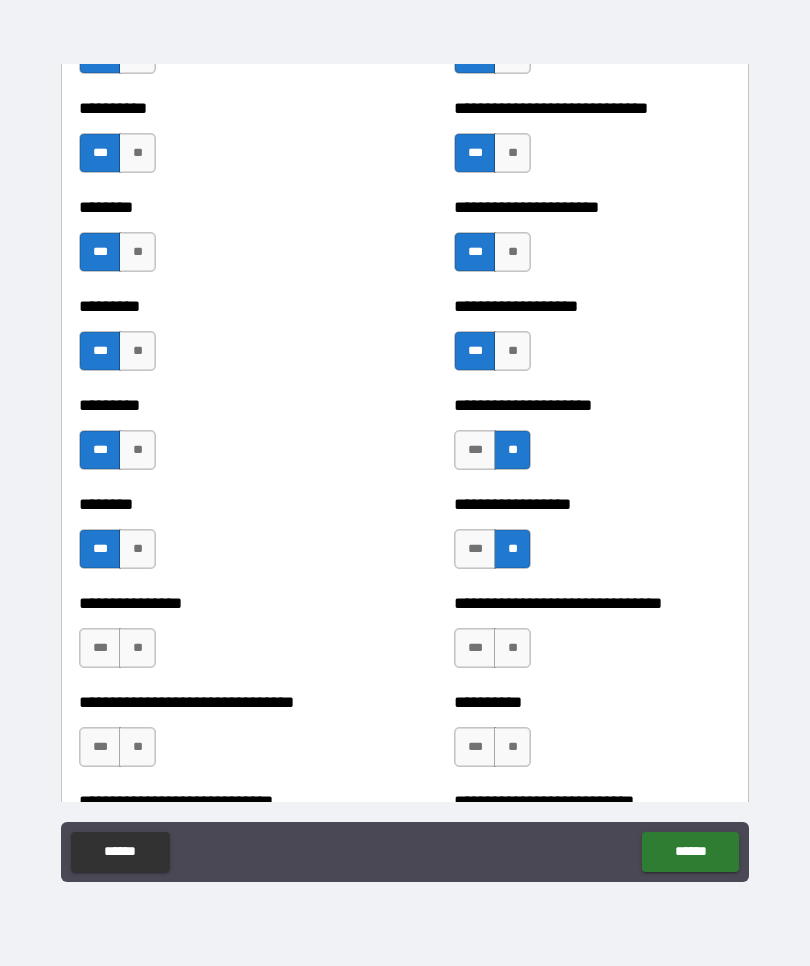 click on "***" at bounding box center [100, 648] 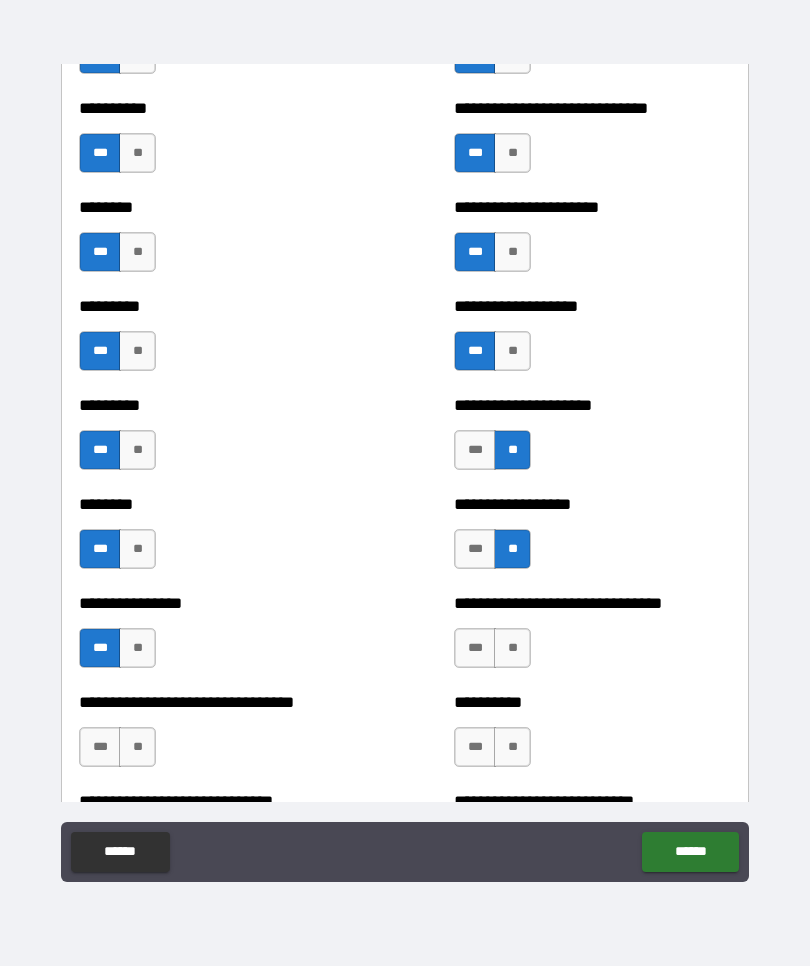 click on "**" at bounding box center [137, 648] 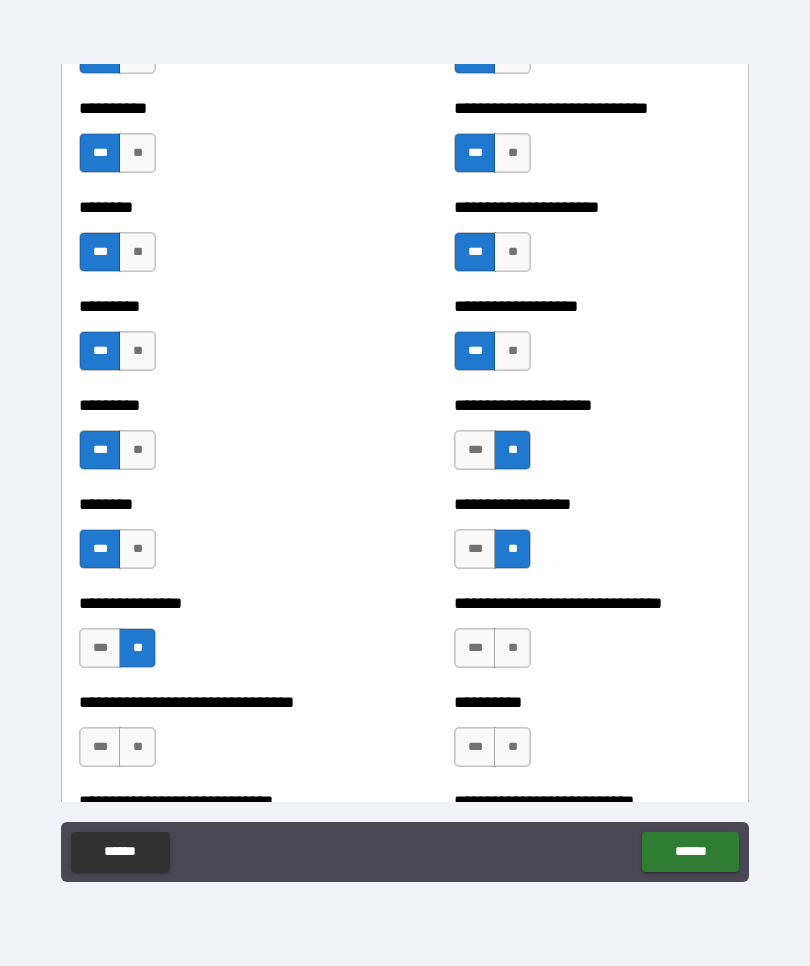 click on "***" at bounding box center [475, 648] 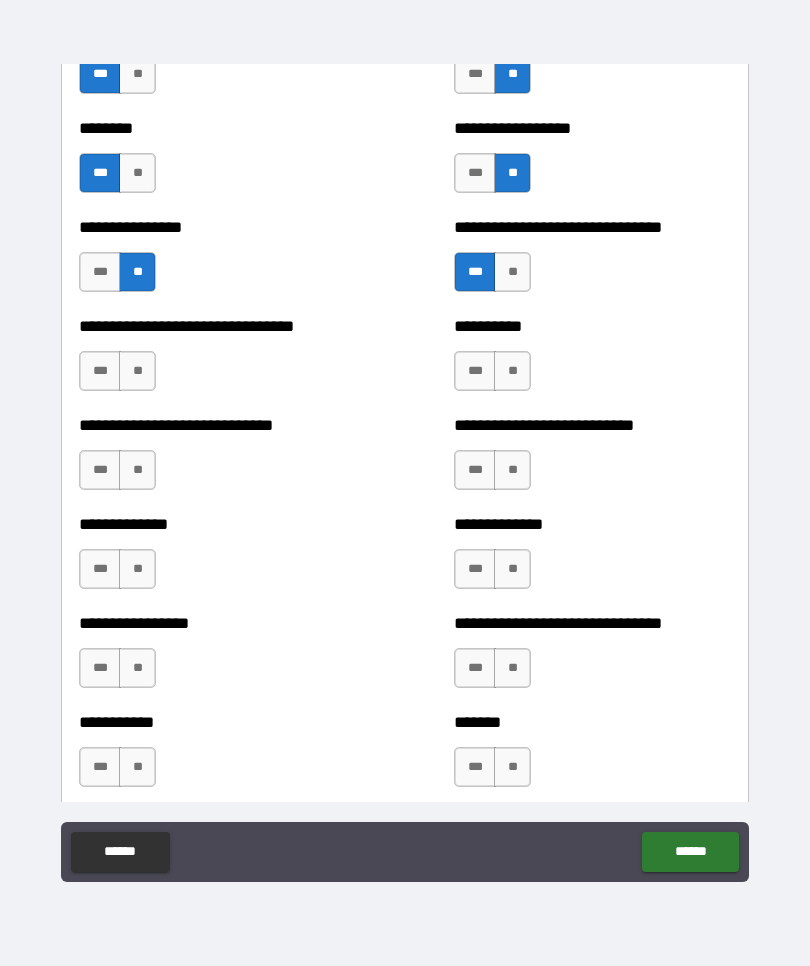scroll, scrollTop: 7502, scrollLeft: 0, axis: vertical 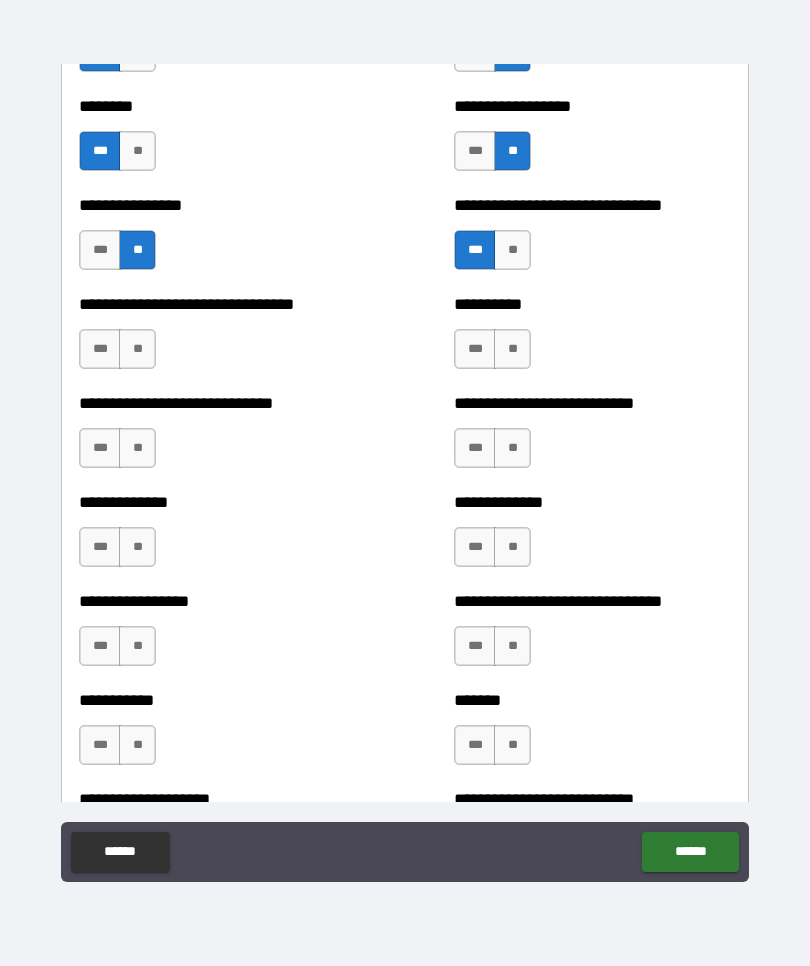 click on "***" at bounding box center (100, 349) 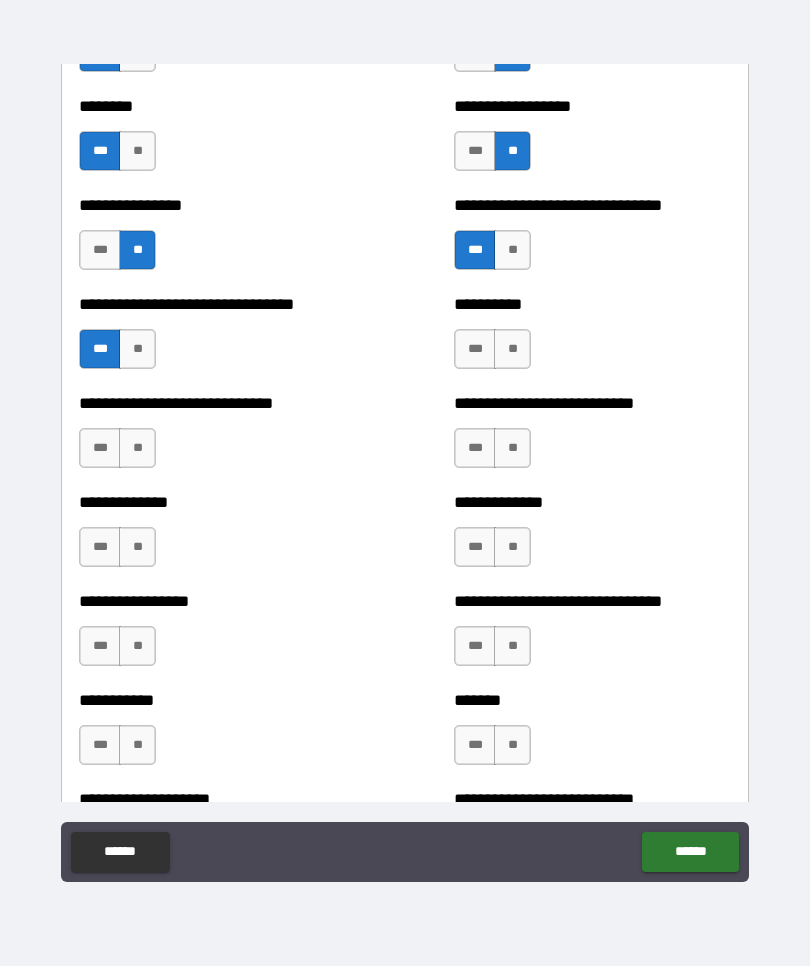 click on "***" at bounding box center [475, 349] 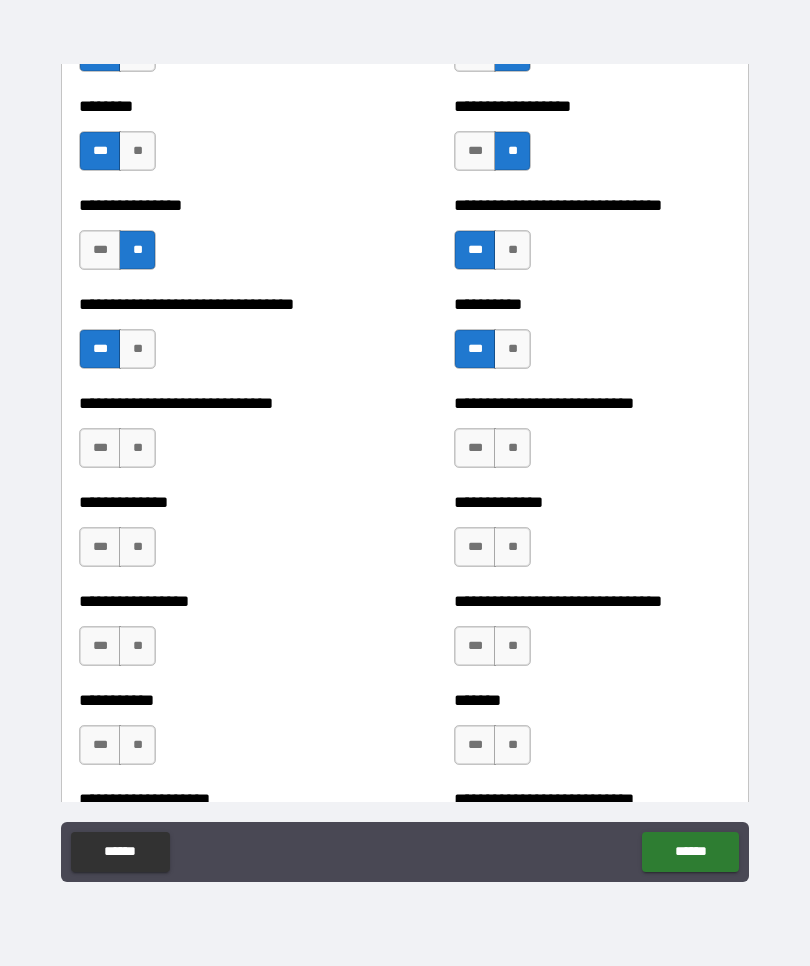 click on "***" at bounding box center [100, 448] 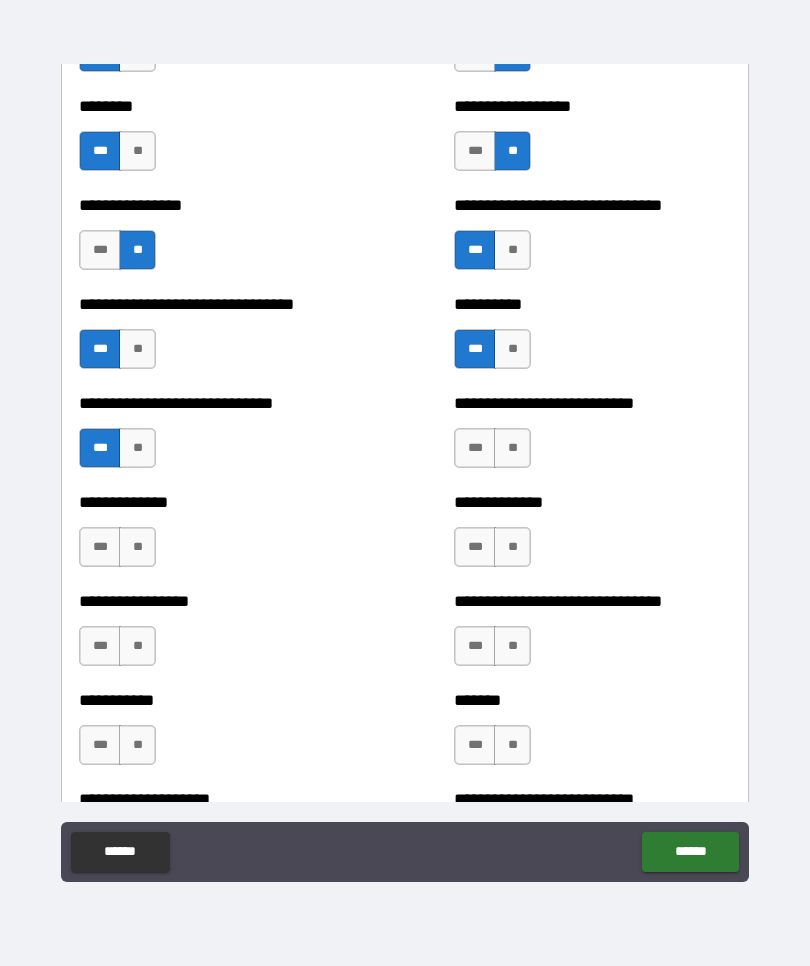 click on "***" at bounding box center [475, 448] 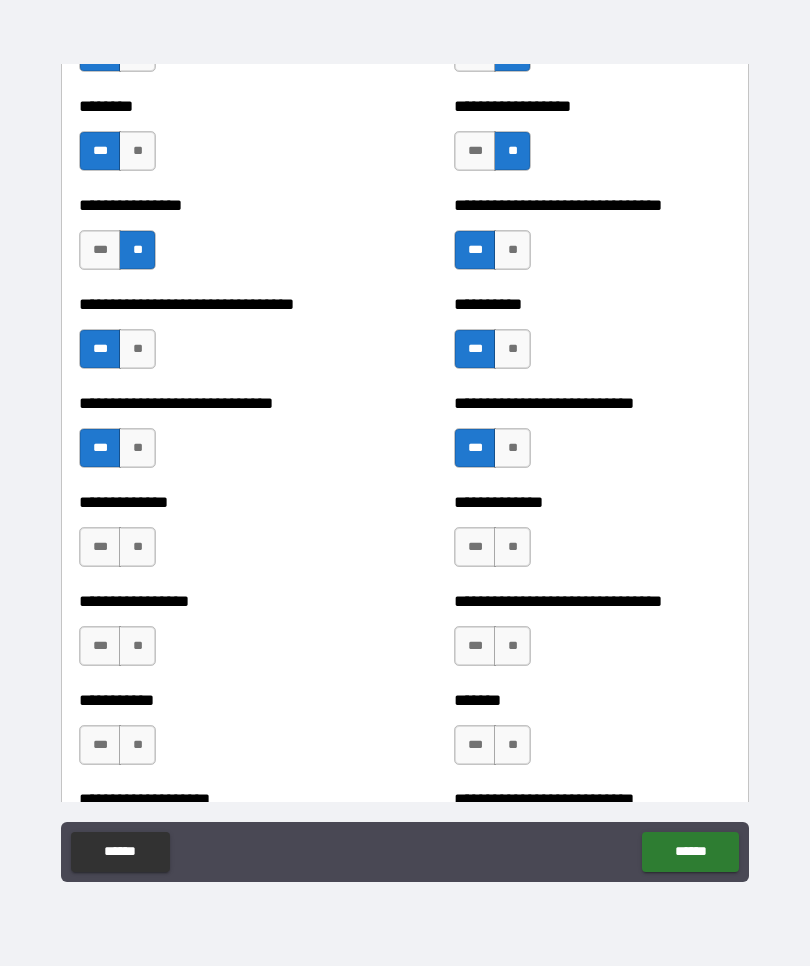 click on "**" at bounding box center [137, 547] 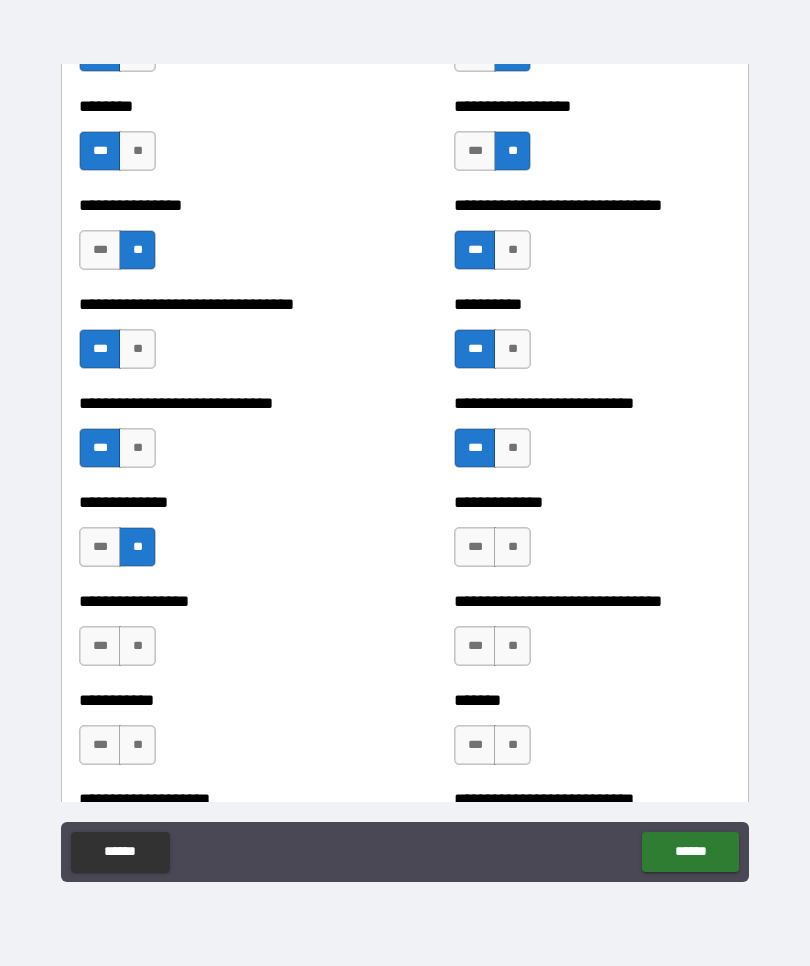 click on "**" at bounding box center (512, 547) 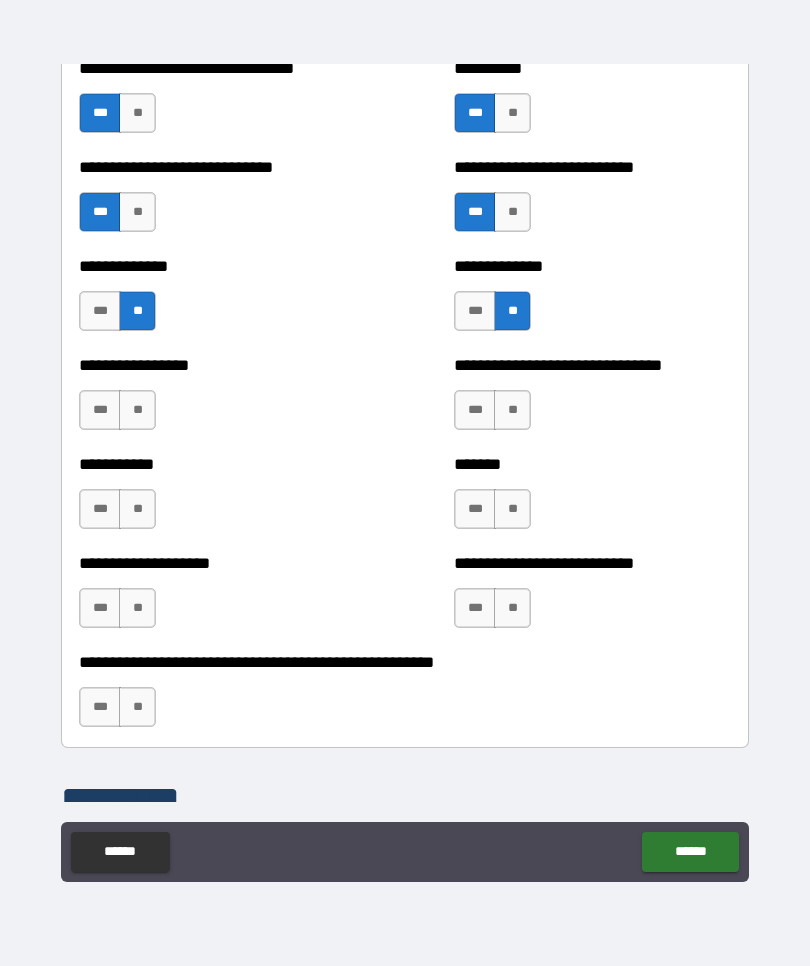scroll, scrollTop: 7754, scrollLeft: 0, axis: vertical 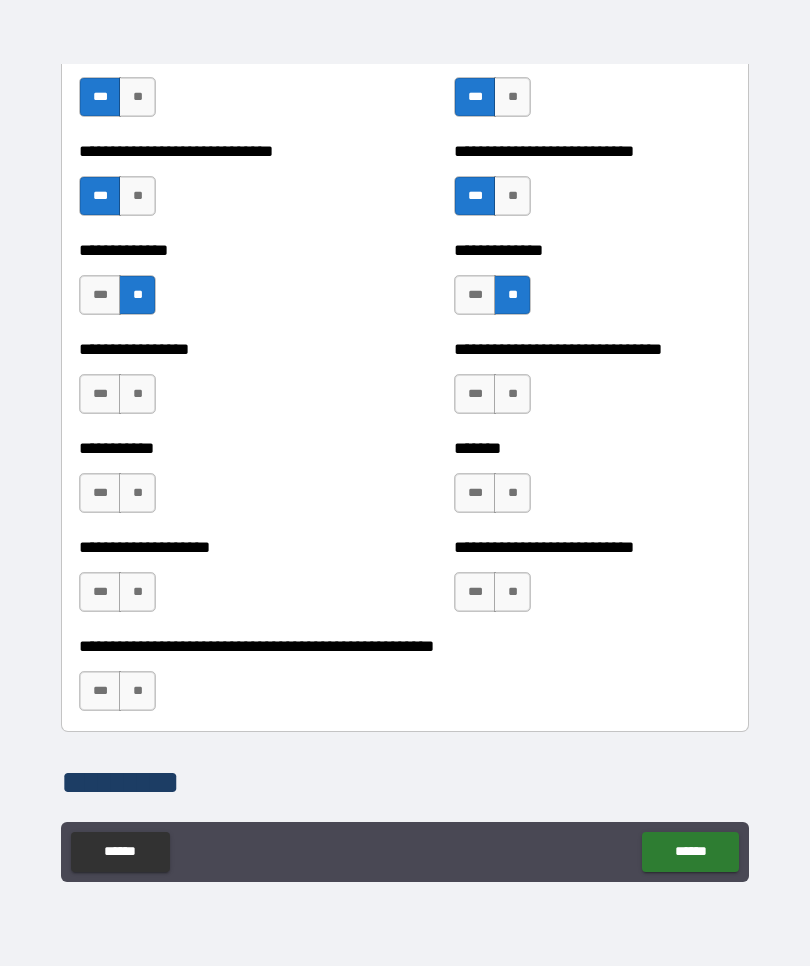 click on "***" at bounding box center [100, 394] 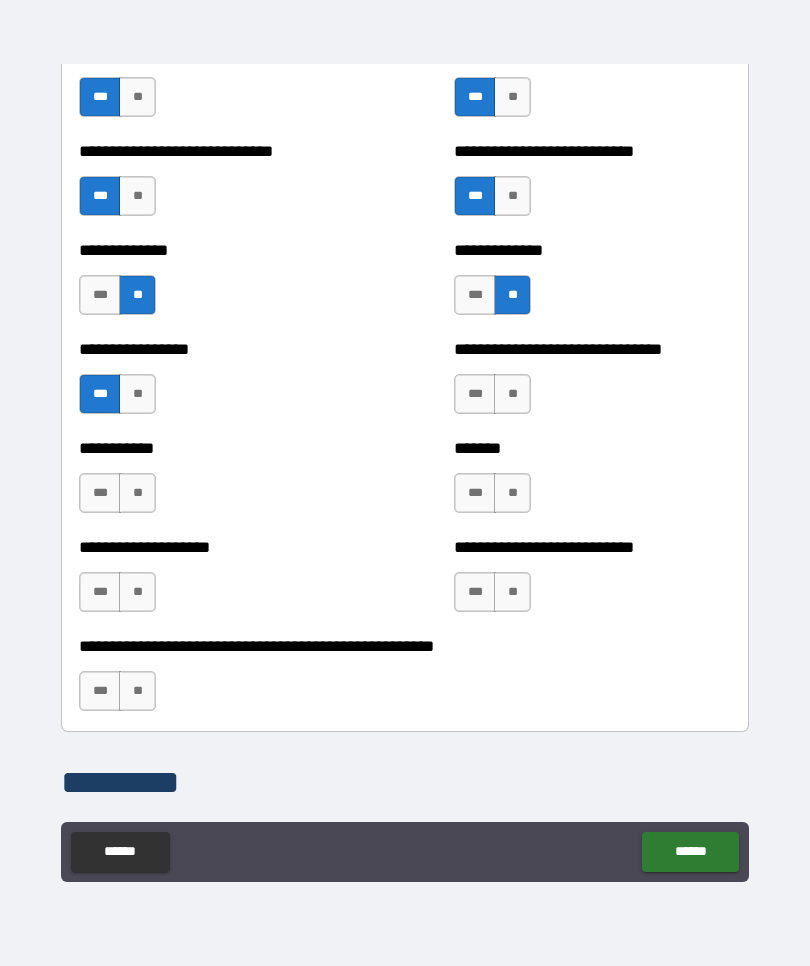 click on "**" at bounding box center [512, 394] 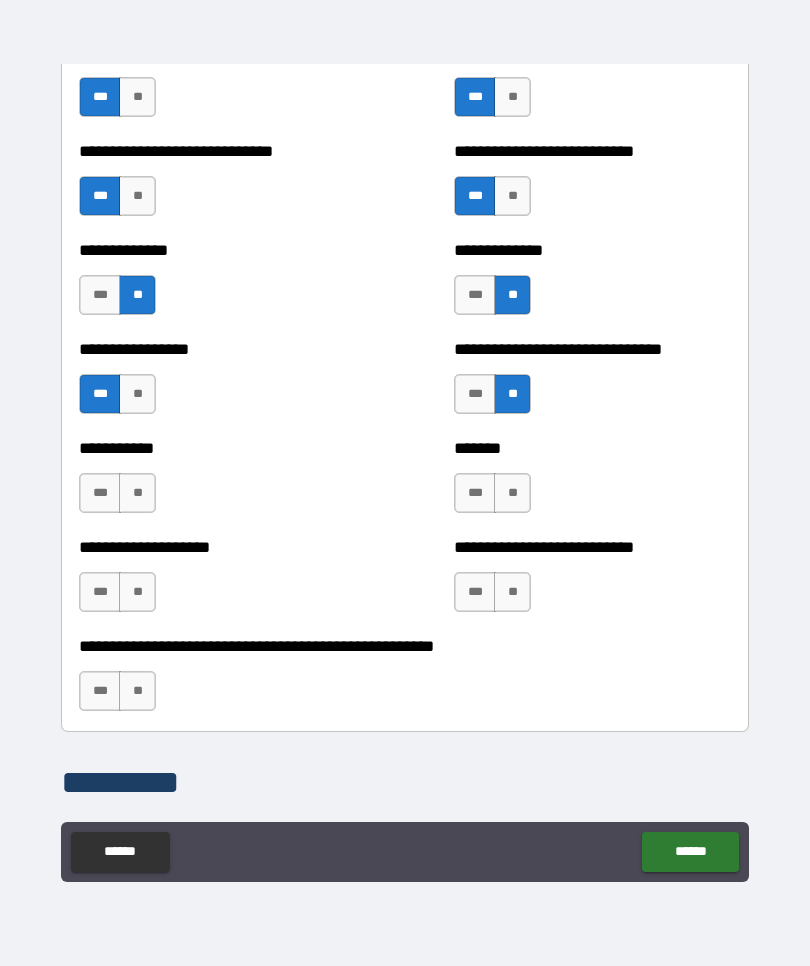 click on "**" at bounding box center [137, 493] 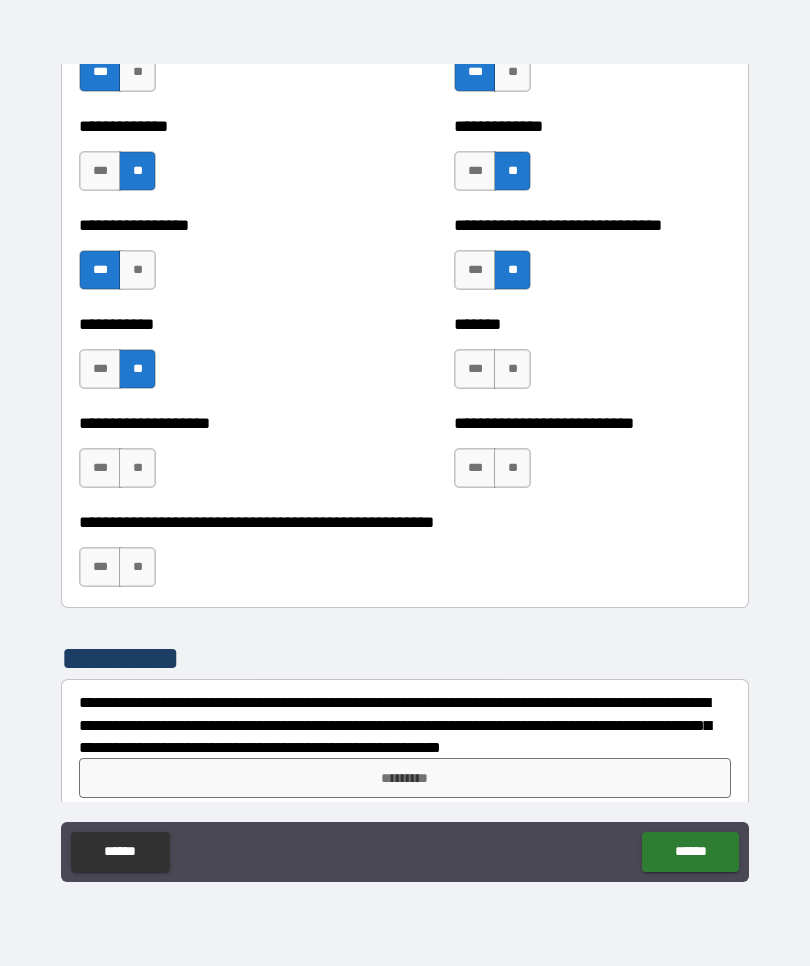 scroll, scrollTop: 7879, scrollLeft: 0, axis: vertical 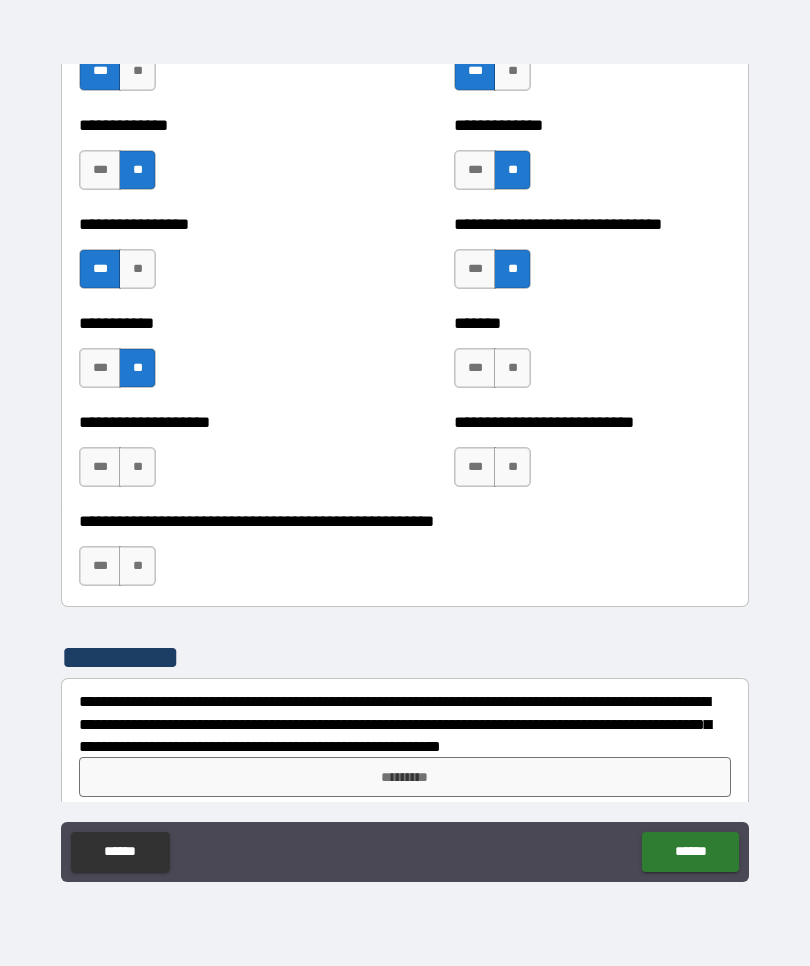 click on "**" at bounding box center [512, 368] 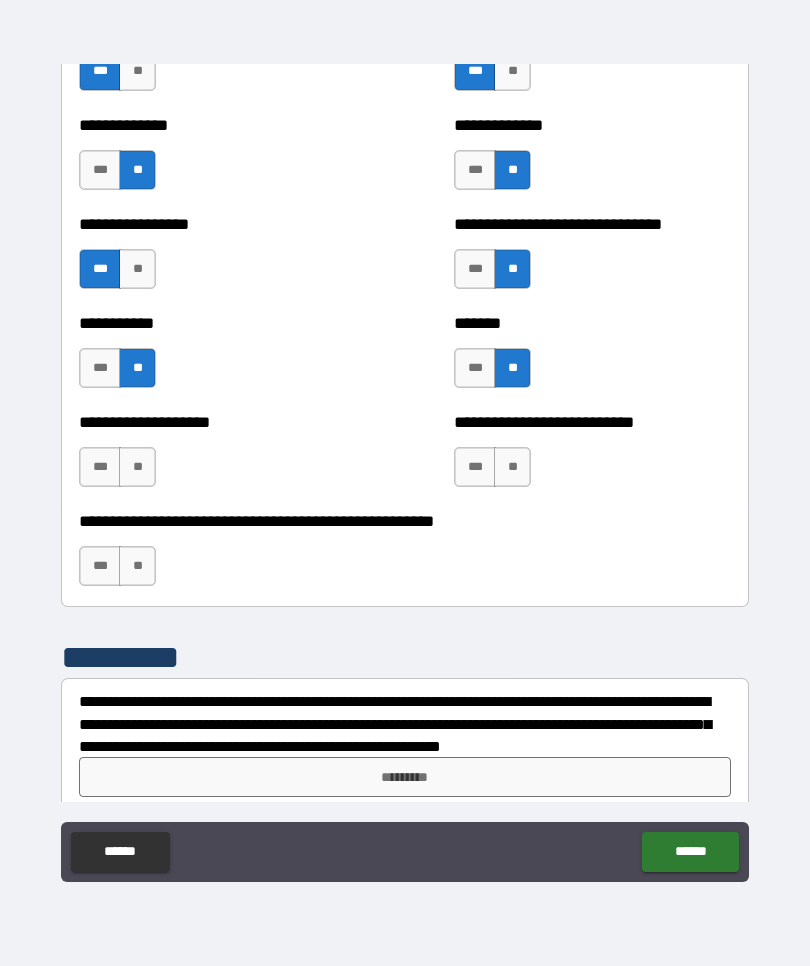 click on "***" at bounding box center (100, 467) 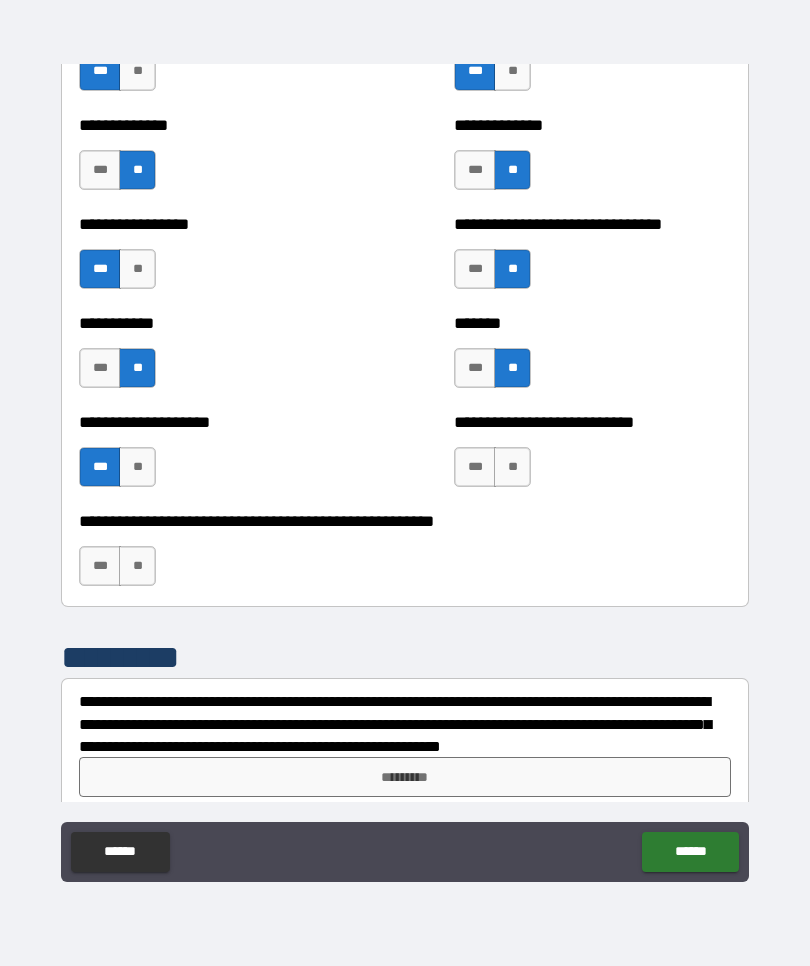click on "**" at bounding box center [512, 467] 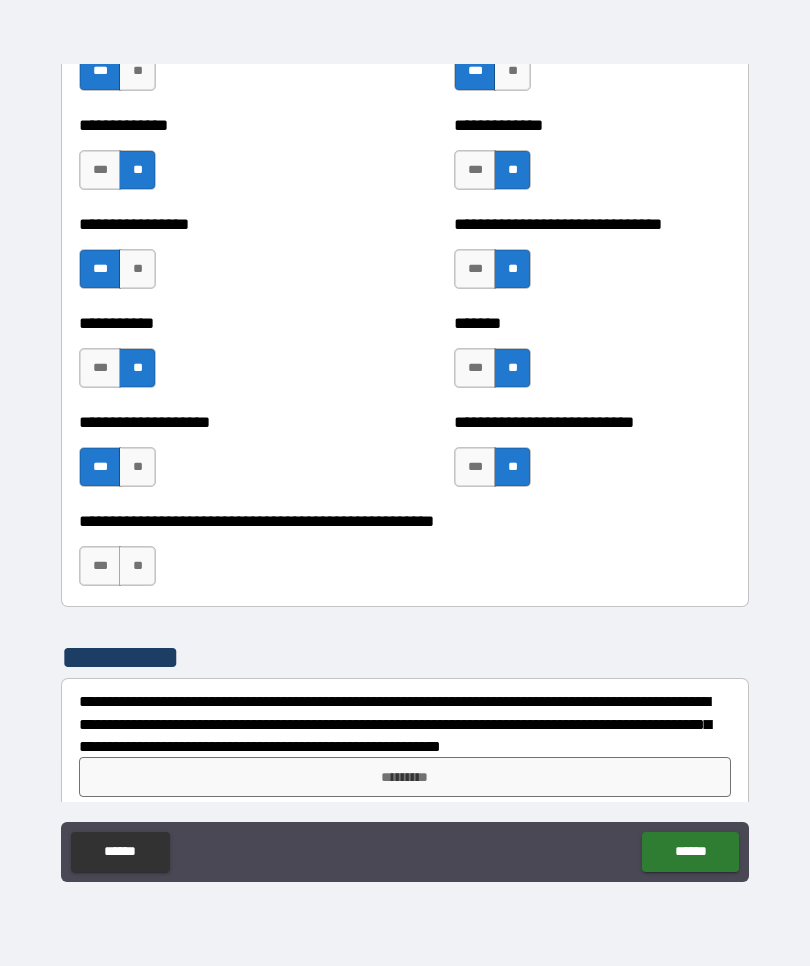 click on "**" at bounding box center [137, 566] 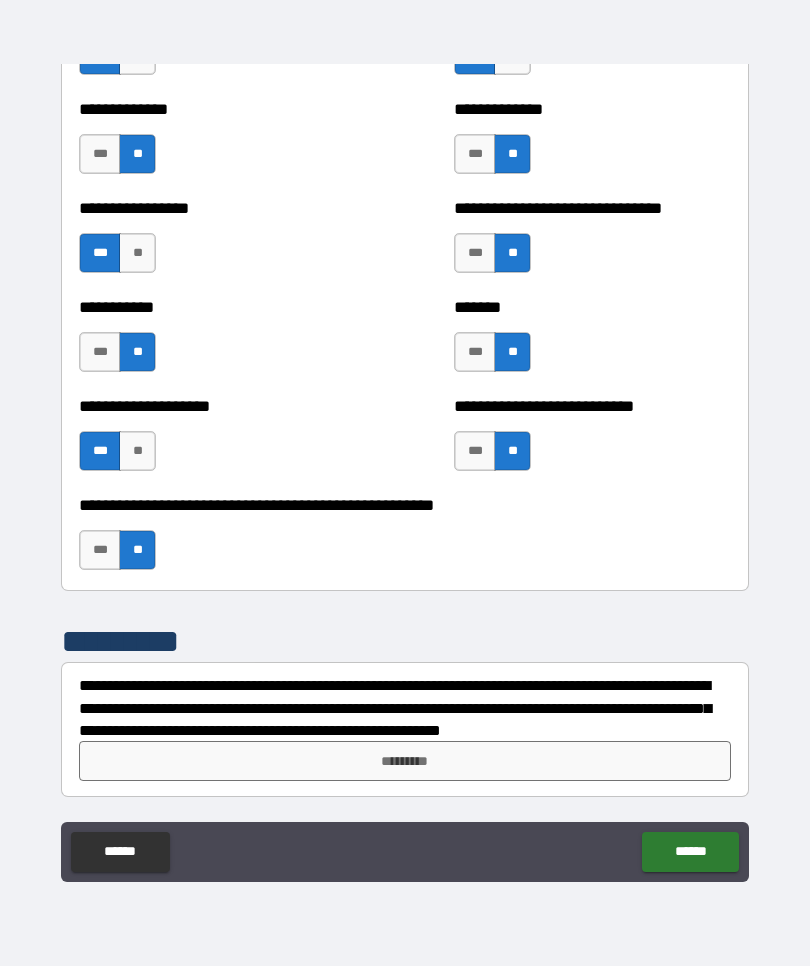scroll, scrollTop: 7895, scrollLeft: 0, axis: vertical 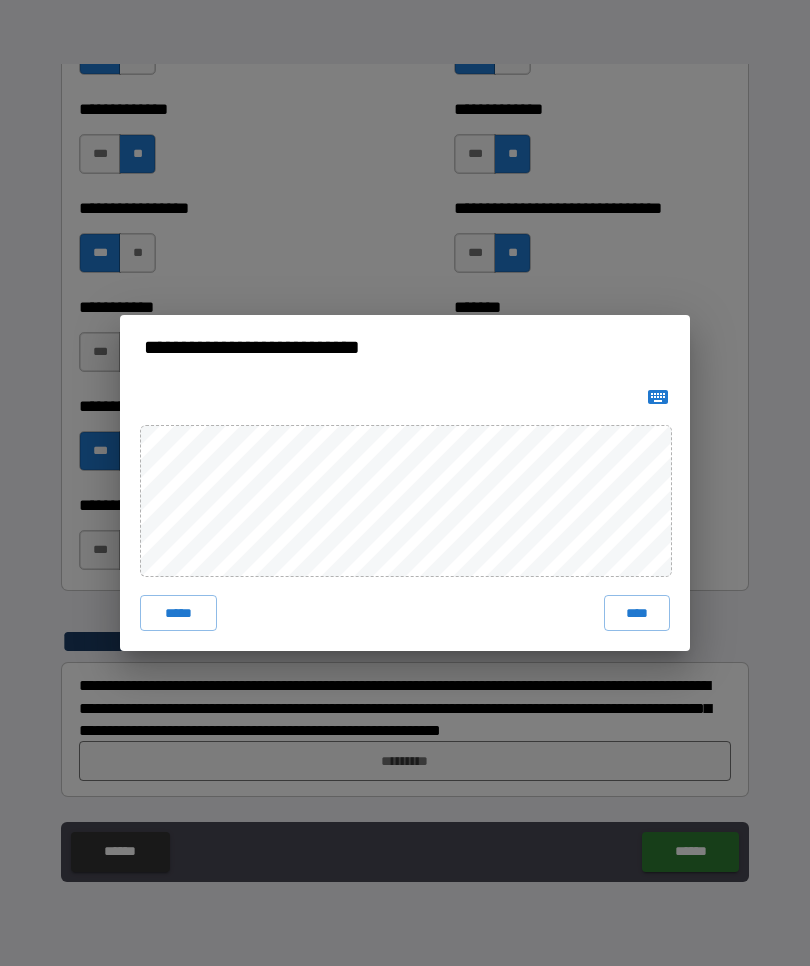click on "****" at bounding box center (637, 613) 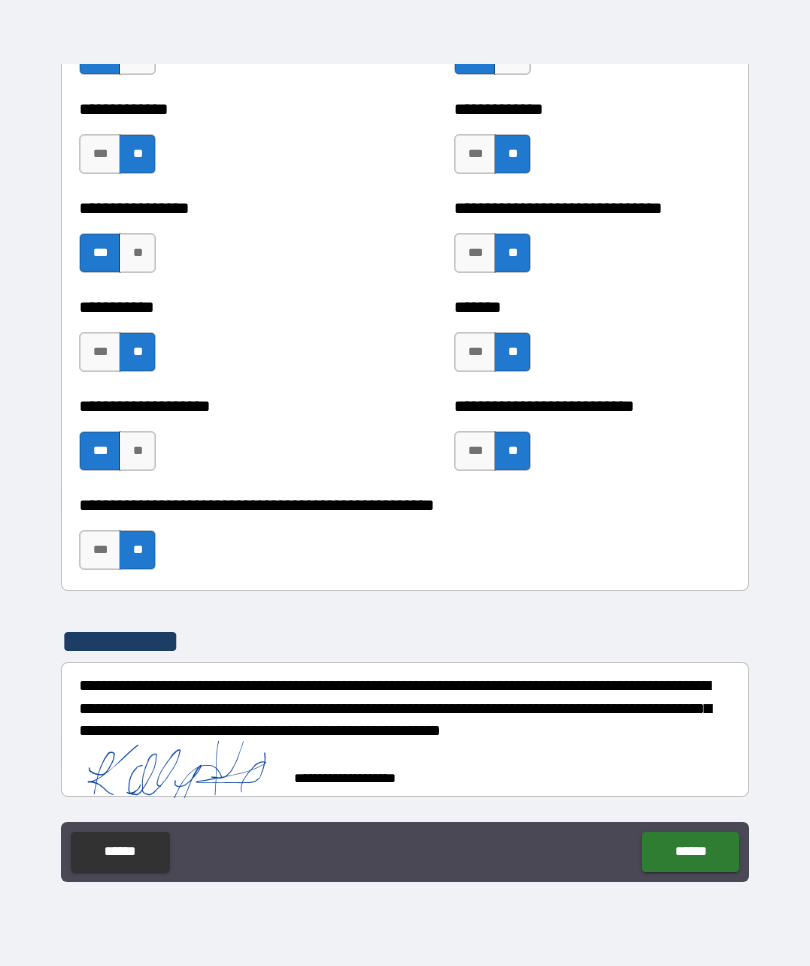 scroll, scrollTop: 7885, scrollLeft: 0, axis: vertical 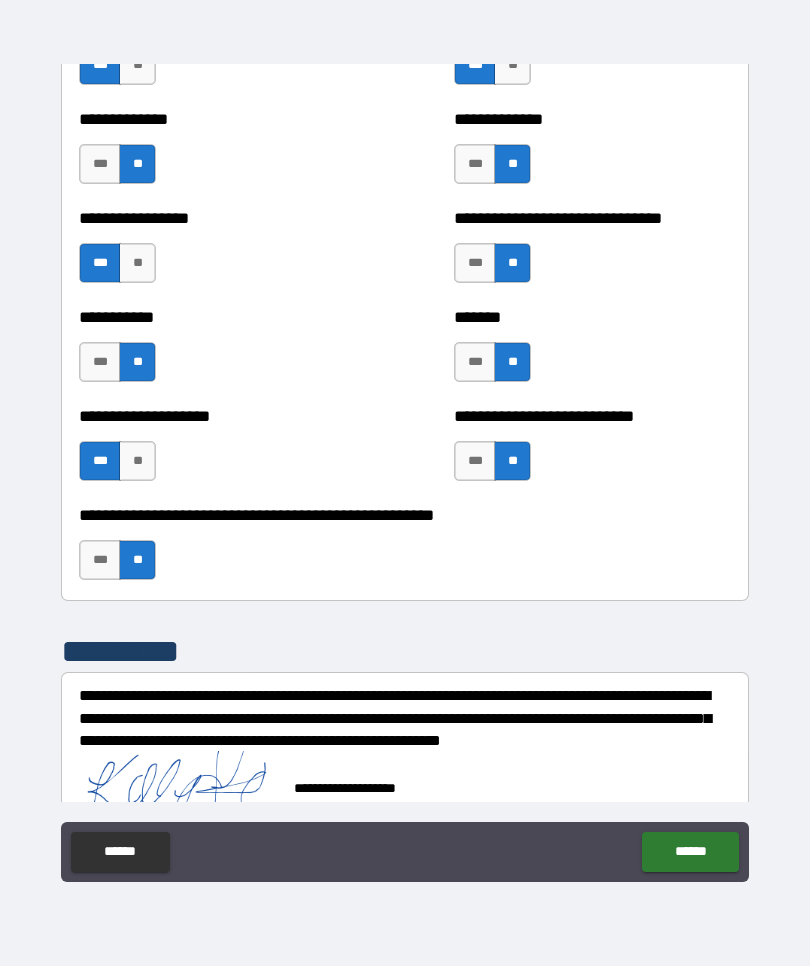 type on "*" 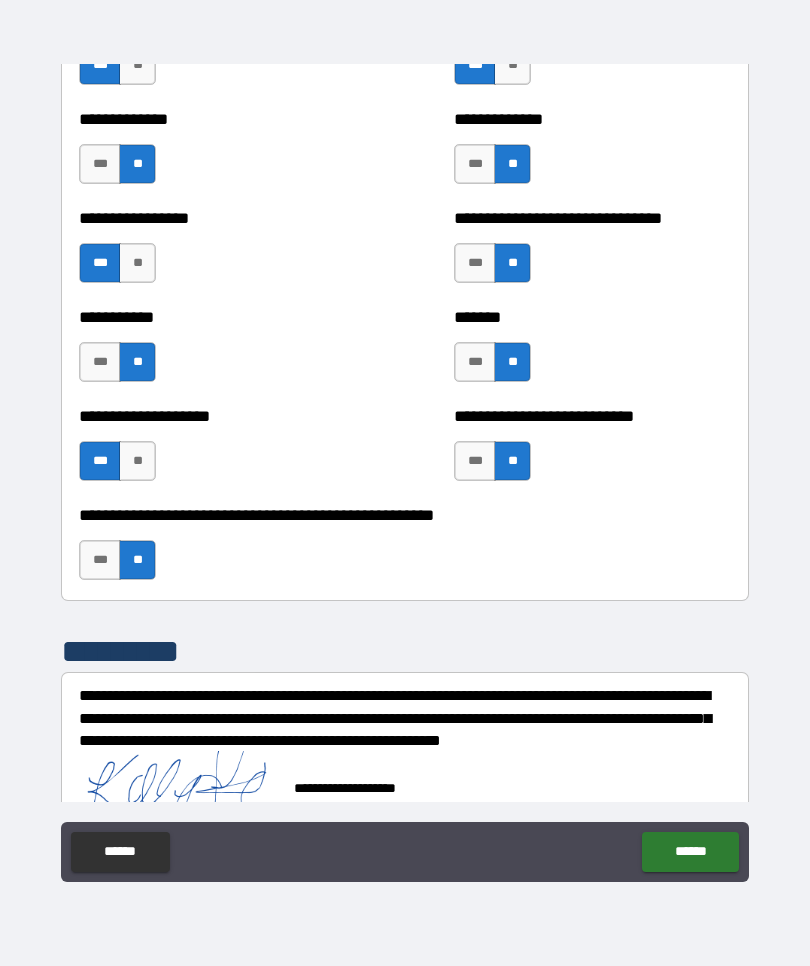 click on "******" at bounding box center [690, 852] 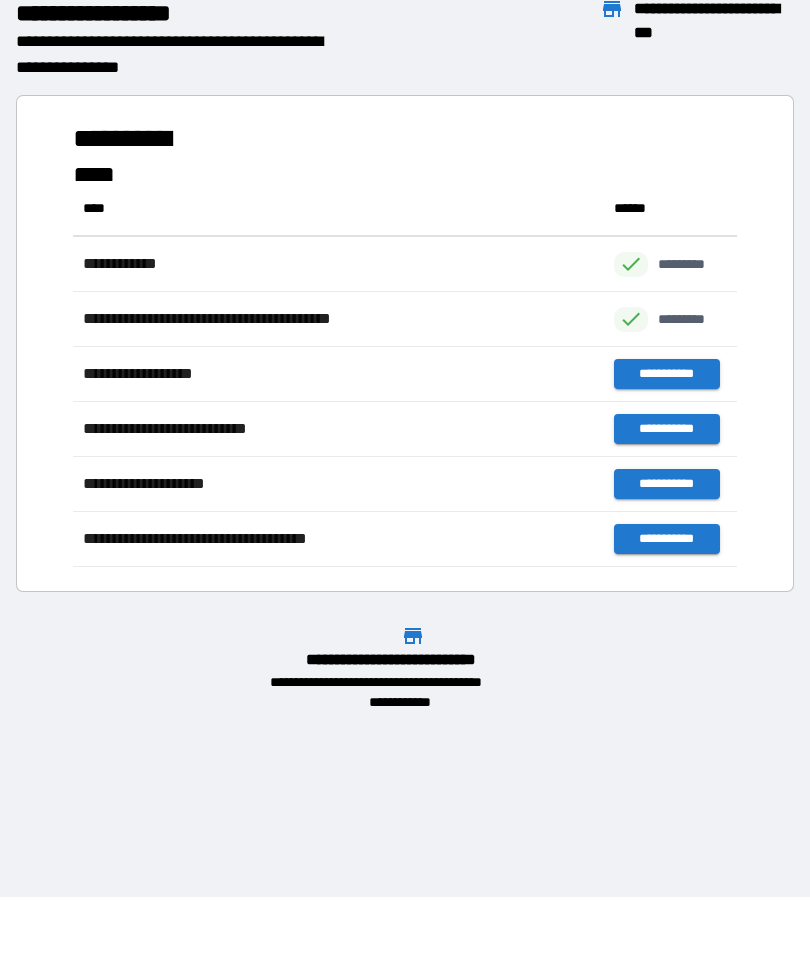scroll, scrollTop: 1, scrollLeft: 1, axis: both 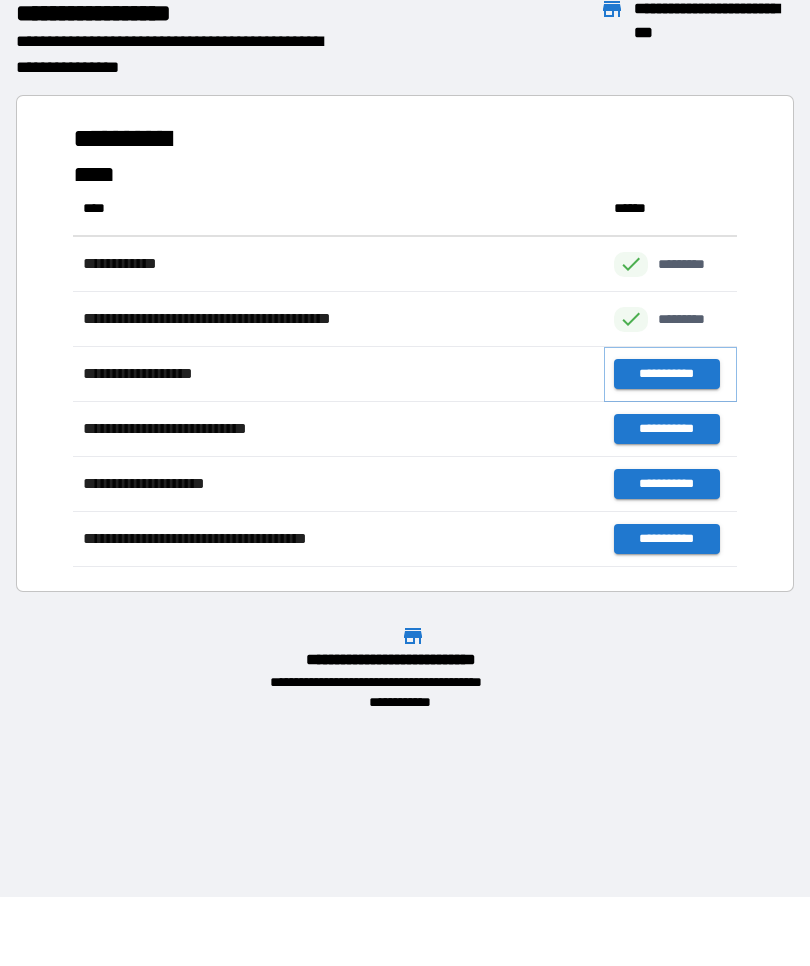 click on "**********" at bounding box center (666, 374) 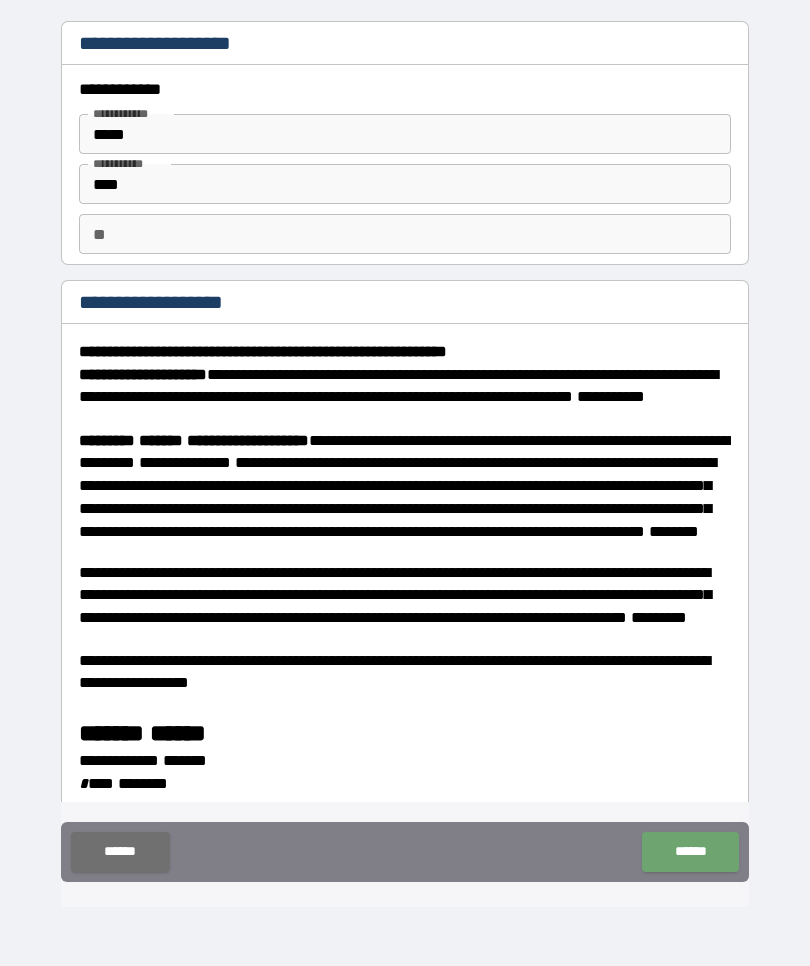 click on "******" at bounding box center (690, 852) 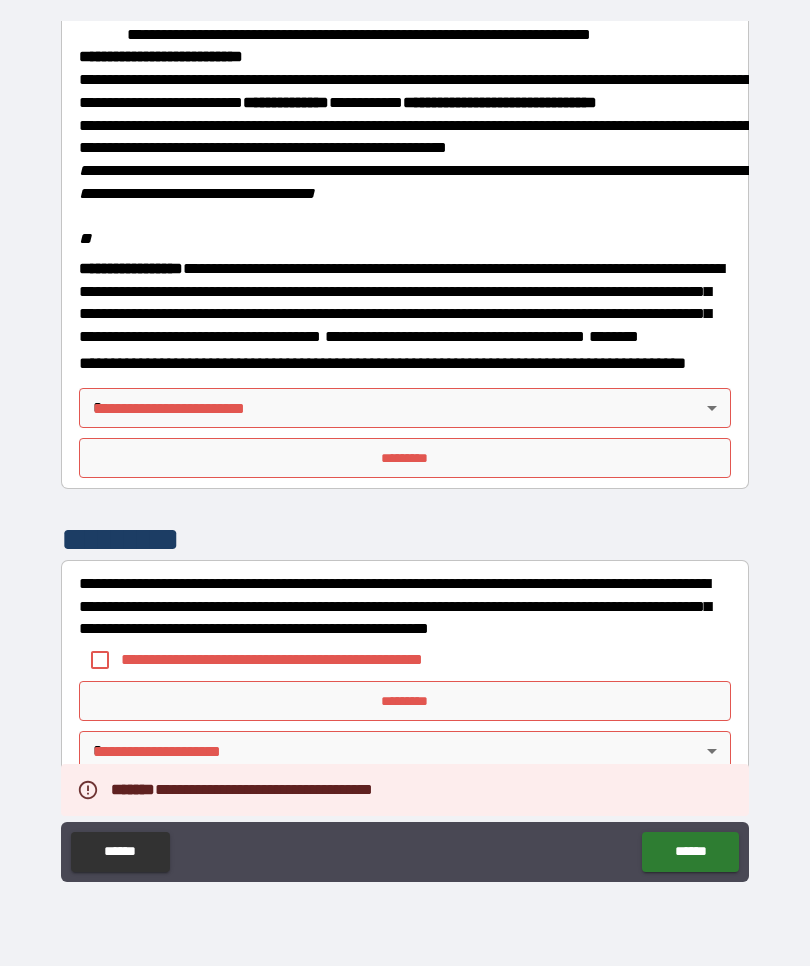 scroll, scrollTop: 2328, scrollLeft: 0, axis: vertical 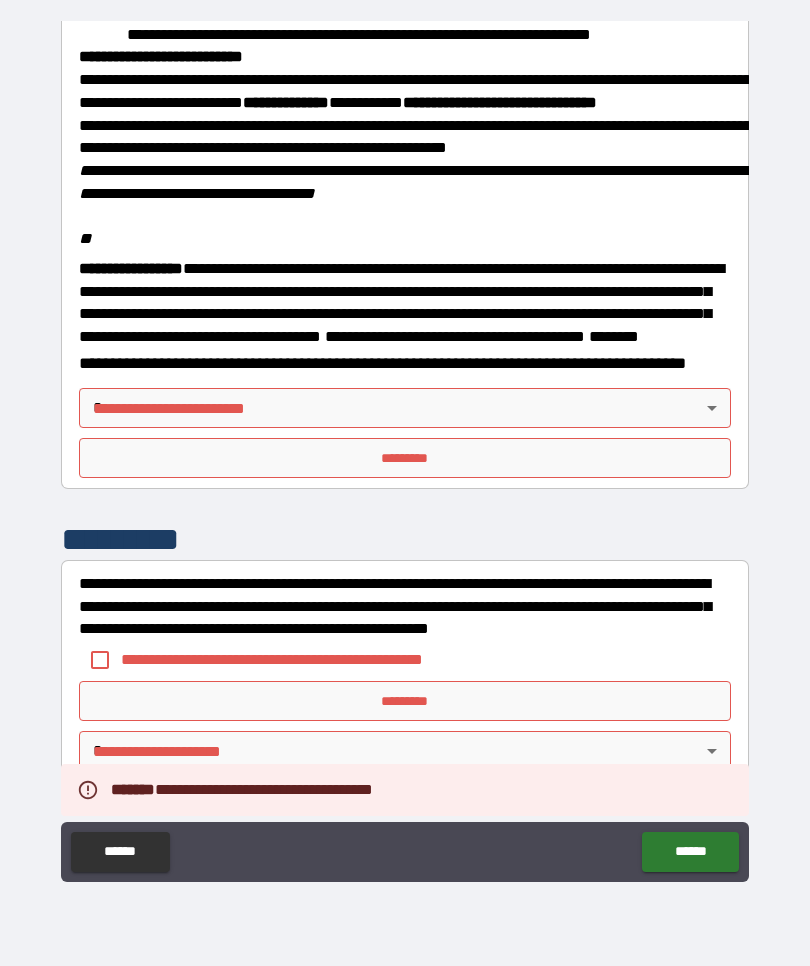 click on "*********" at bounding box center (405, 458) 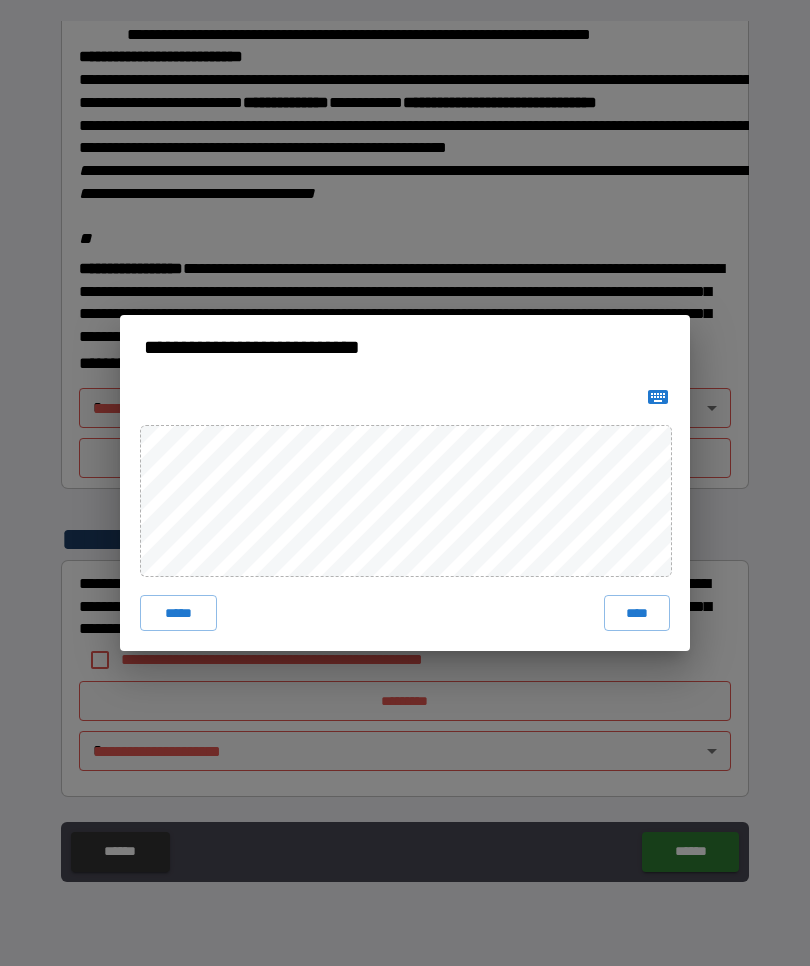 click on "****" at bounding box center (637, 613) 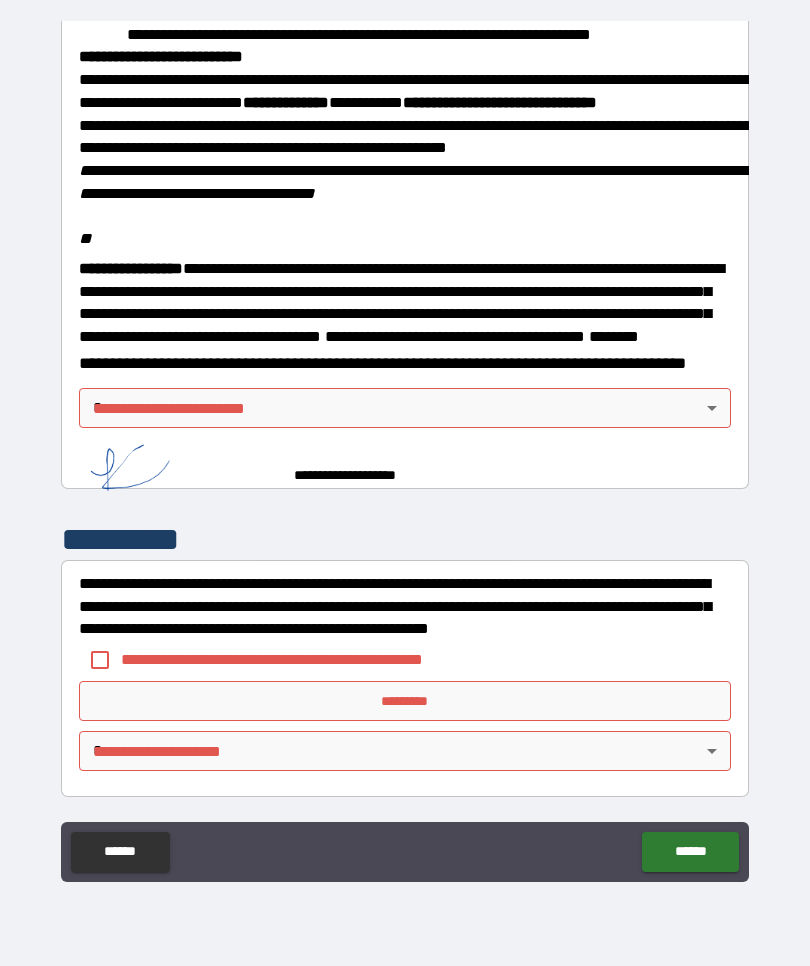 scroll, scrollTop: 2318, scrollLeft: 0, axis: vertical 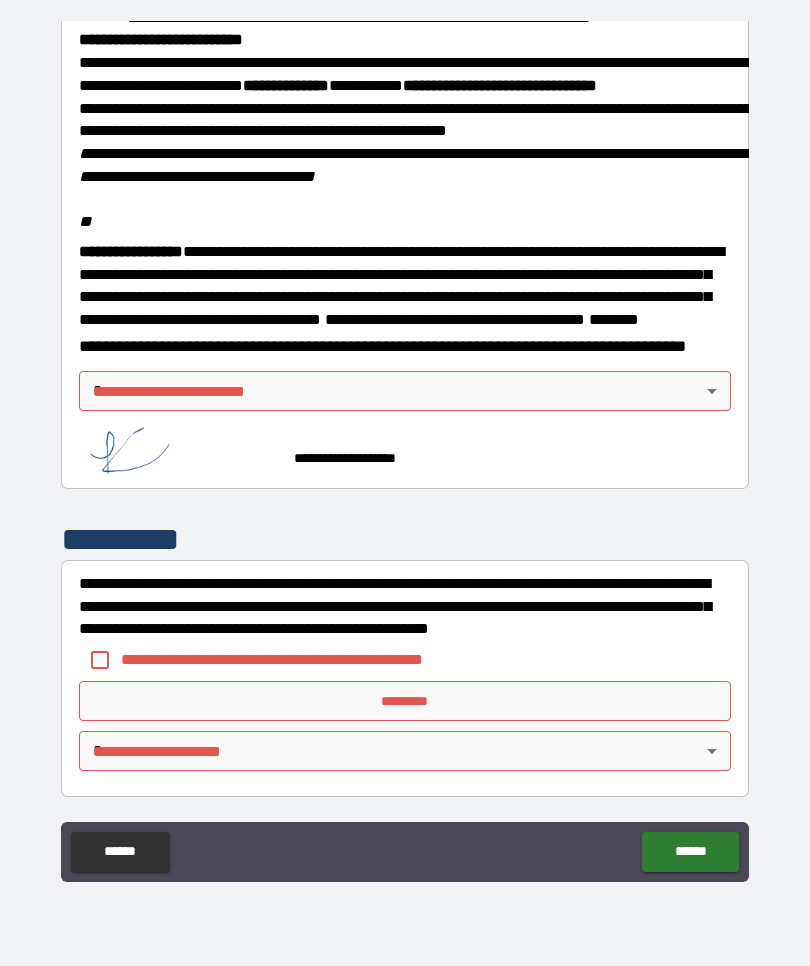click on "**********" at bounding box center [405, 448] 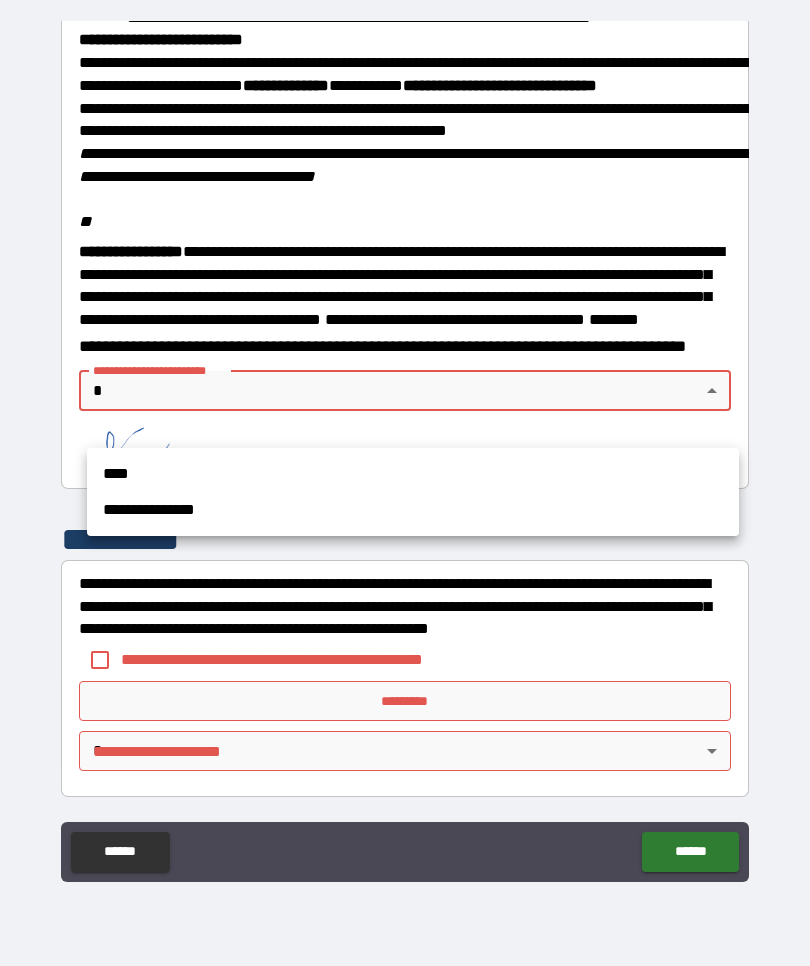 click on "****" at bounding box center [413, 474] 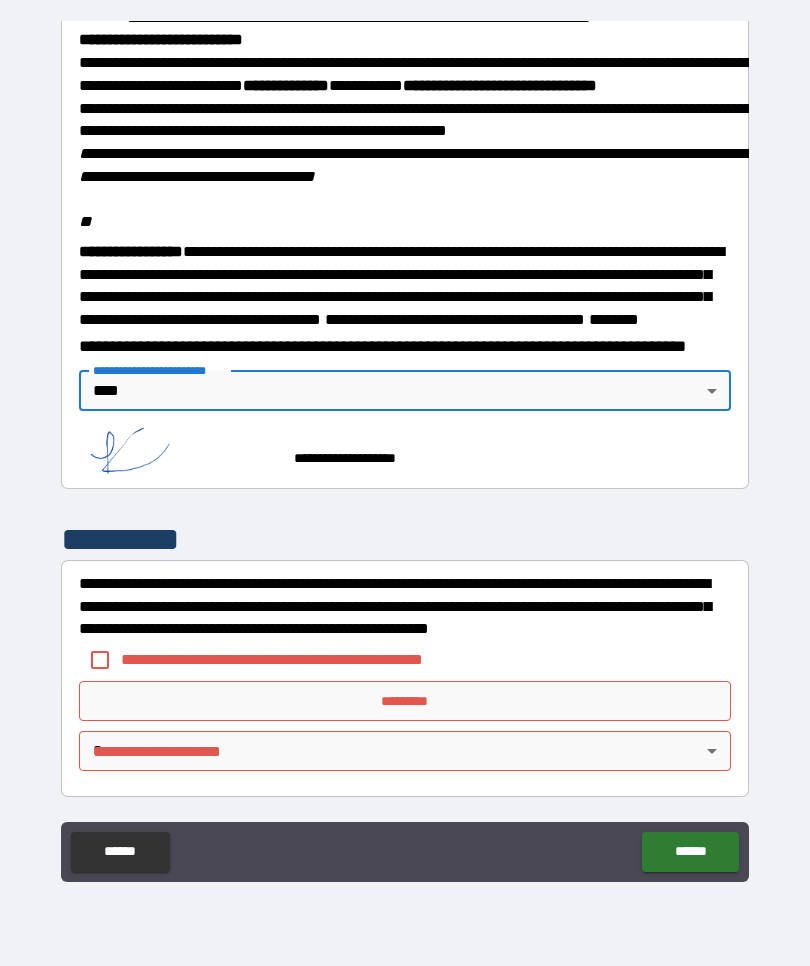 type on "****" 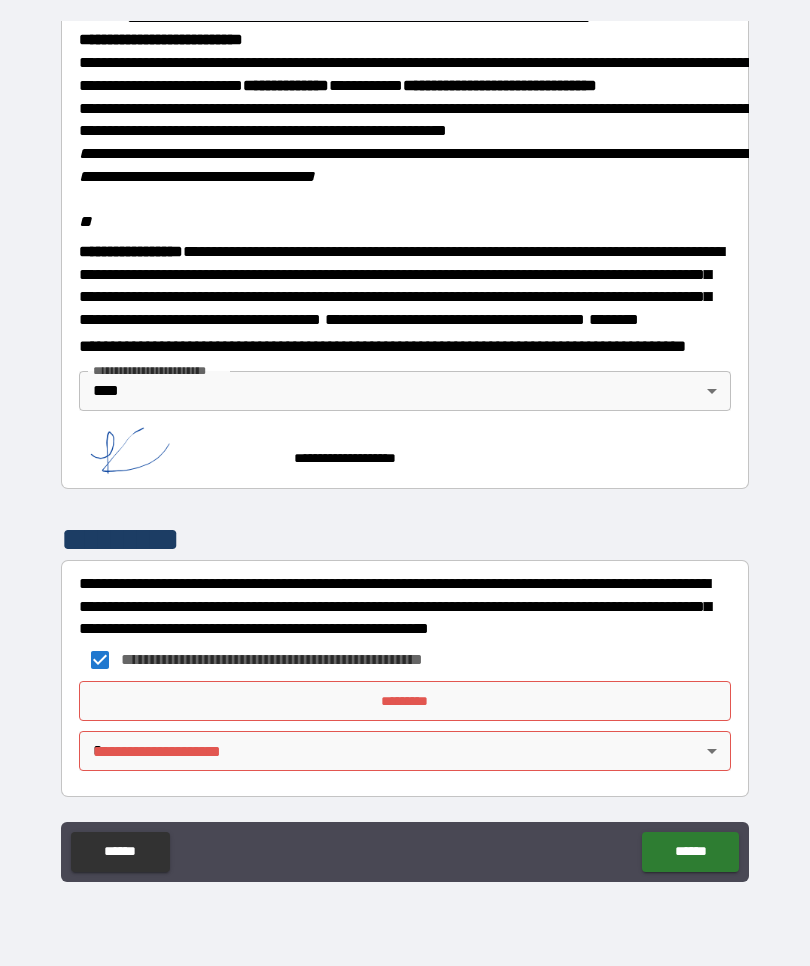 click on "*********" at bounding box center [405, 701] 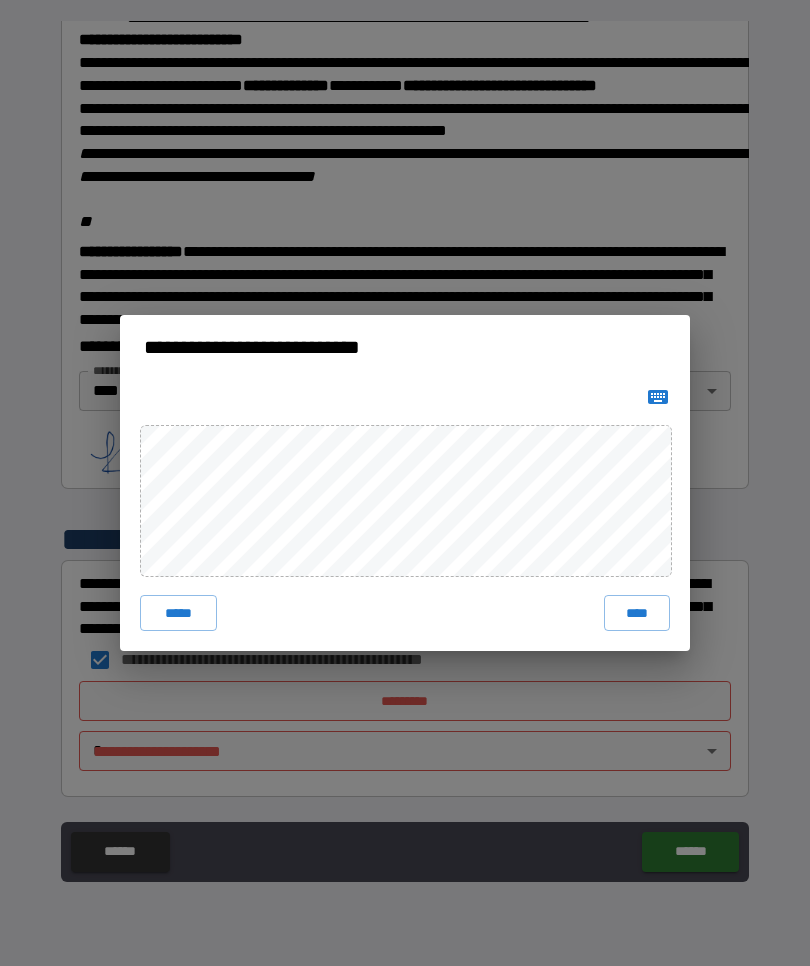 click on "****" at bounding box center [637, 613] 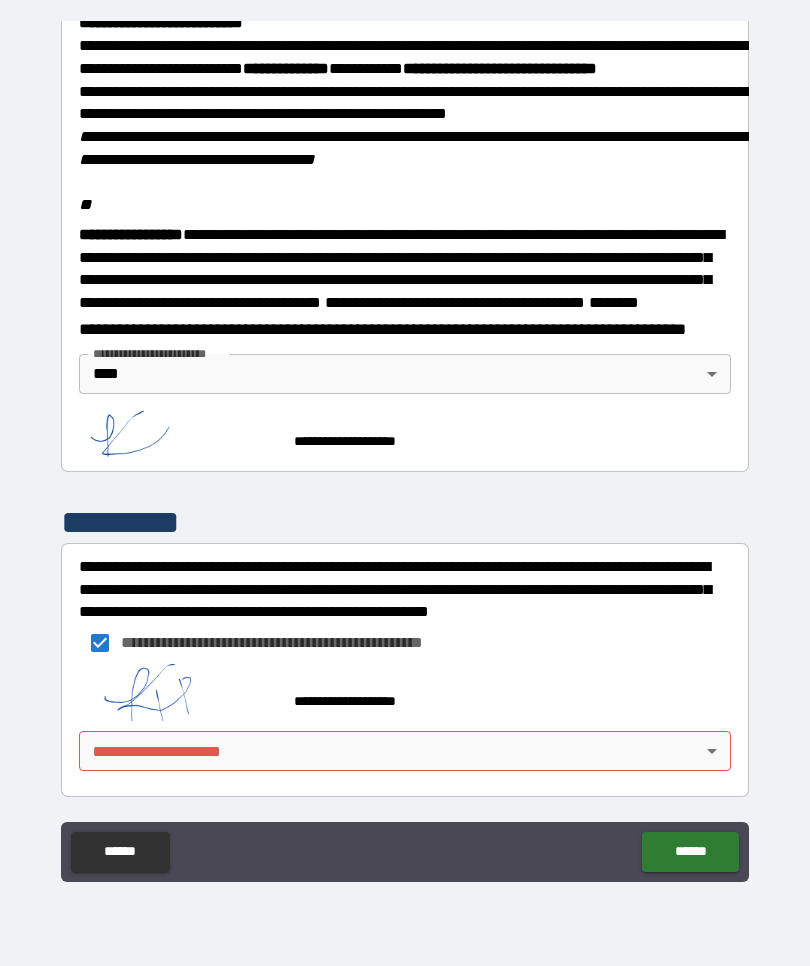 scroll, scrollTop: 2362, scrollLeft: 0, axis: vertical 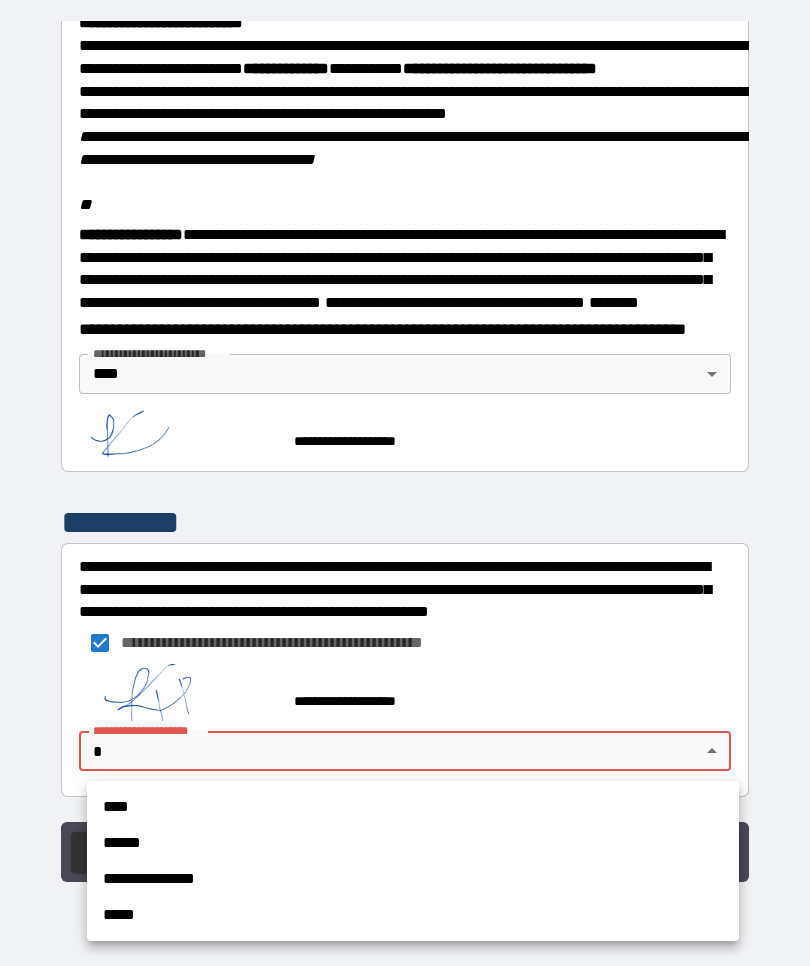 click on "****" at bounding box center (413, 807) 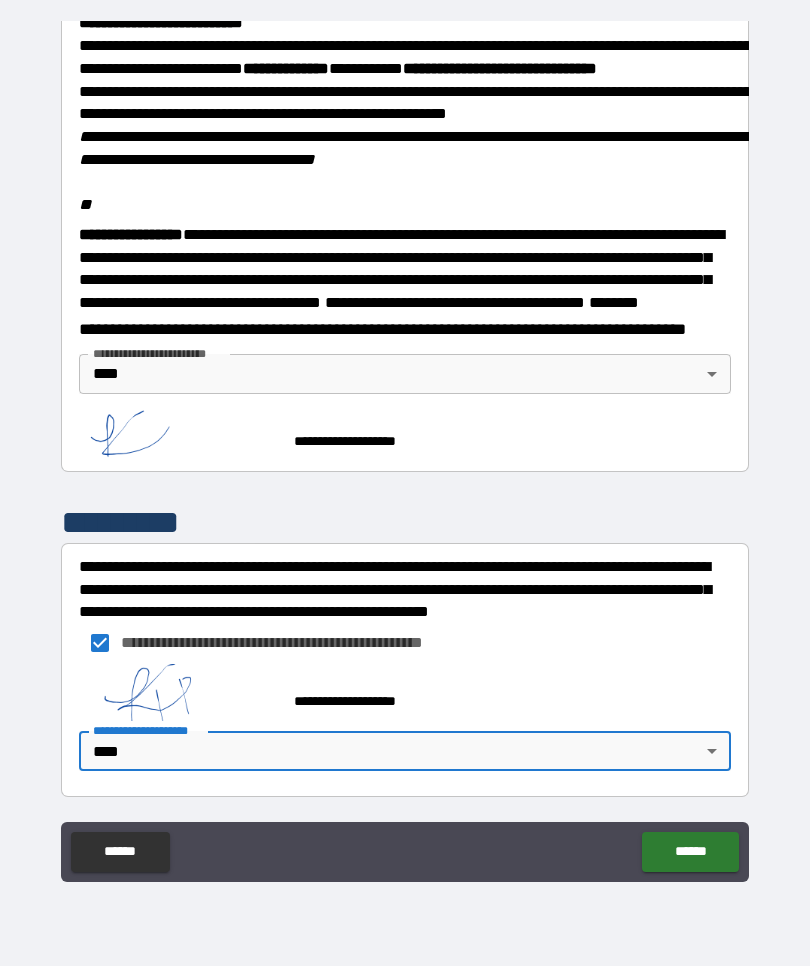 click on "******" at bounding box center (690, 852) 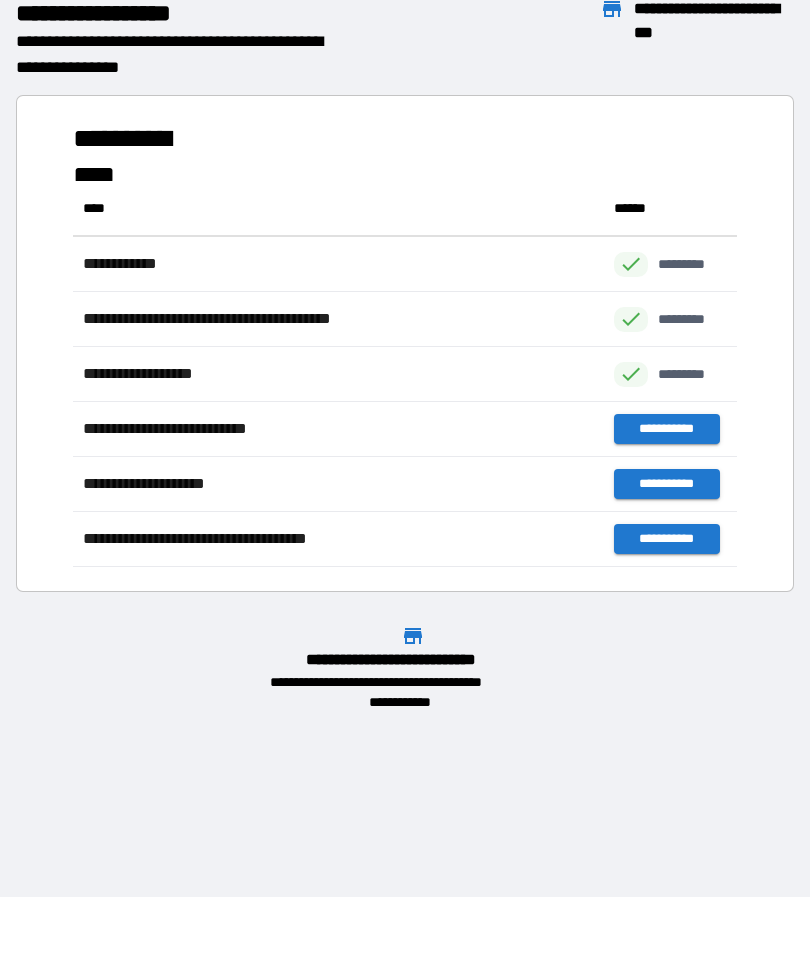 scroll, scrollTop: 1, scrollLeft: 1, axis: both 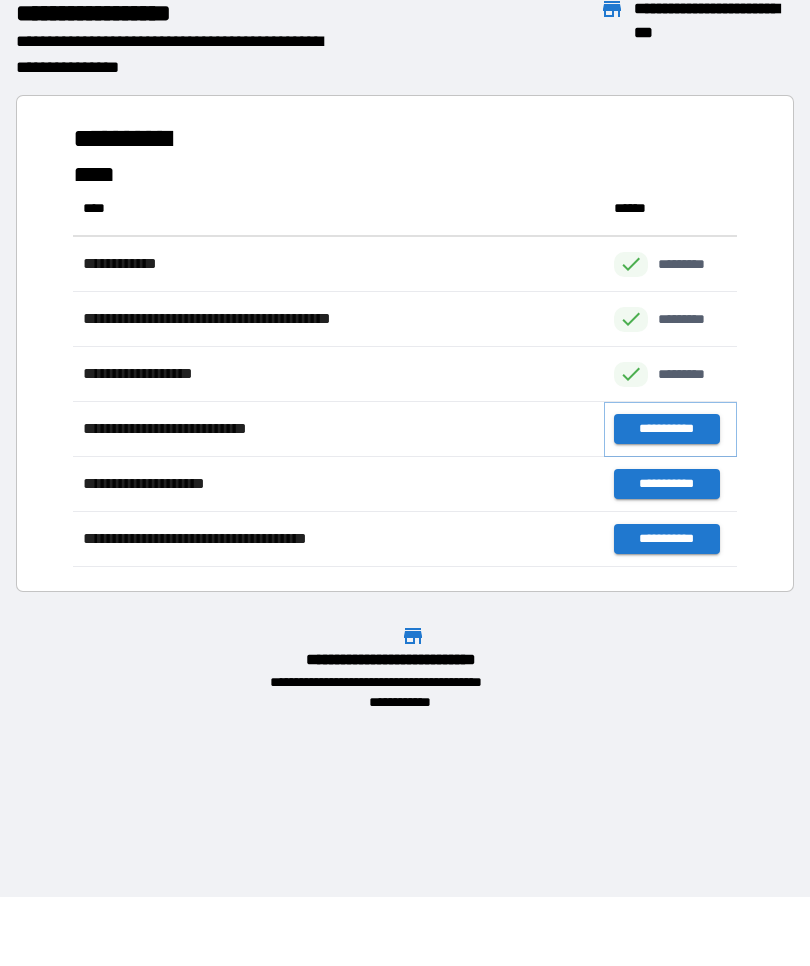 click on "**********" at bounding box center [666, 429] 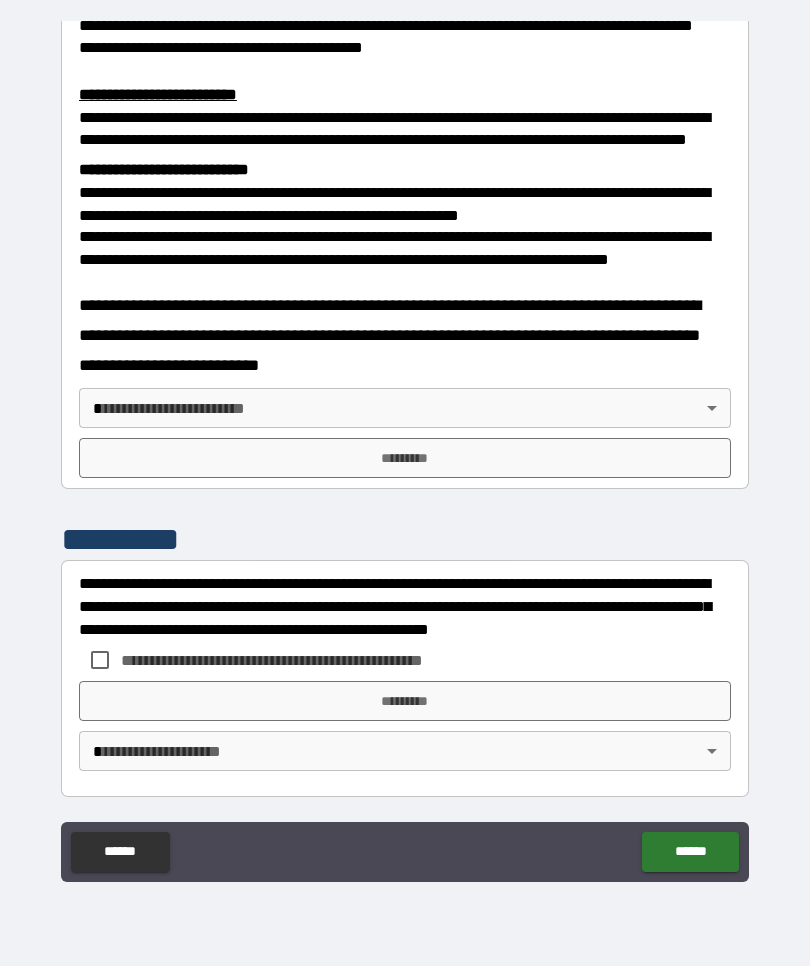 scroll, scrollTop: 665, scrollLeft: 0, axis: vertical 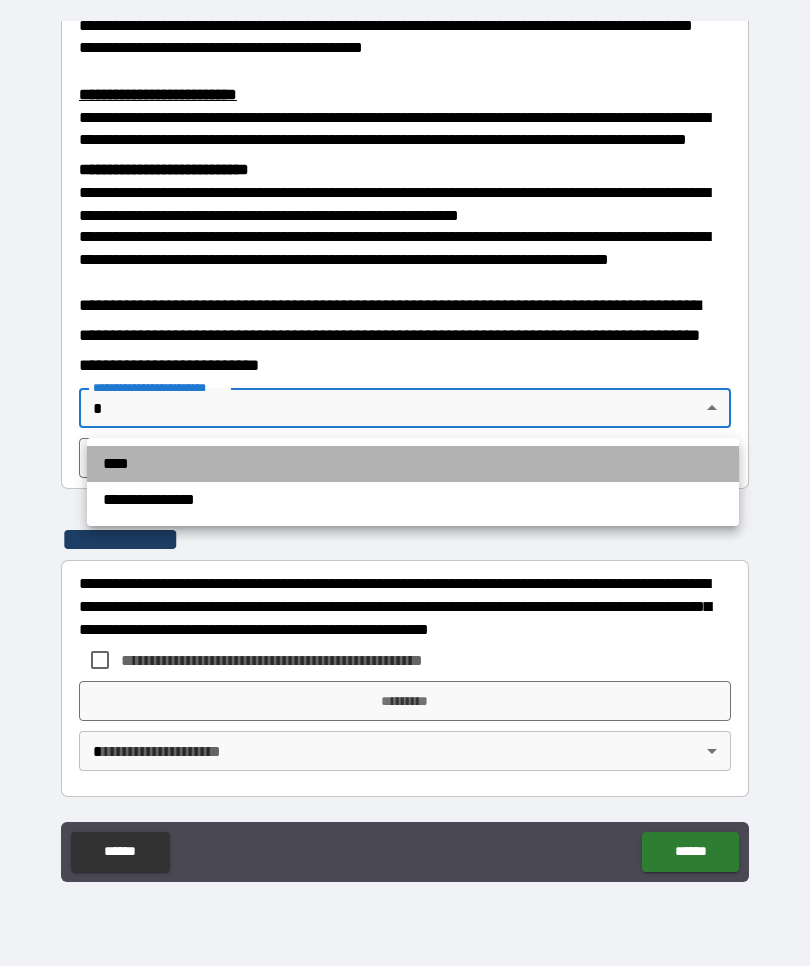 click on "****" at bounding box center (413, 464) 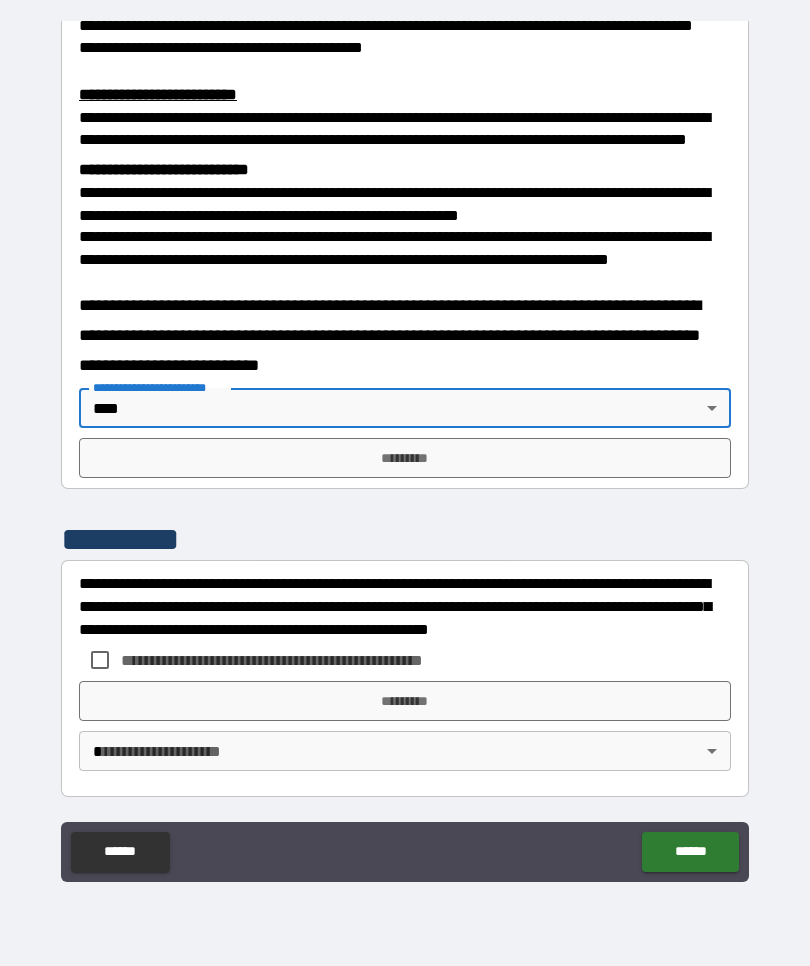 click on "*********" at bounding box center [405, 458] 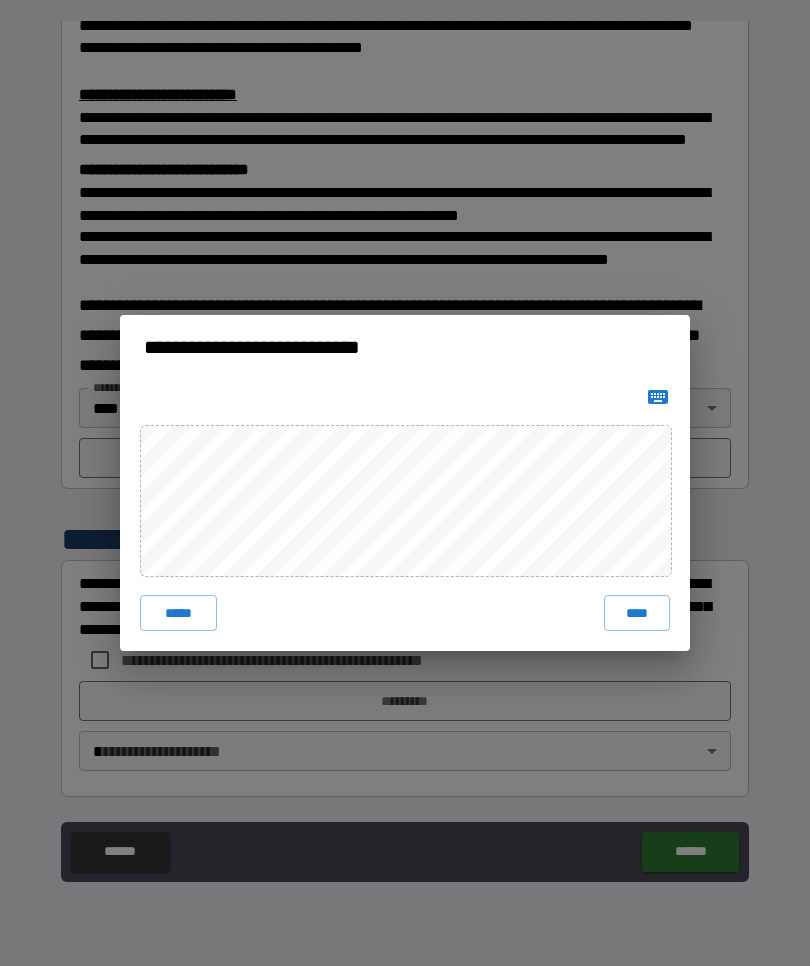 click on "****" at bounding box center (637, 613) 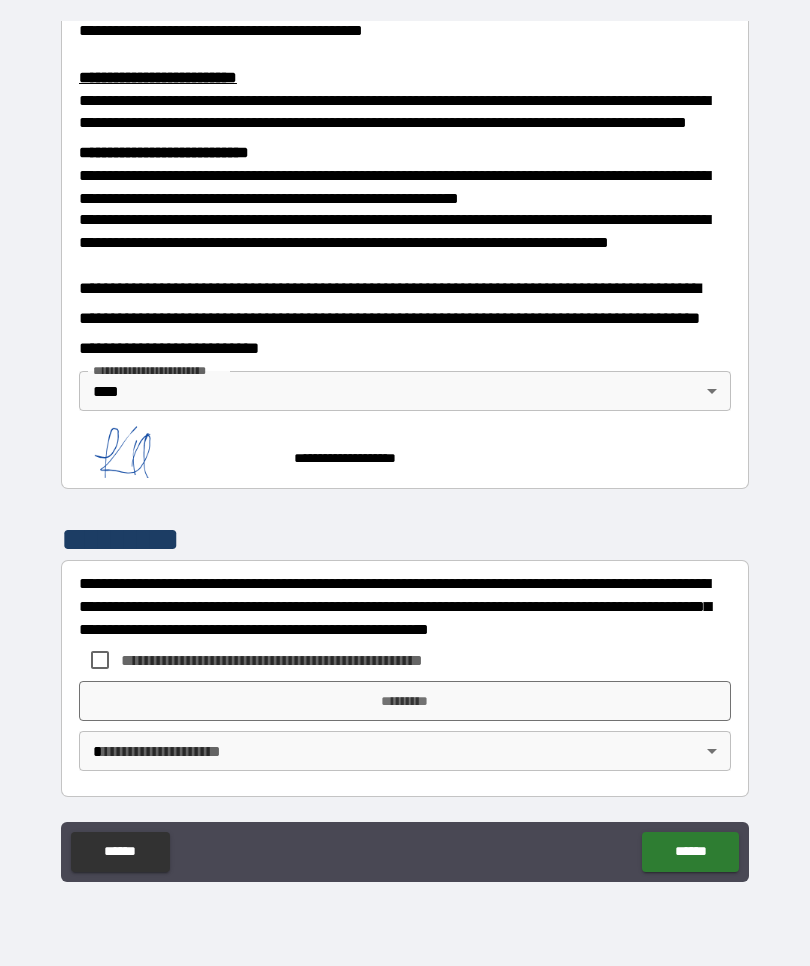 scroll, scrollTop: 655, scrollLeft: 0, axis: vertical 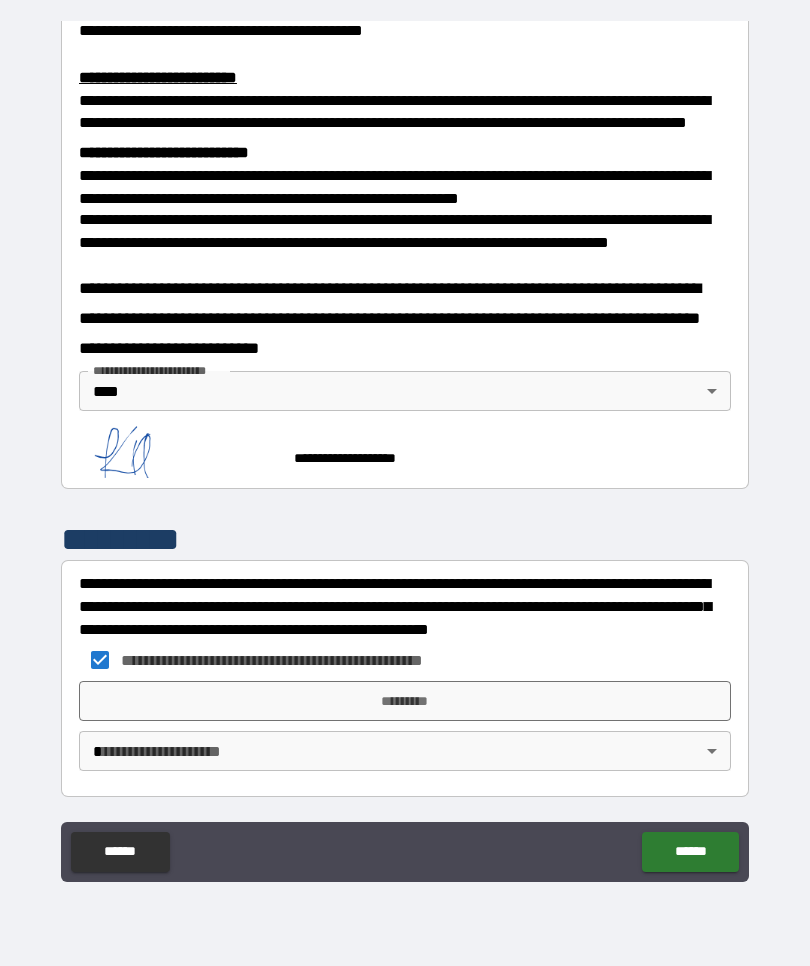 click on "*********" at bounding box center (405, 701) 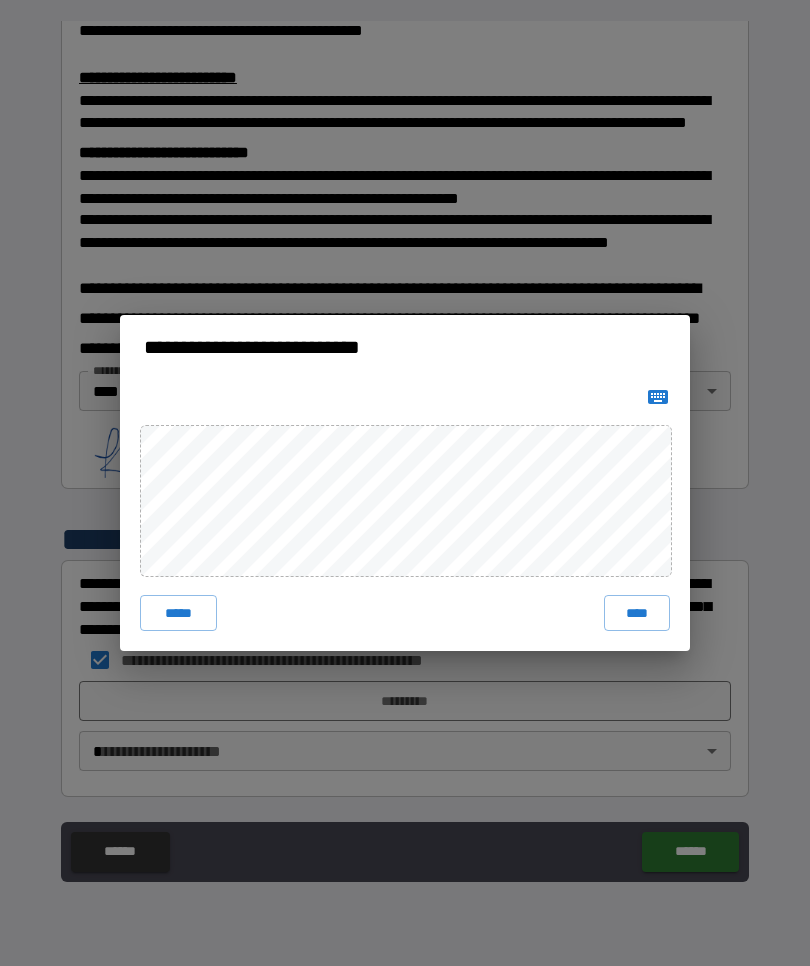 click on "****" at bounding box center [637, 613] 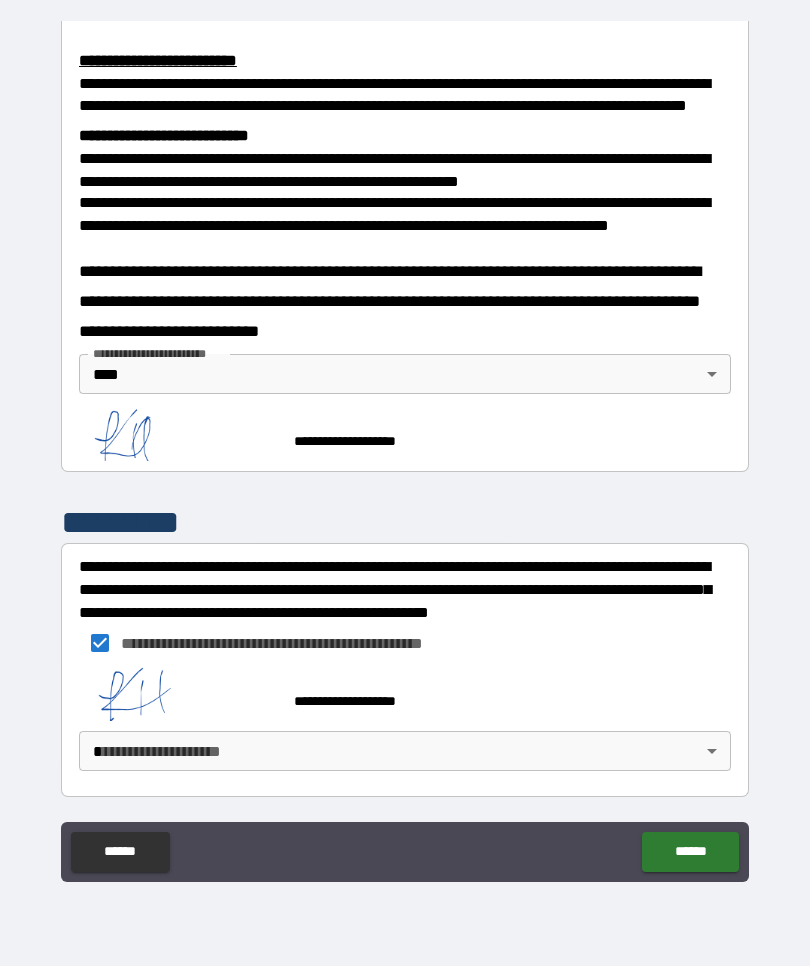scroll, scrollTop: 699, scrollLeft: 0, axis: vertical 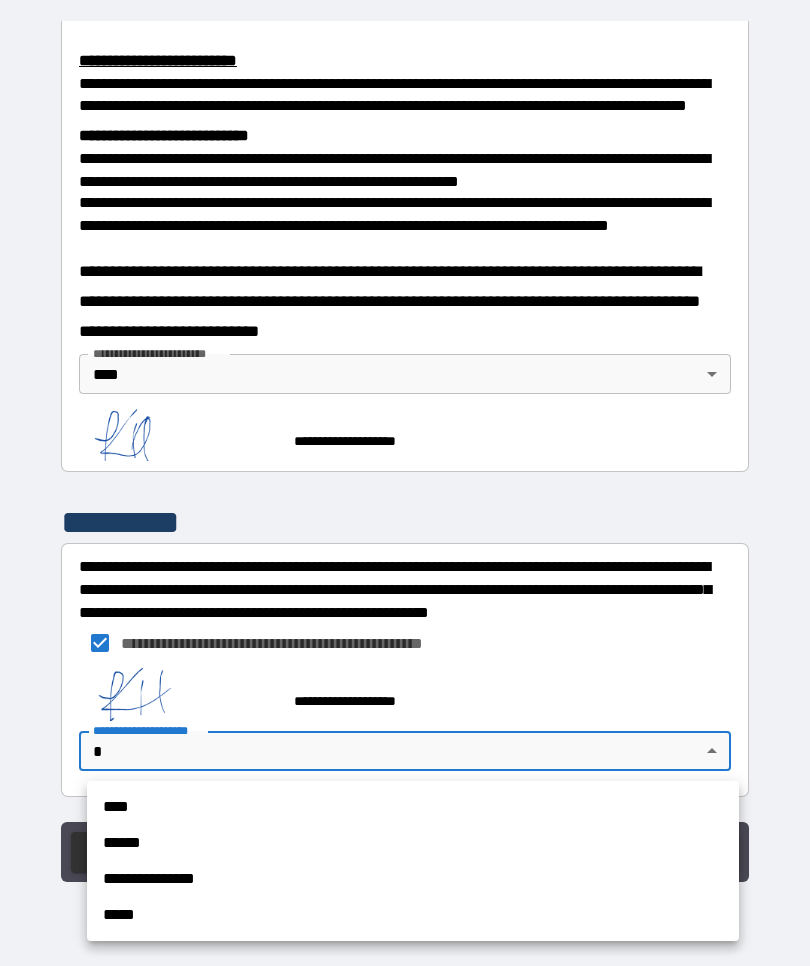 click on "****" at bounding box center [413, 807] 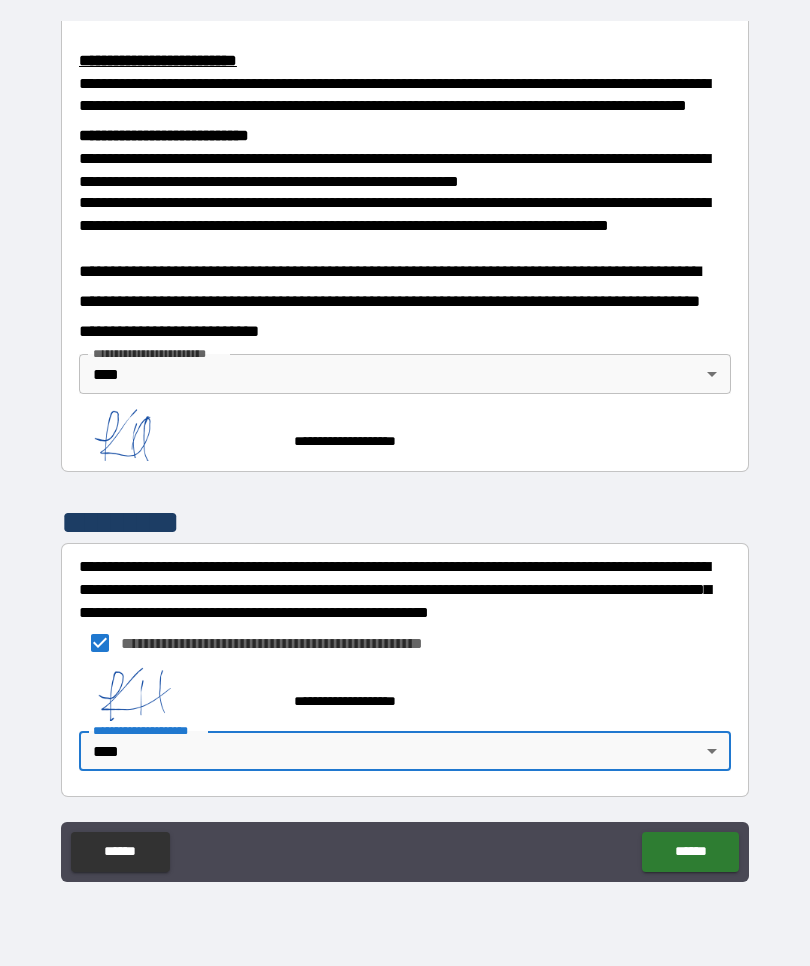 click on "******" at bounding box center (690, 852) 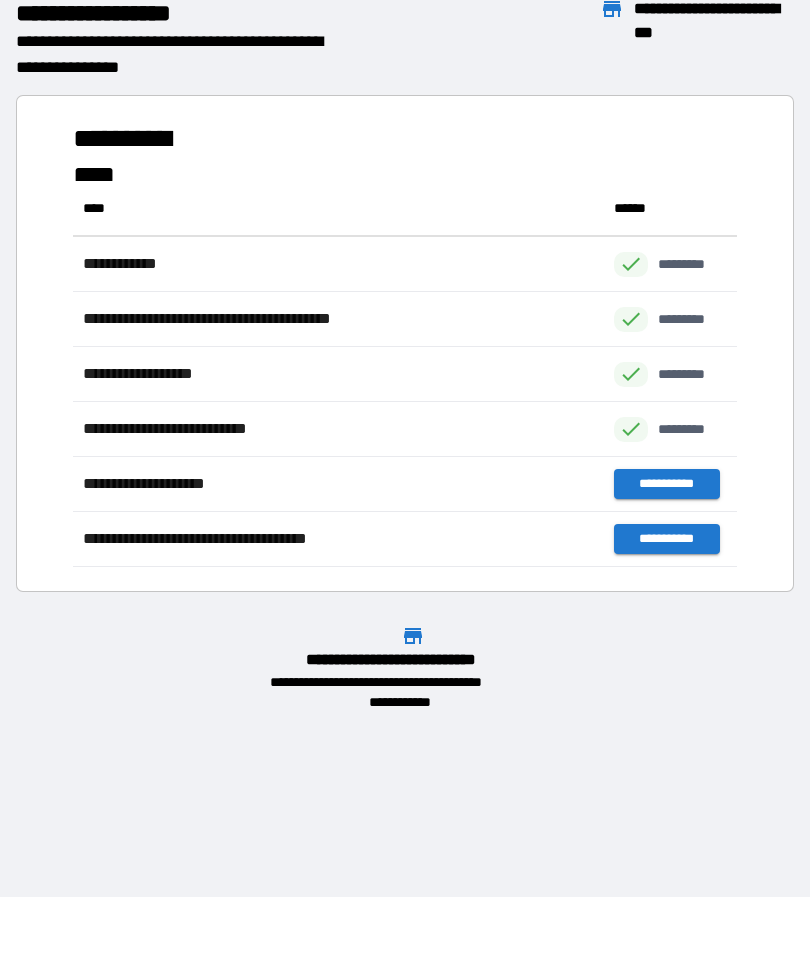 scroll, scrollTop: 1, scrollLeft: 1, axis: both 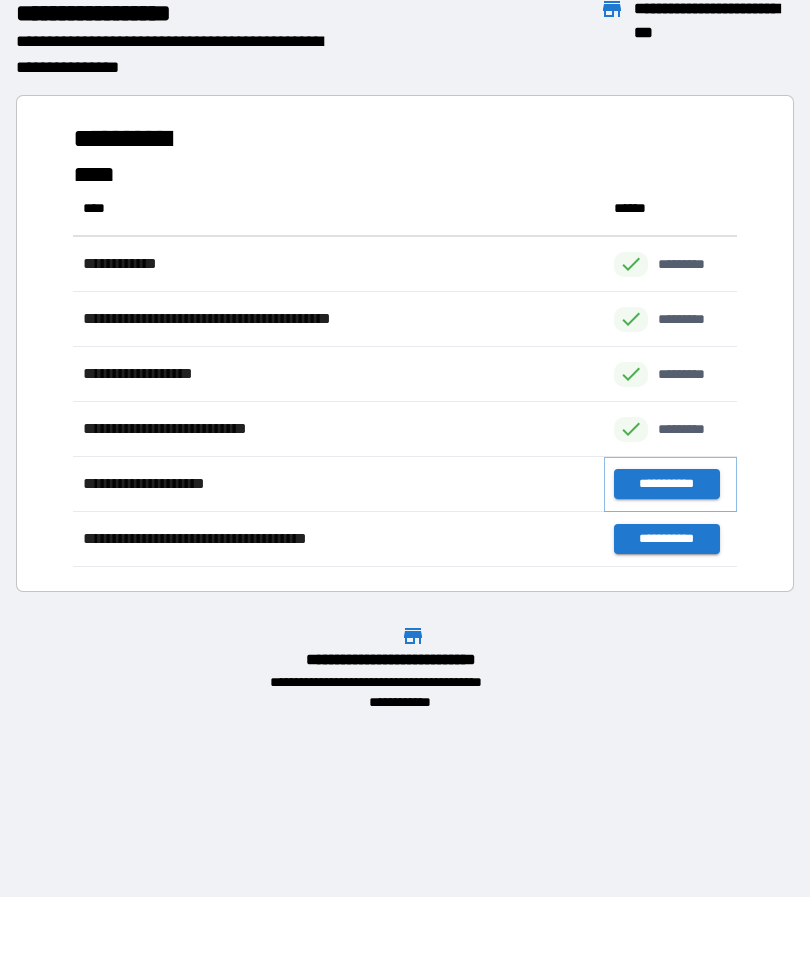 click on "**********" at bounding box center (666, 484) 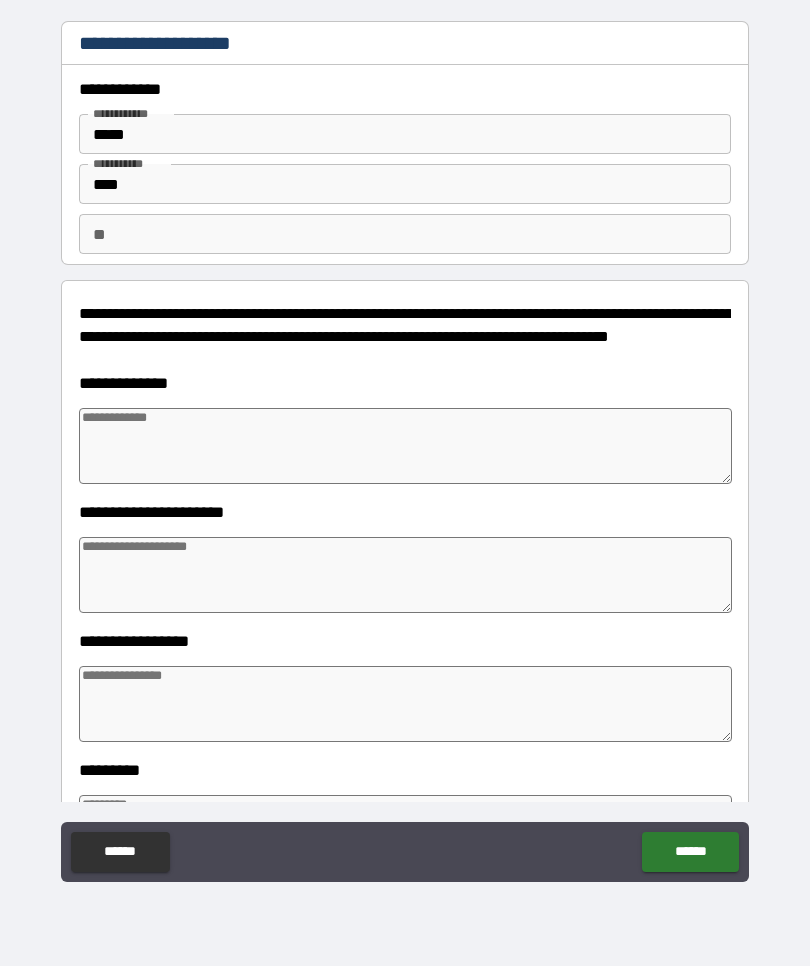 type on "*" 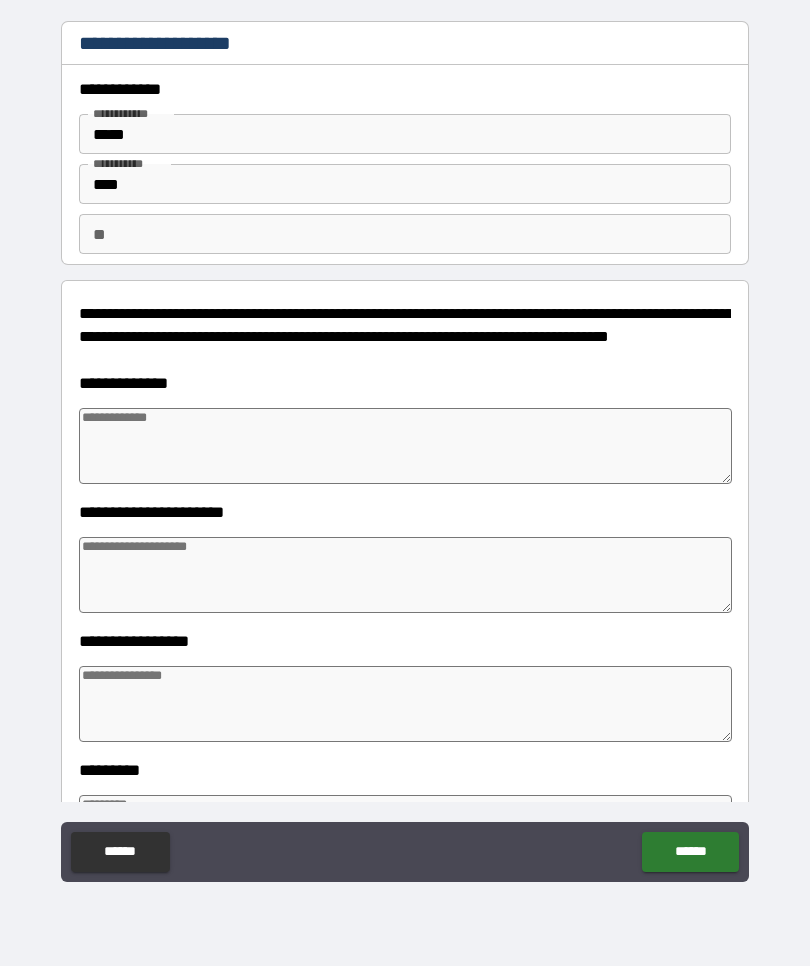 type on "*" 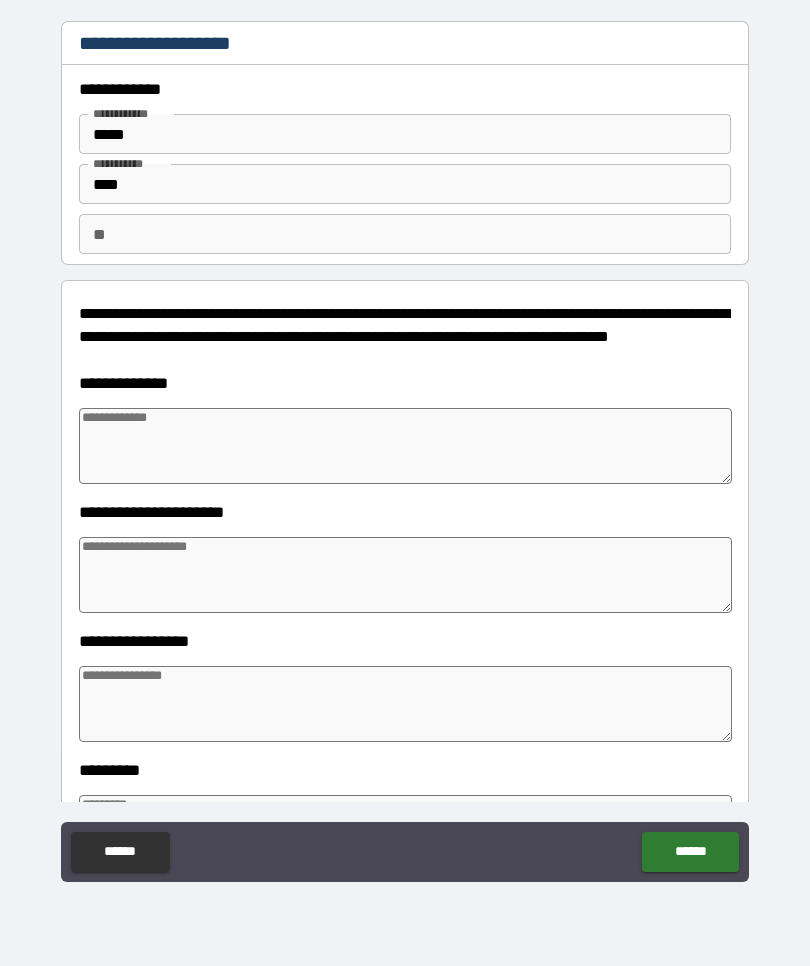 type on "*" 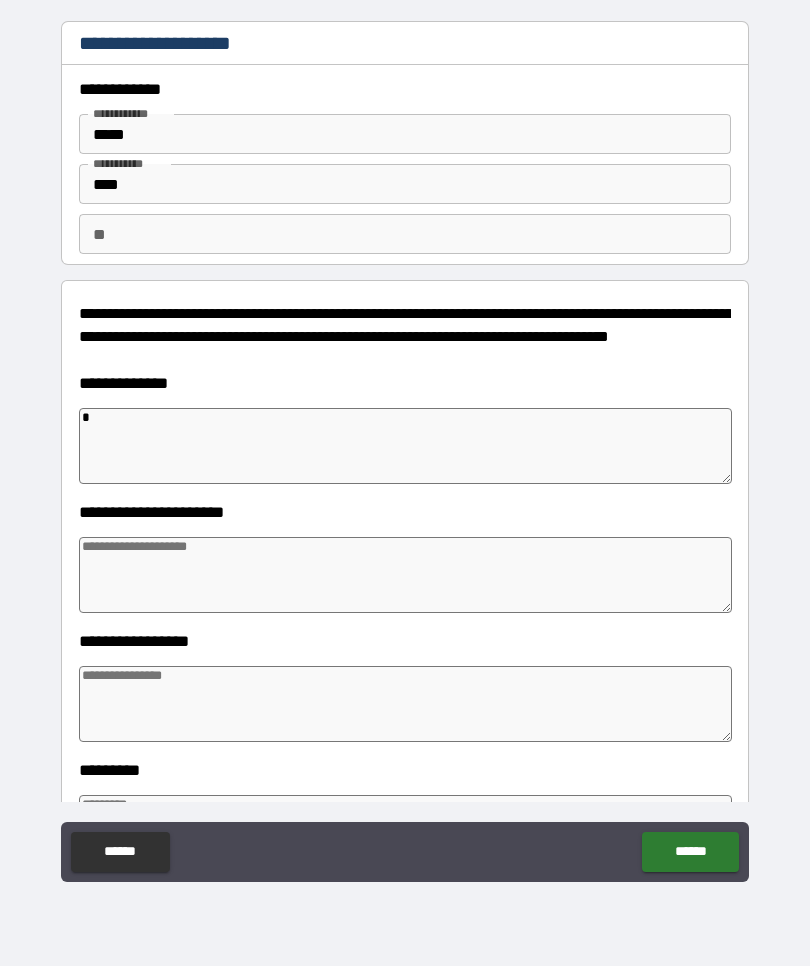 type on "*" 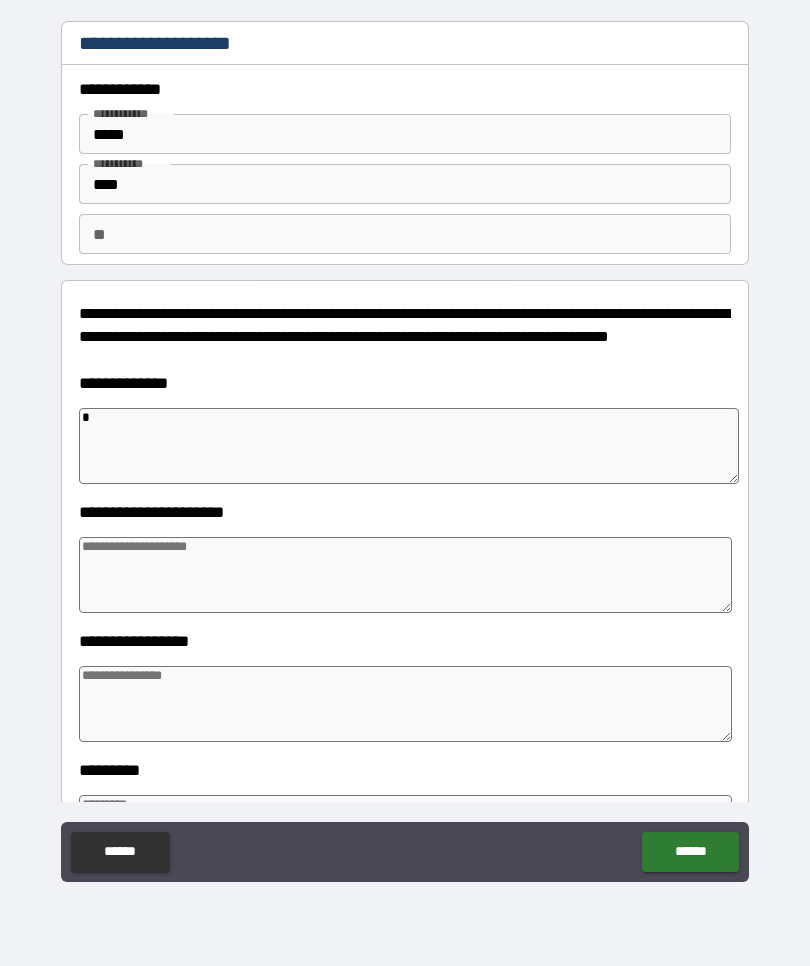 type on "**" 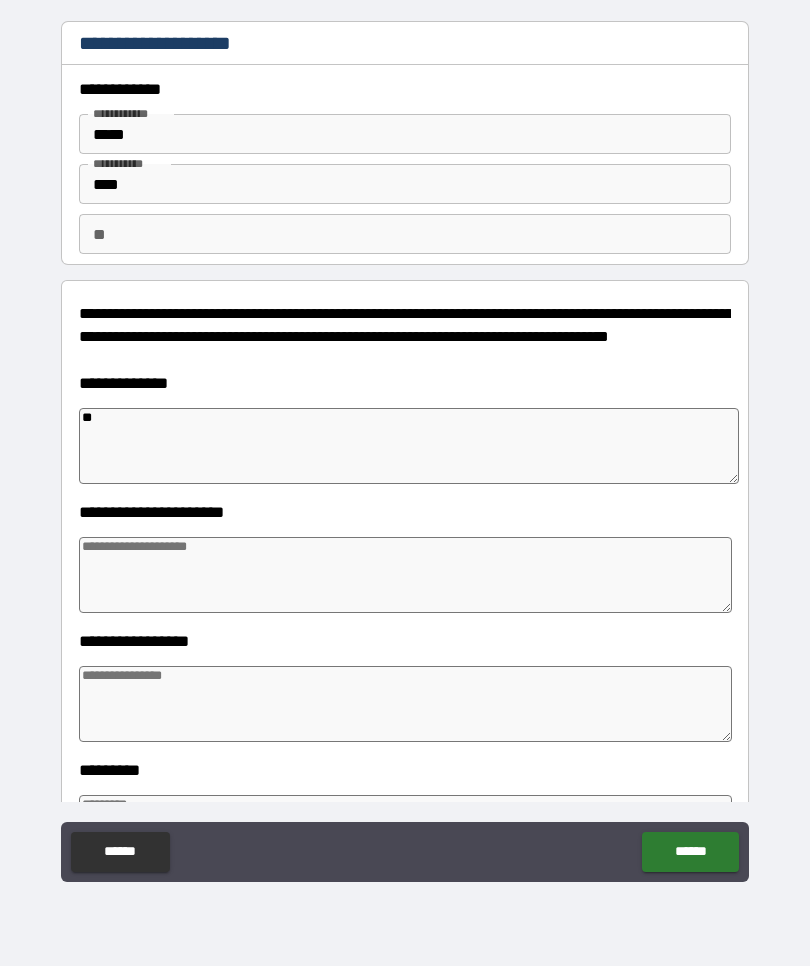 type on "*" 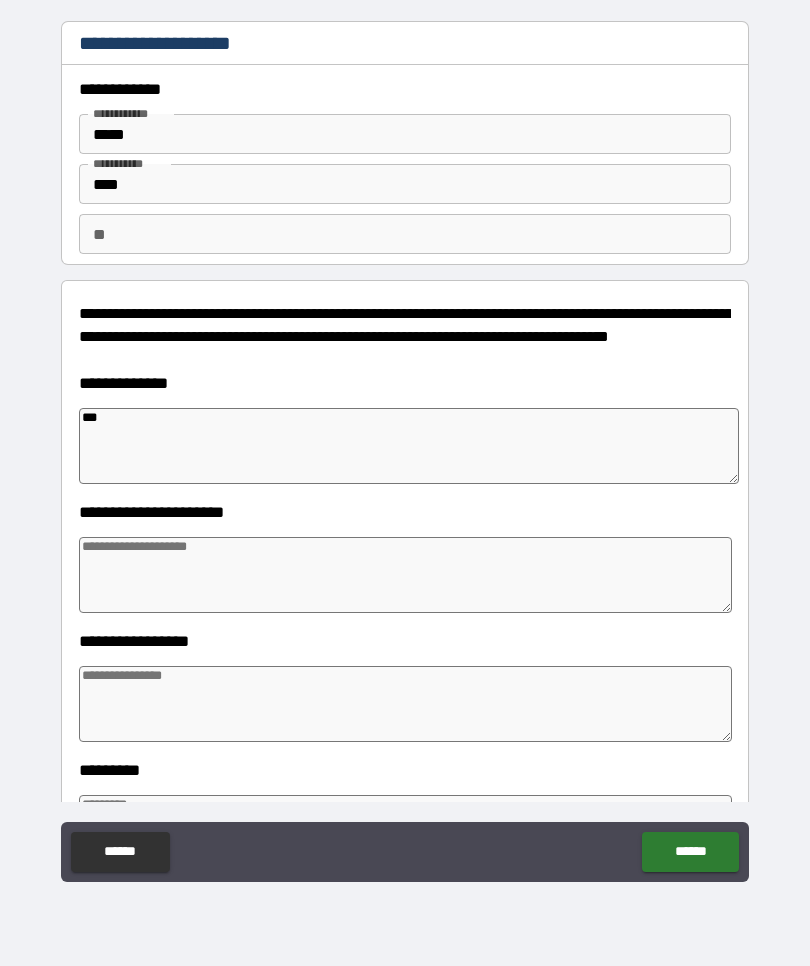 type on "*" 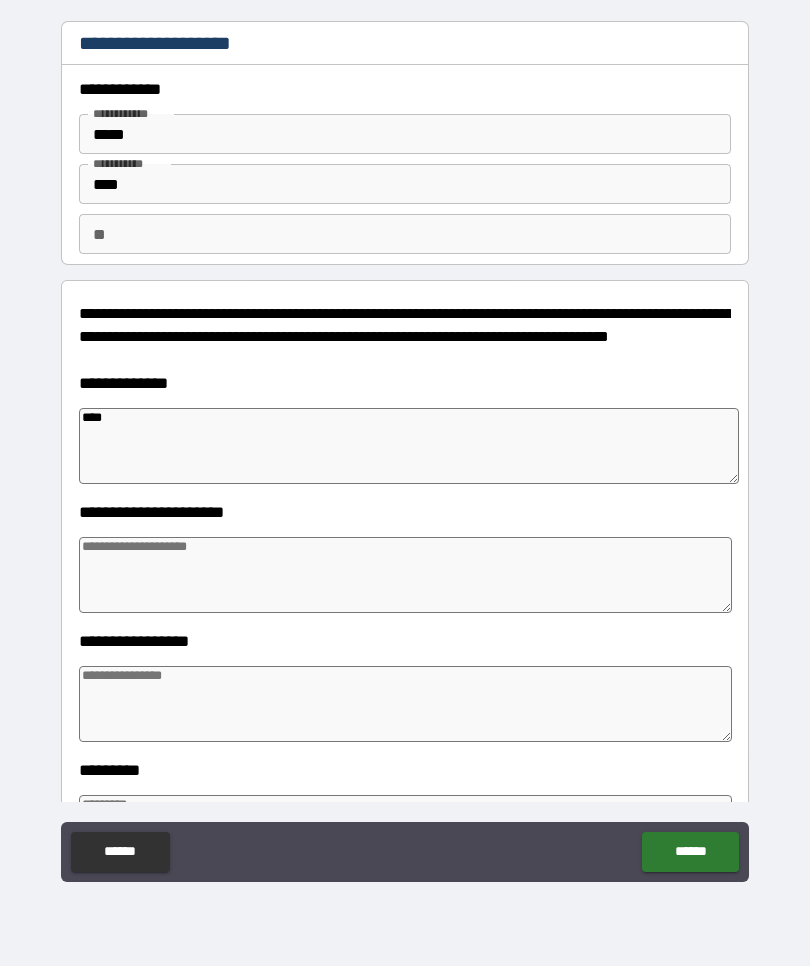 type on "*" 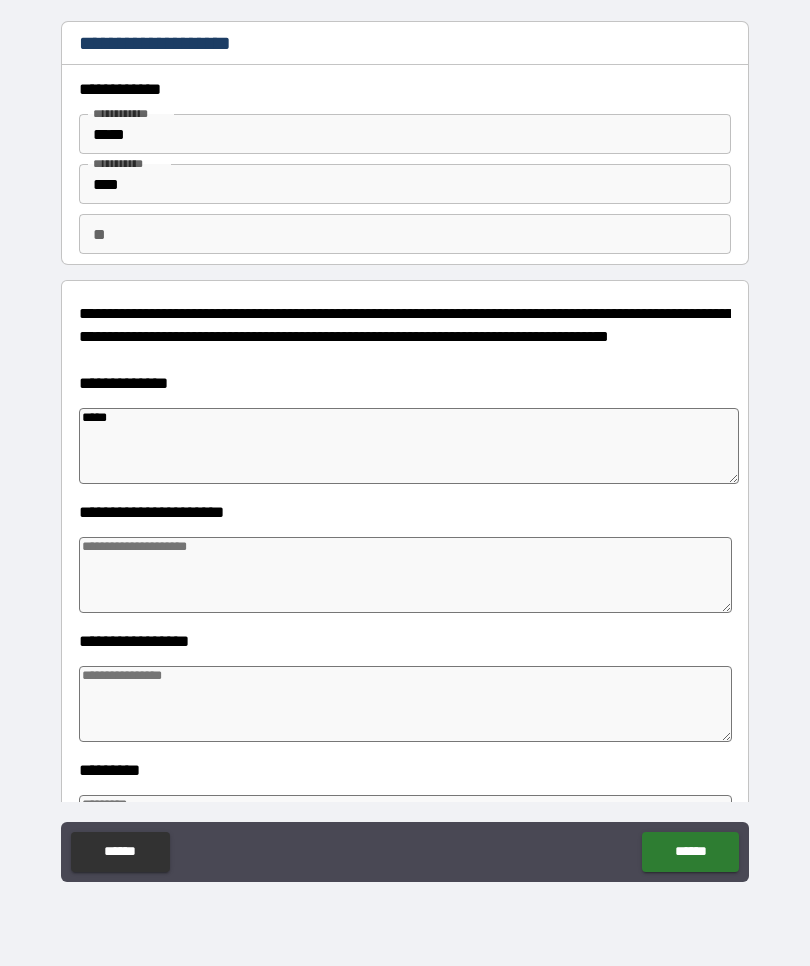 type on "*" 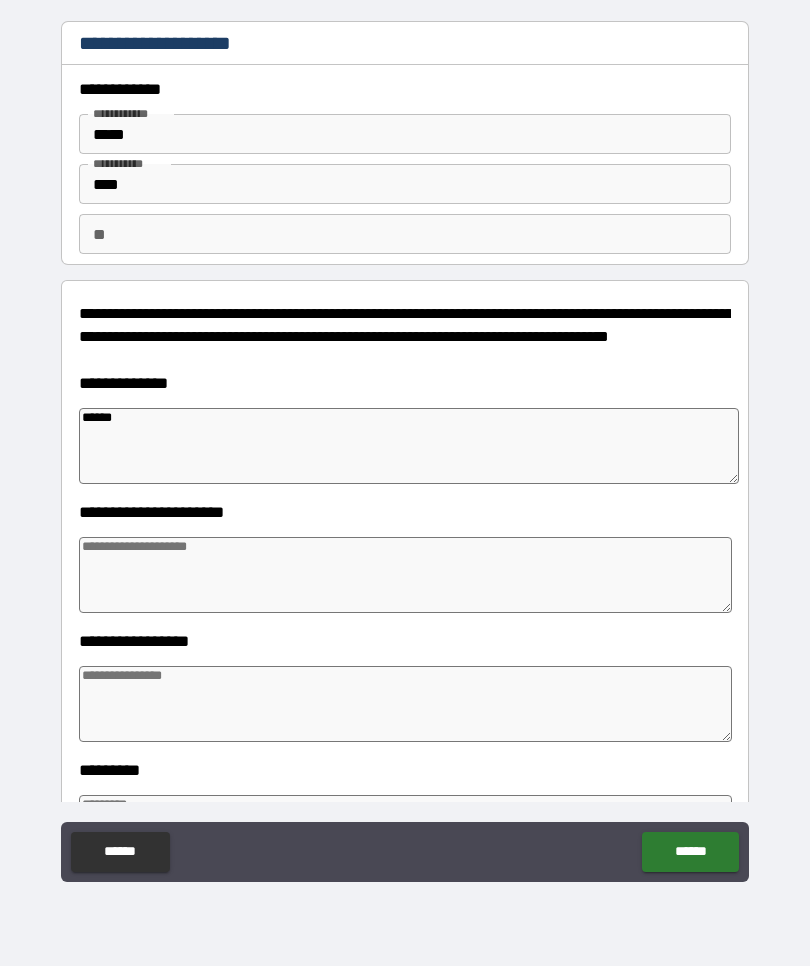 type on "*" 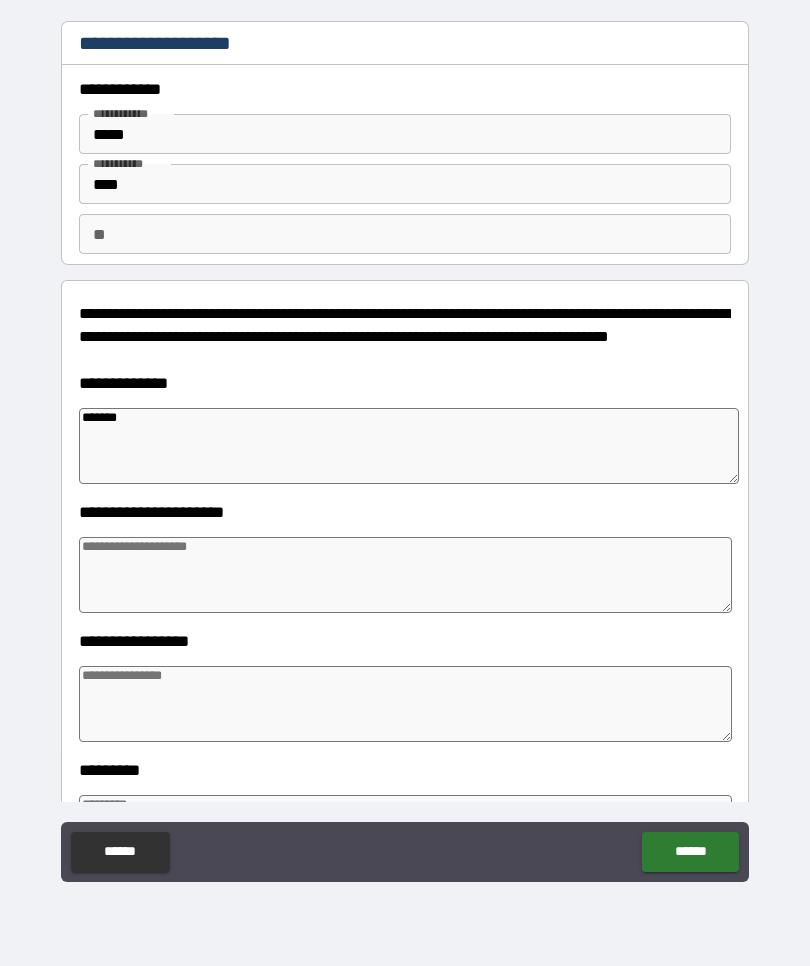 type on "*" 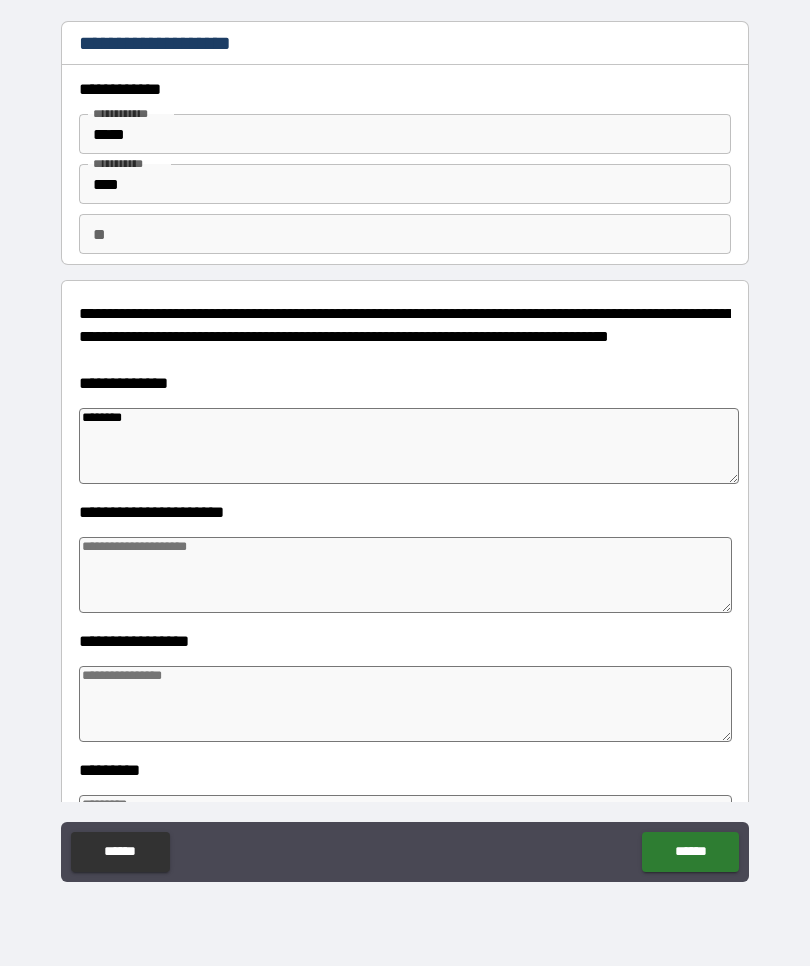 type on "*" 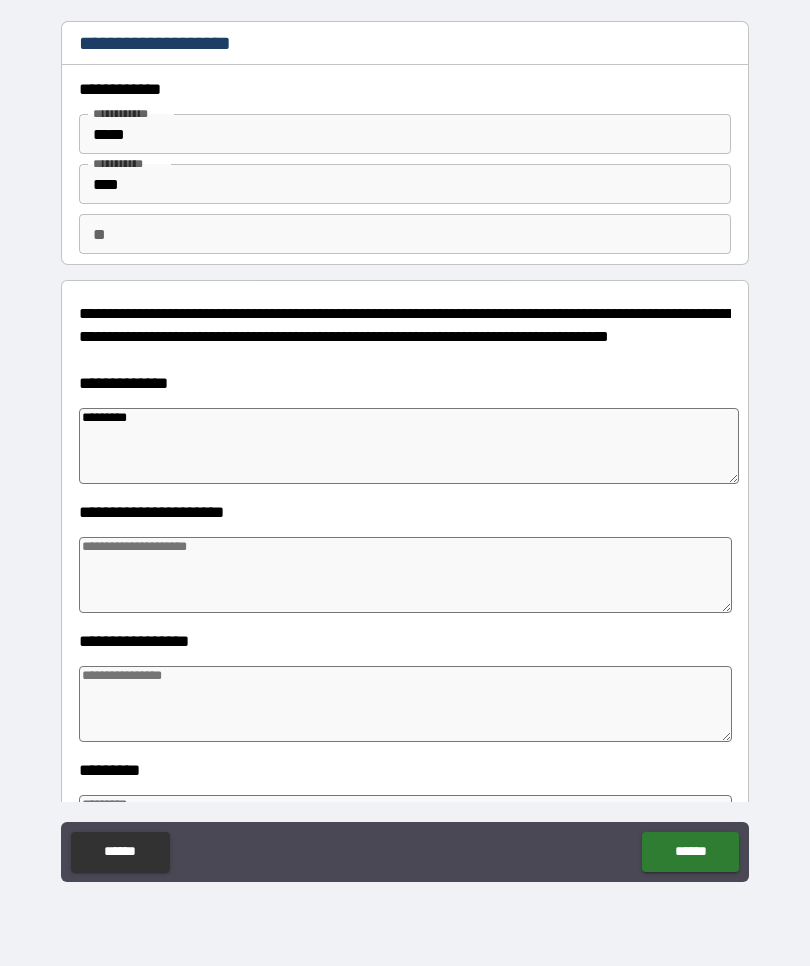 type on "*" 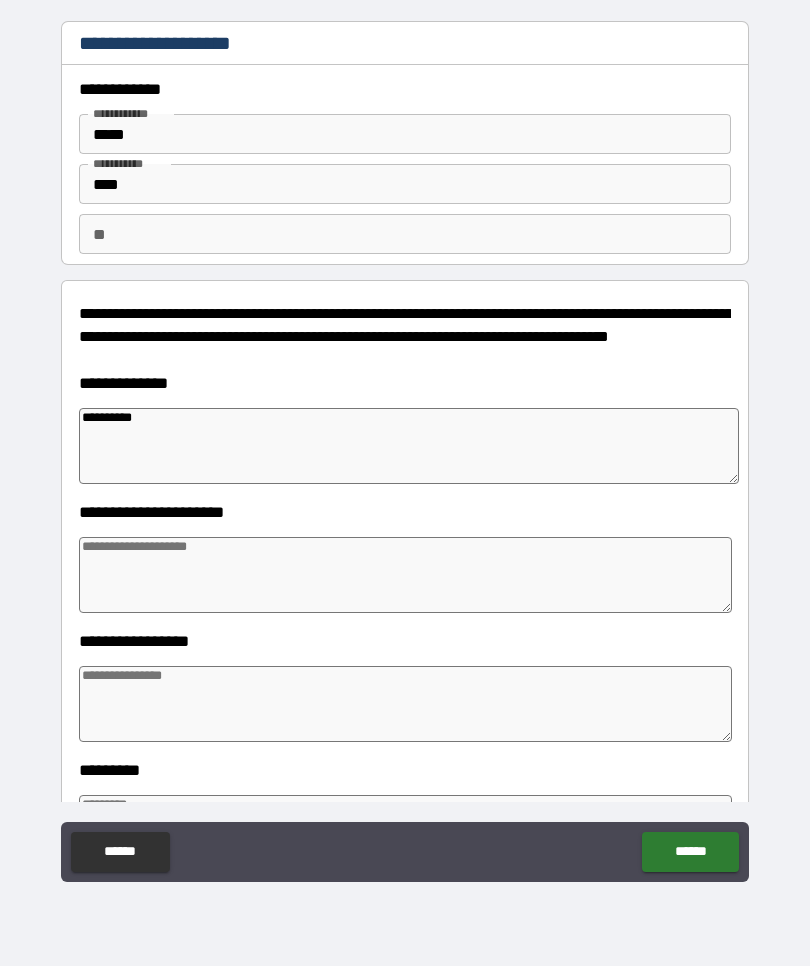 type on "*" 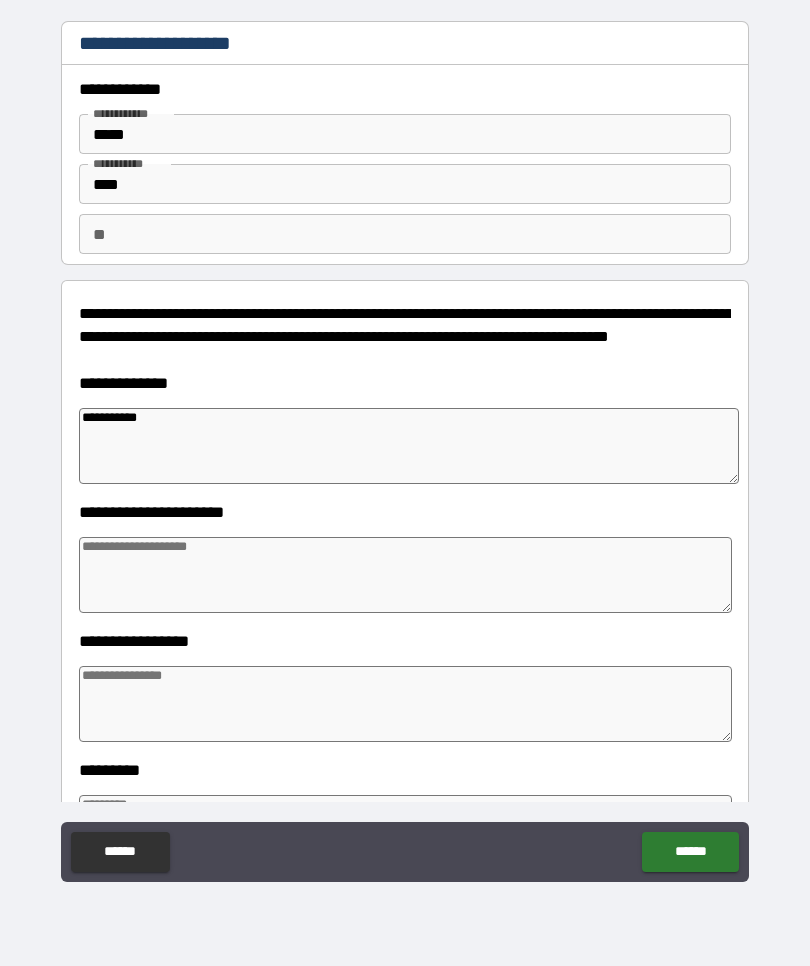 type on "*" 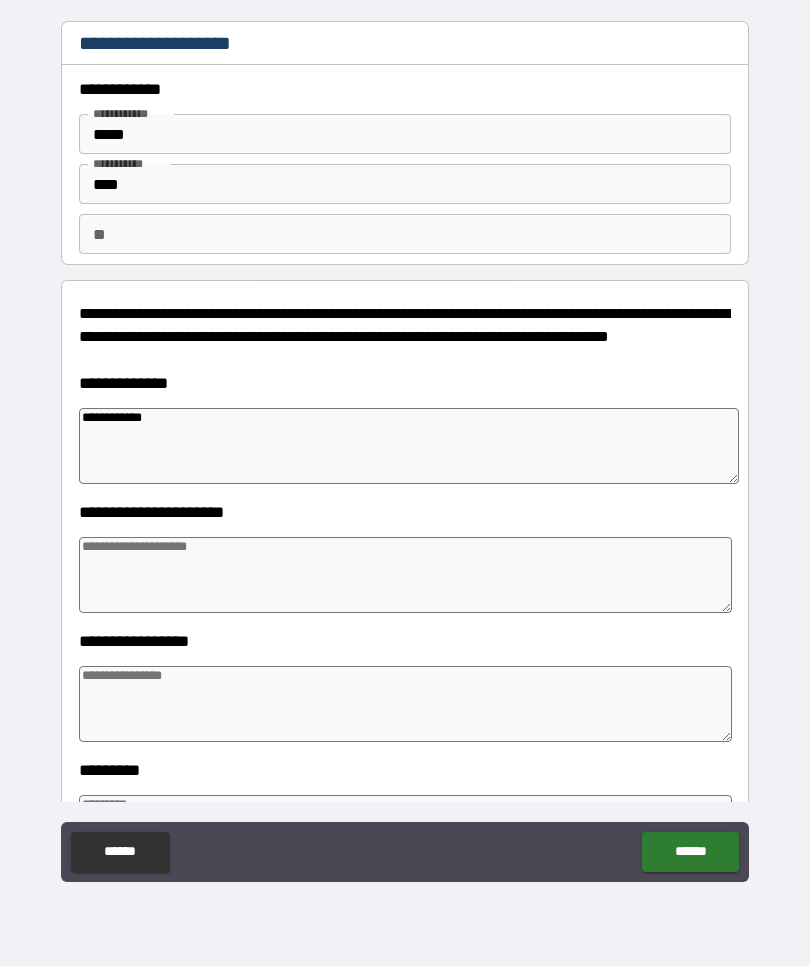 type on "*" 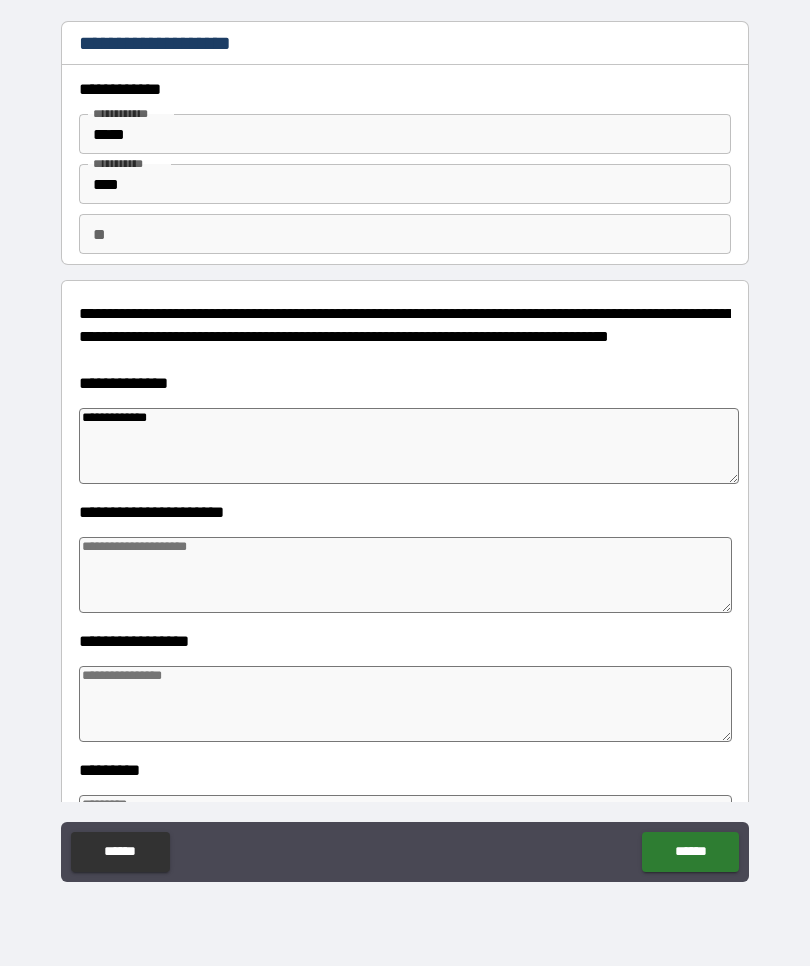 type on "*" 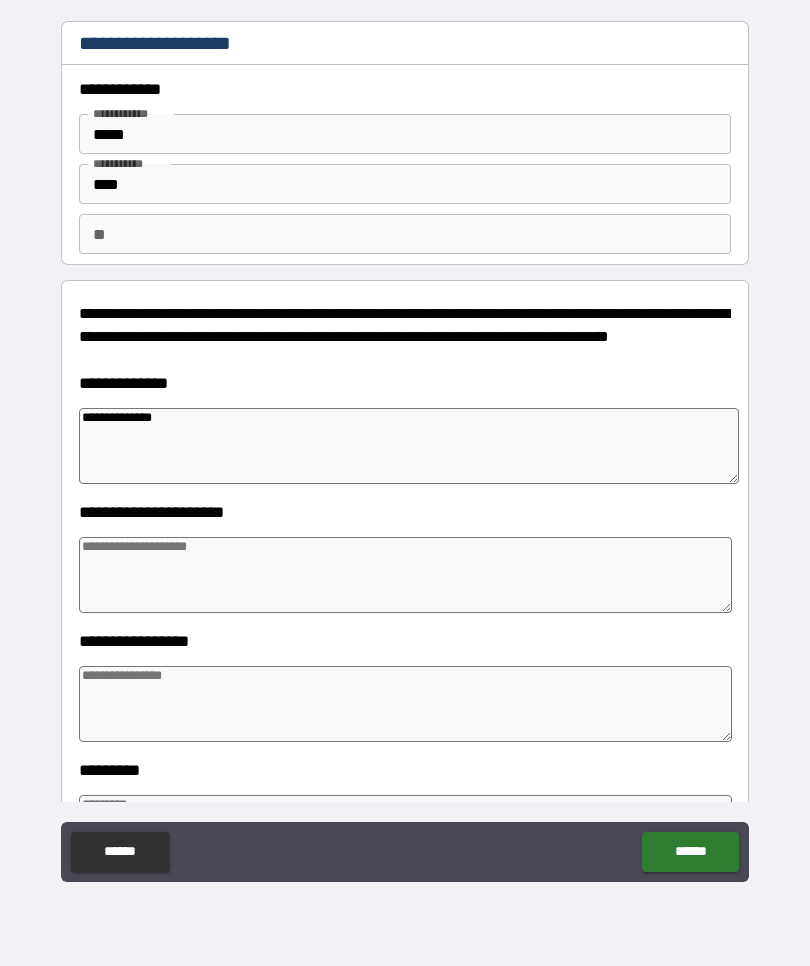 type on "*" 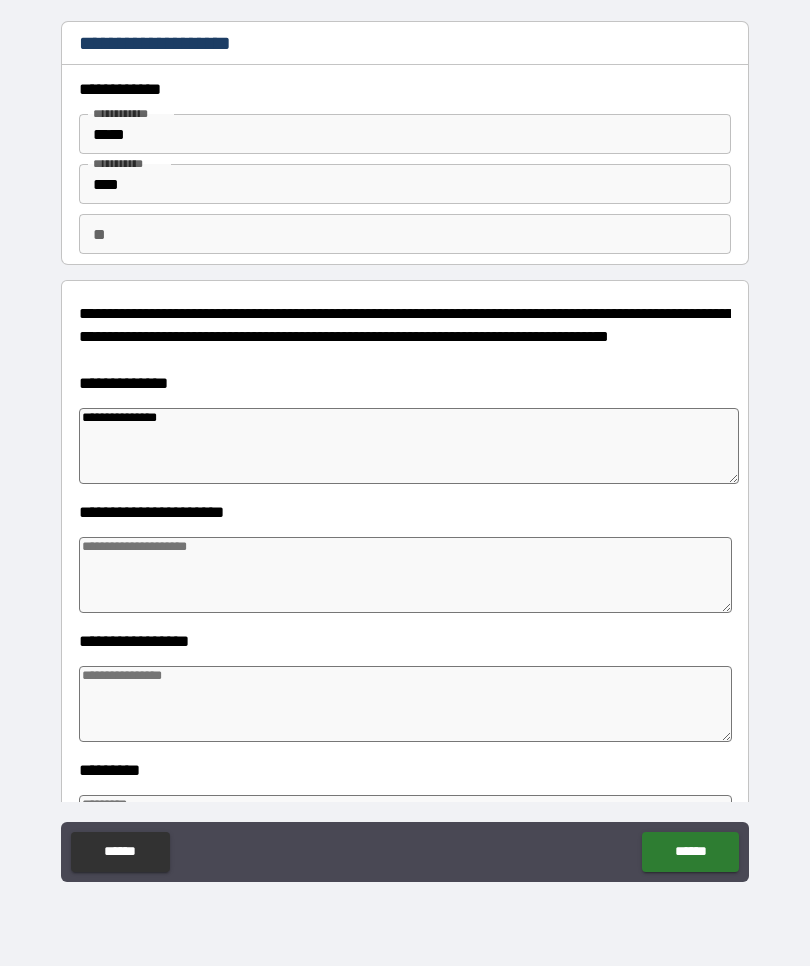 type on "*" 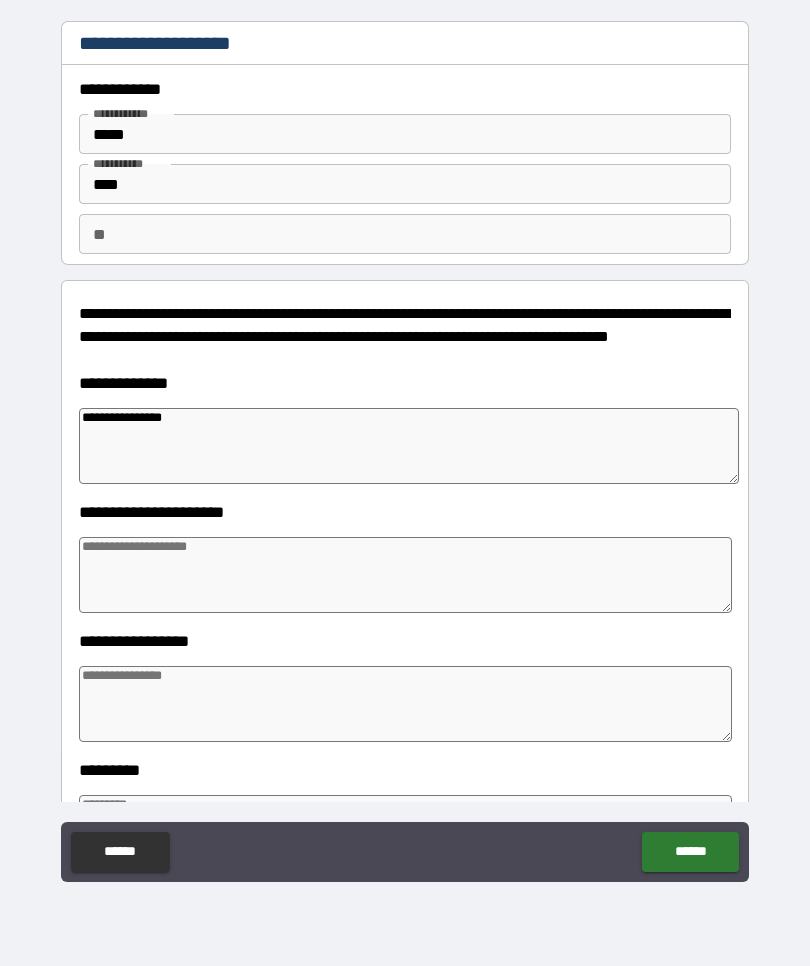 type on "*" 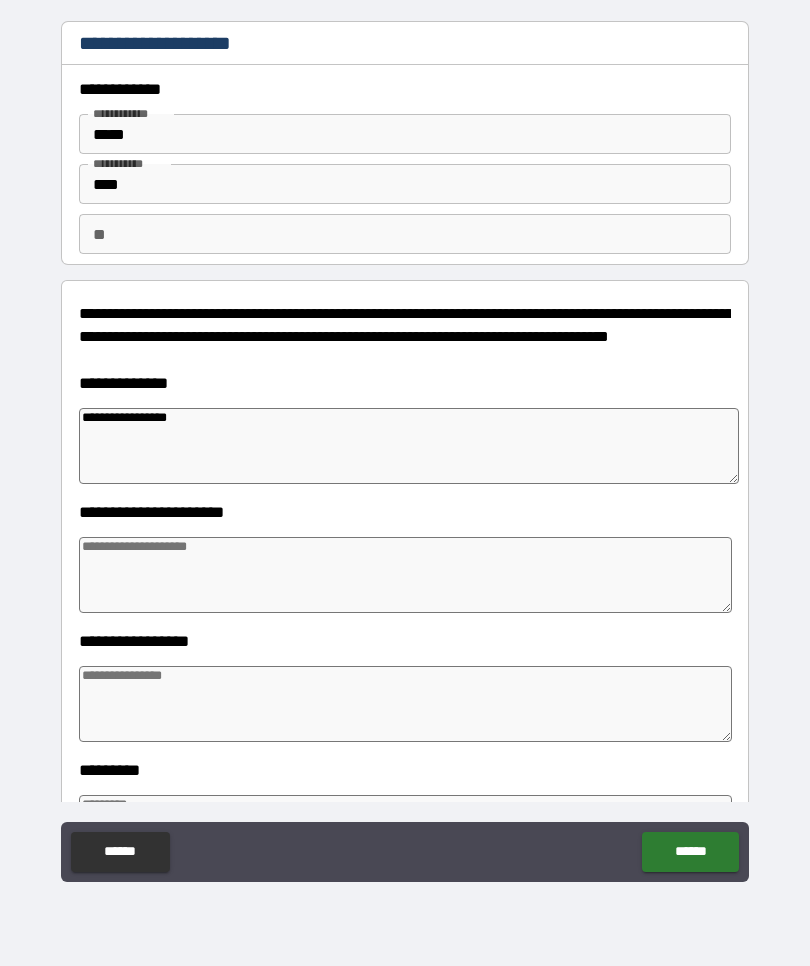 type on "*" 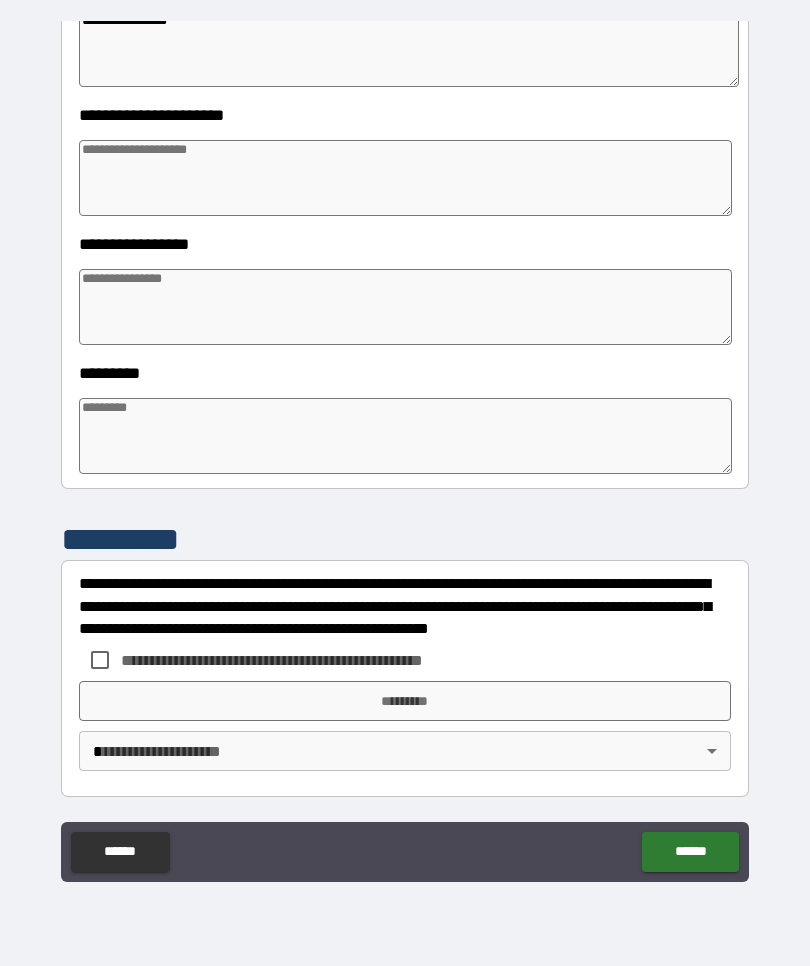 scroll, scrollTop: 397, scrollLeft: 0, axis: vertical 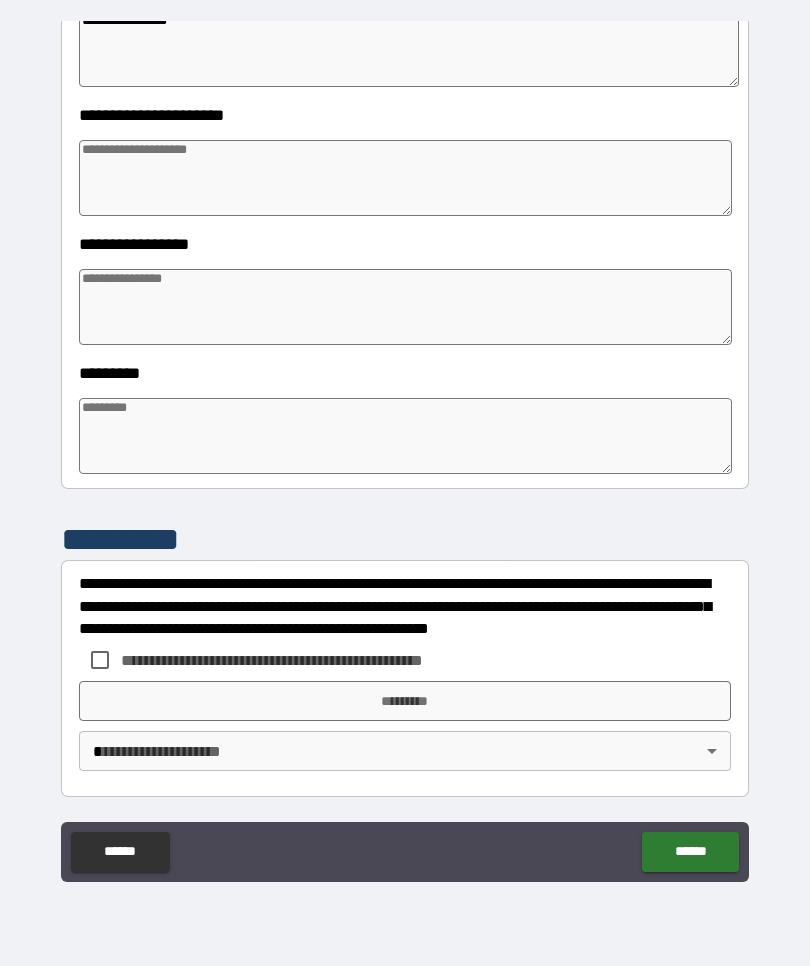click at bounding box center (405, 307) 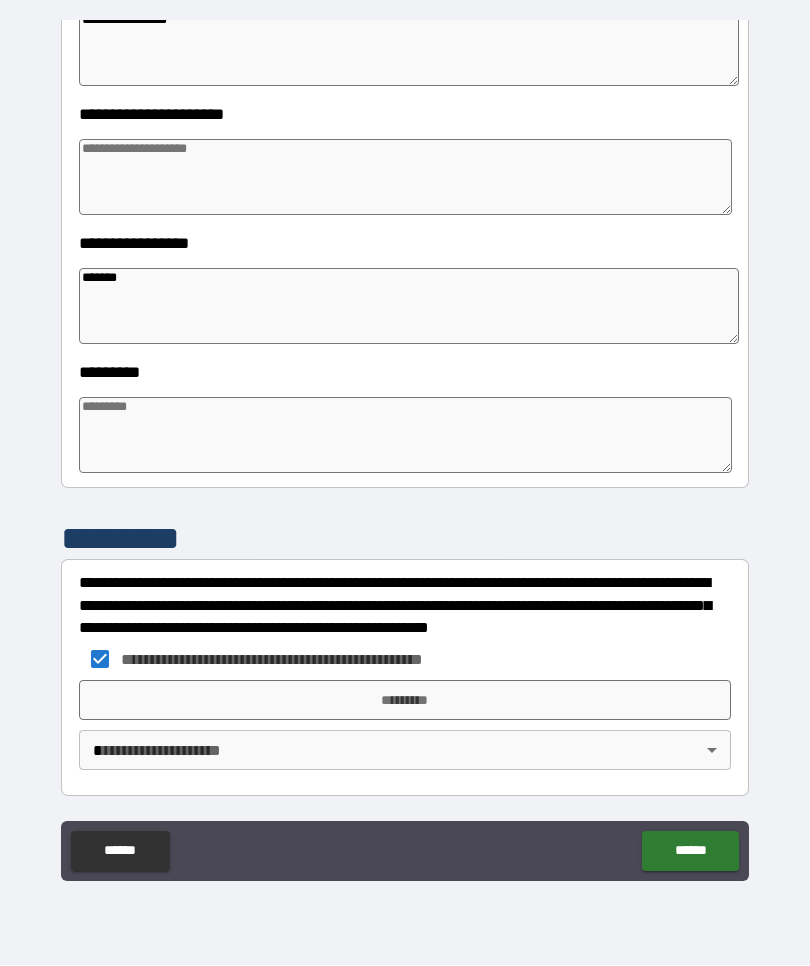 click on "*********" at bounding box center (405, 701) 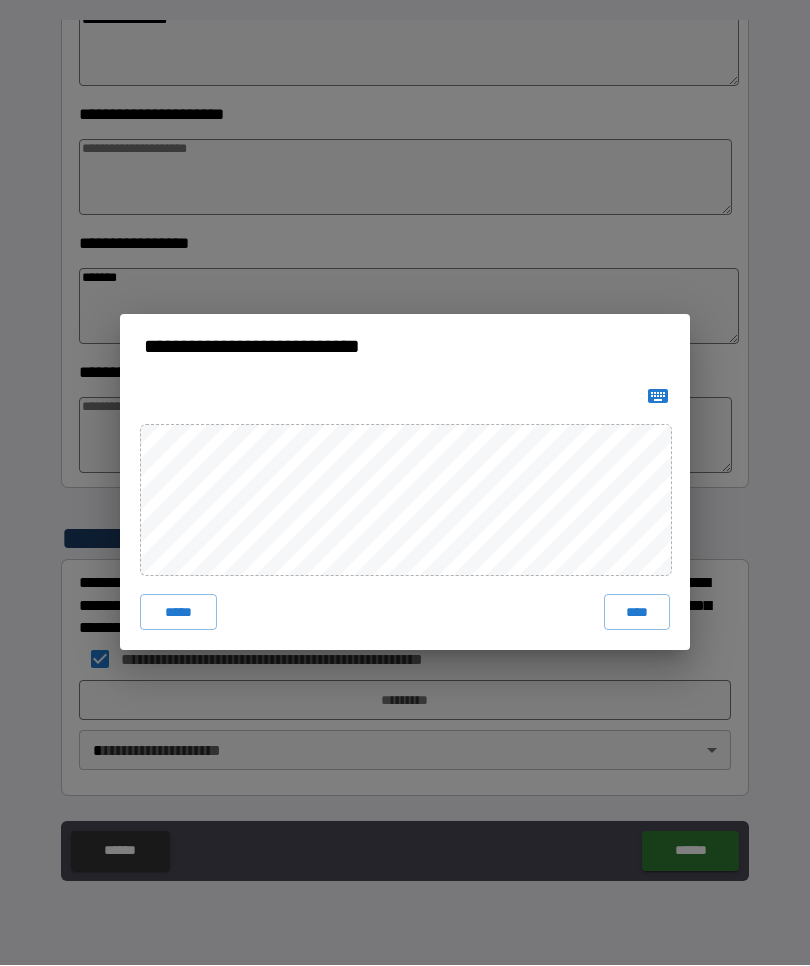 click on "****" at bounding box center [637, 613] 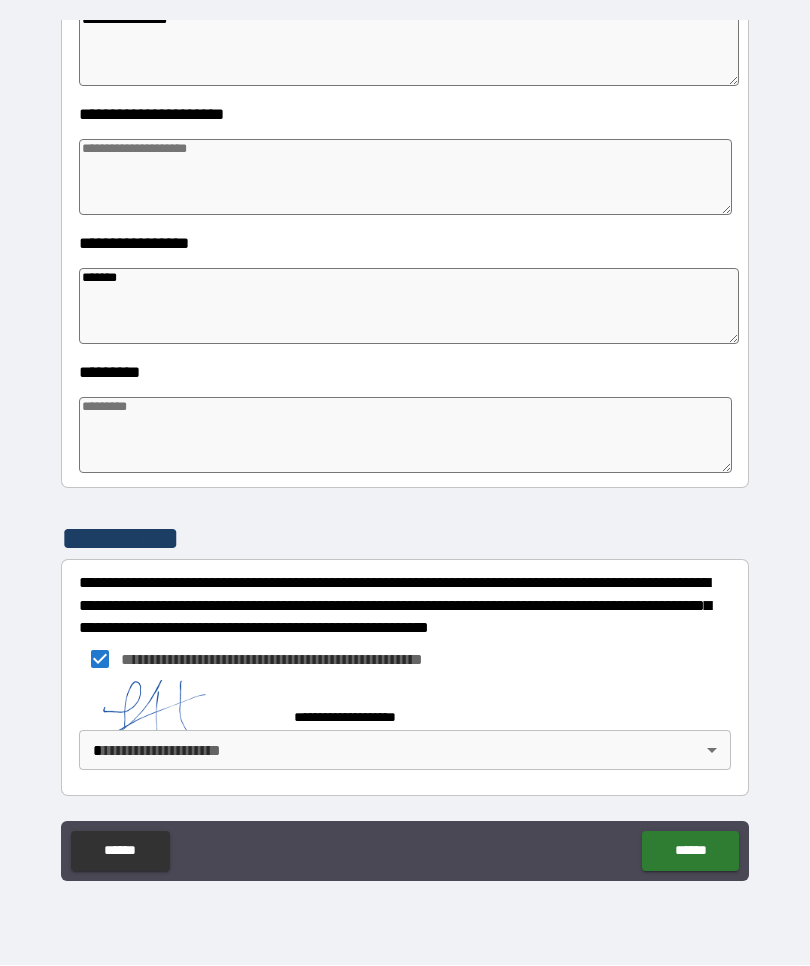 scroll, scrollTop: 387, scrollLeft: 0, axis: vertical 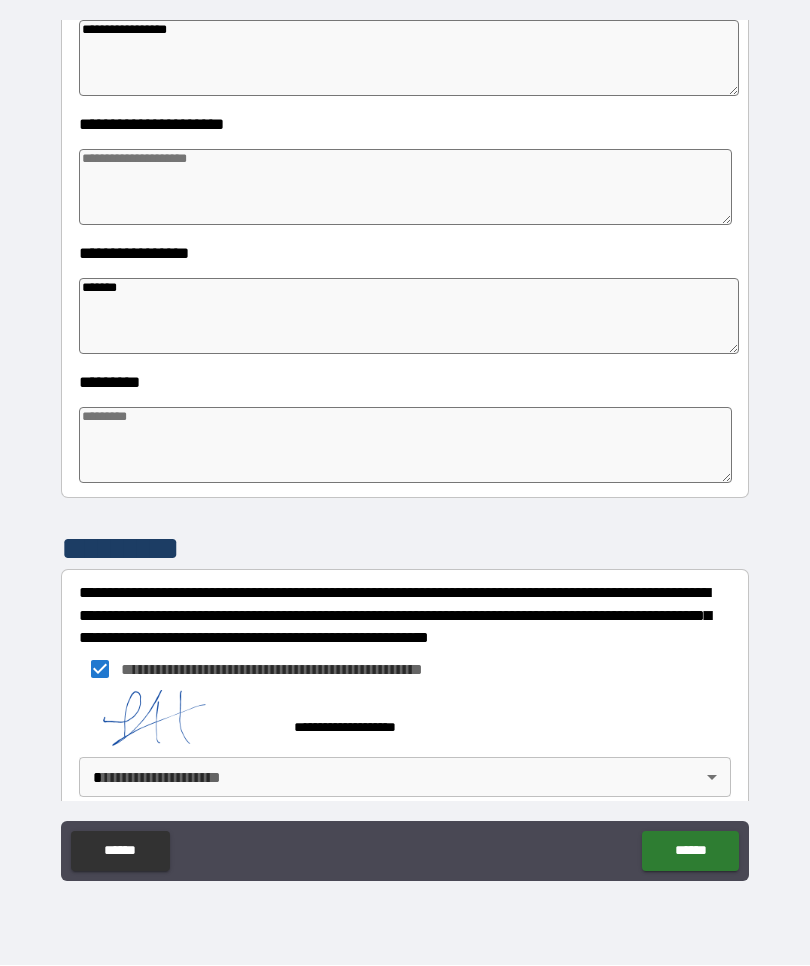 click on "**********" at bounding box center (405, 448) 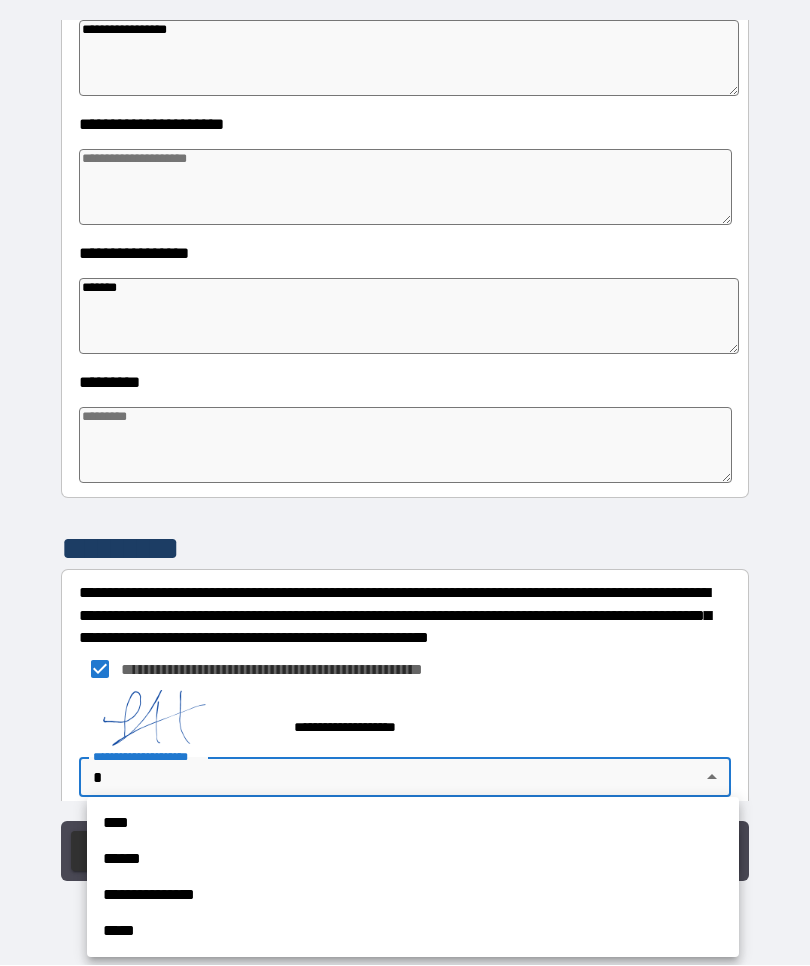 click on "****" at bounding box center (413, 824) 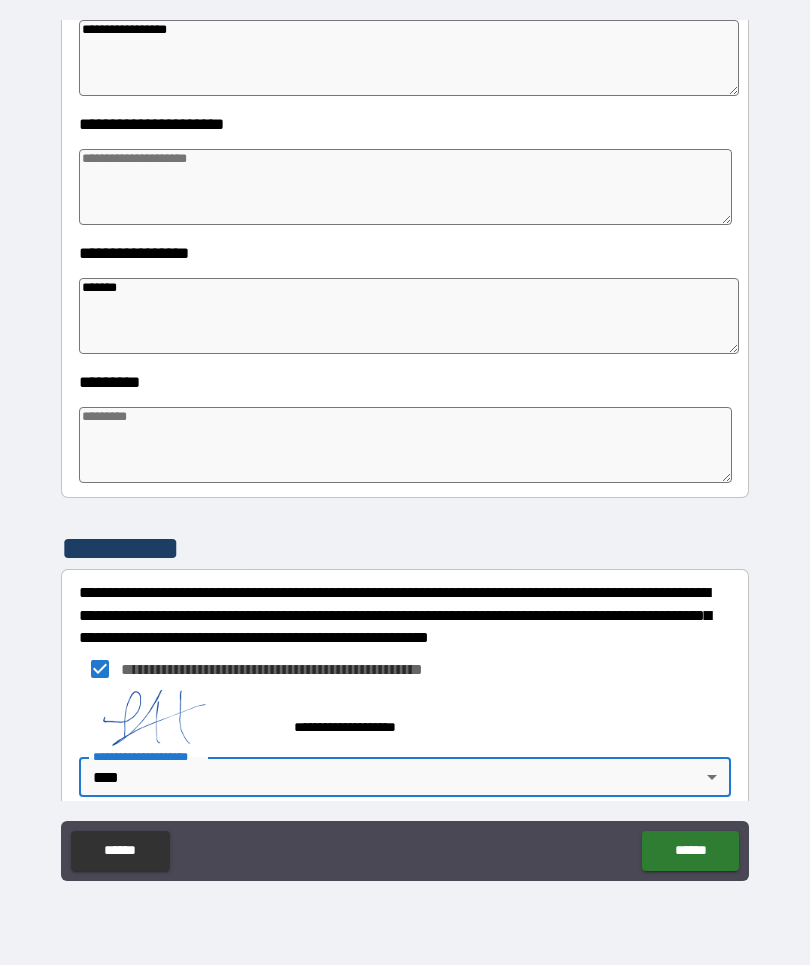 click on "******" at bounding box center [690, 852] 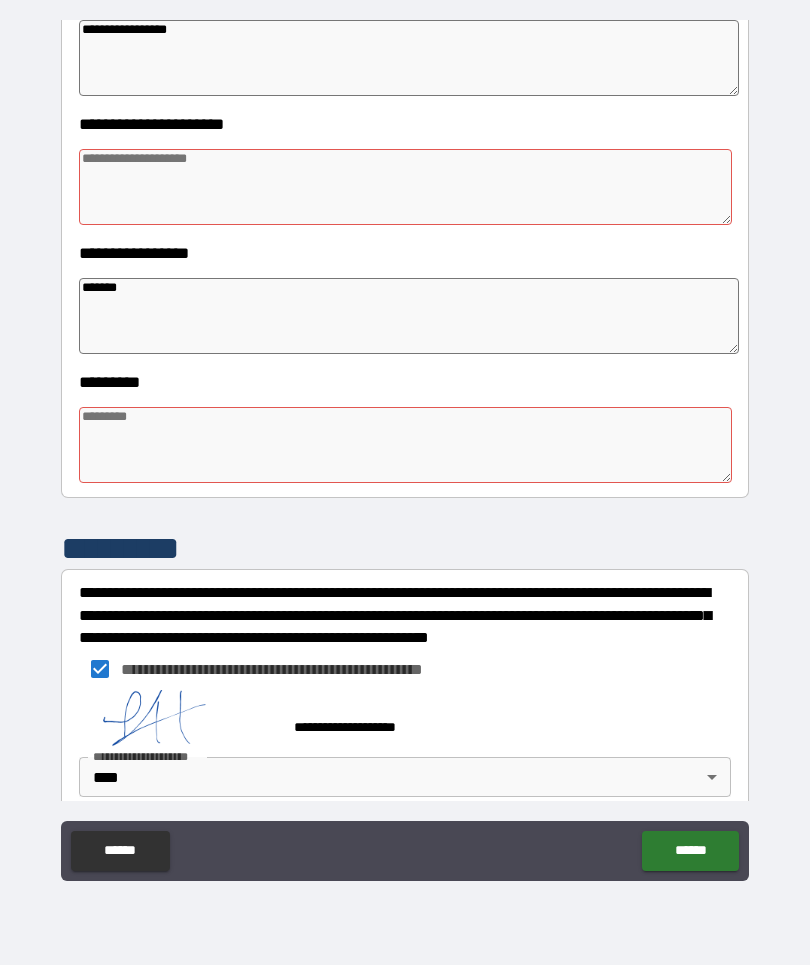 click at bounding box center (405, 188) 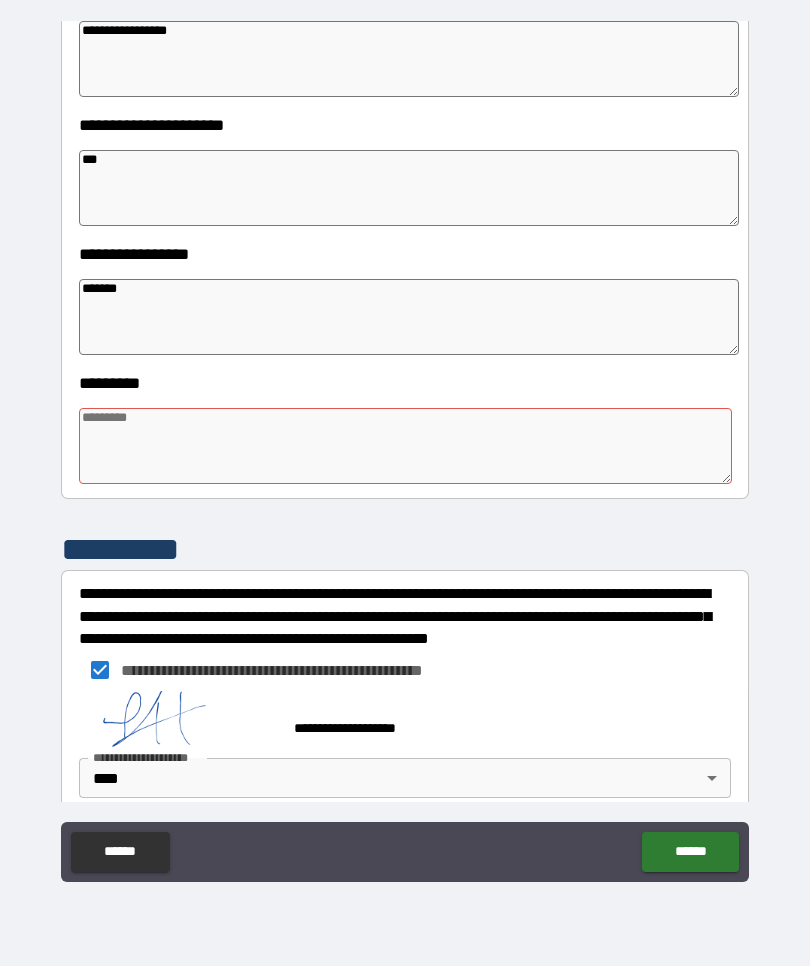 click at bounding box center [405, 446] 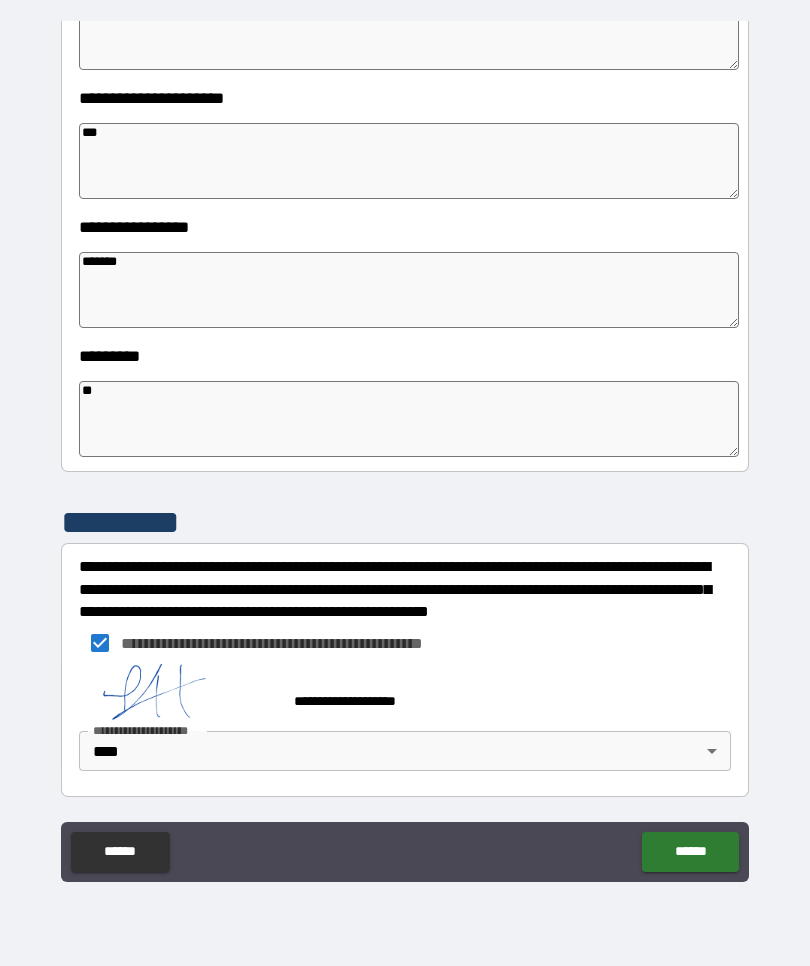 scroll, scrollTop: 414, scrollLeft: 0, axis: vertical 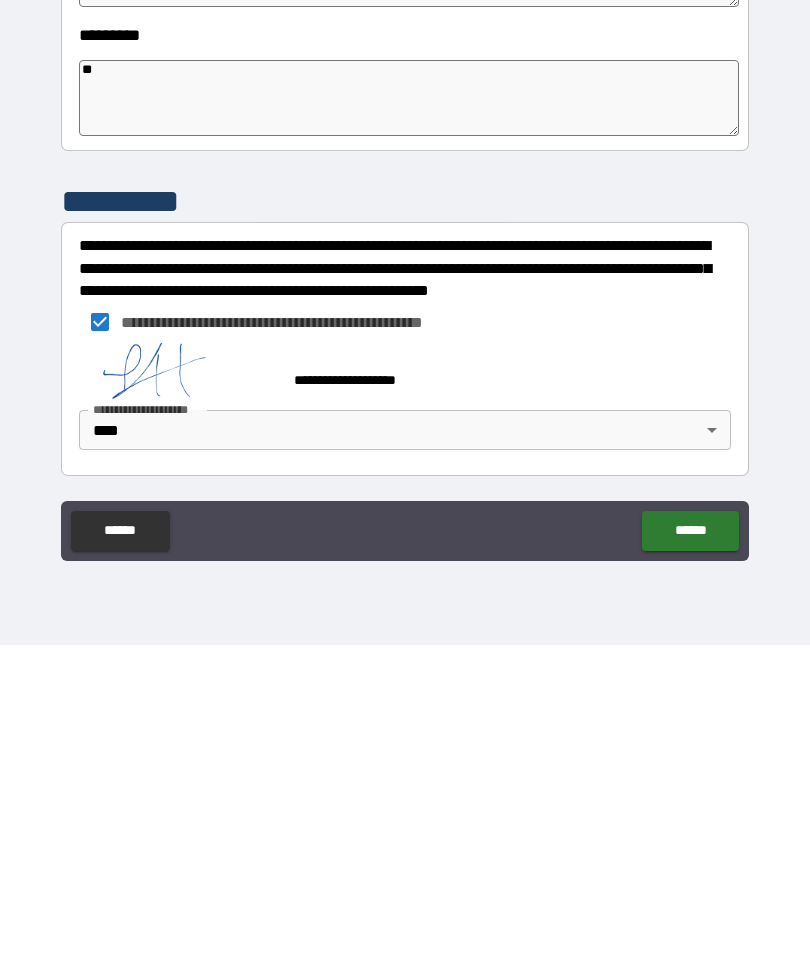 click on "******" at bounding box center [690, 852] 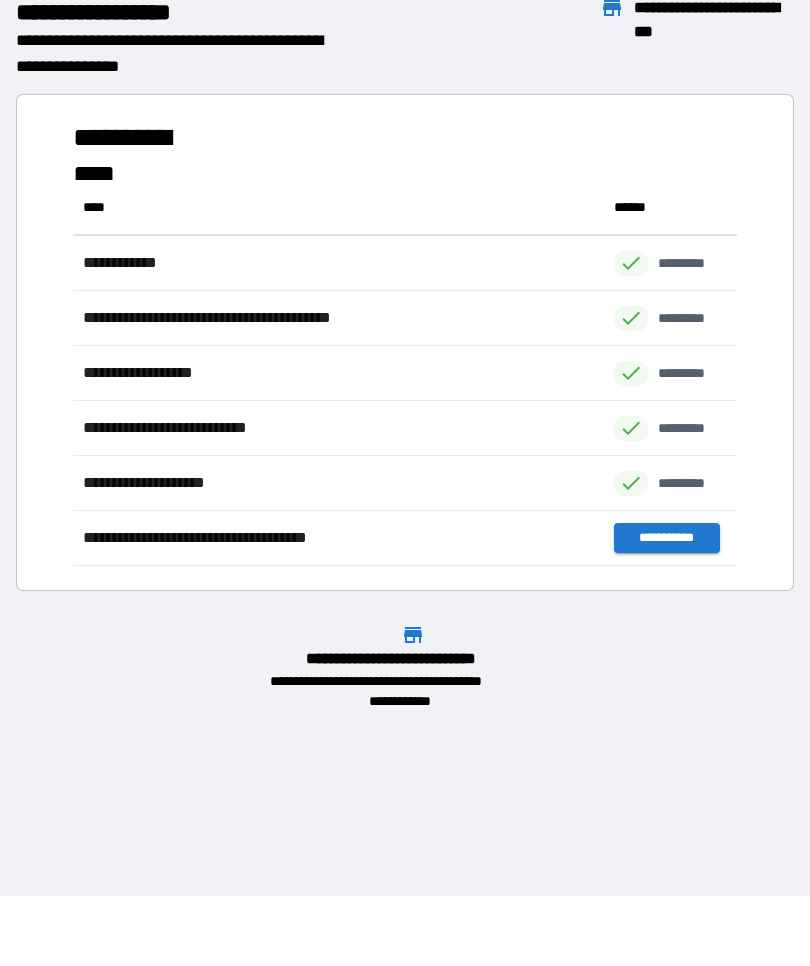 scroll, scrollTop: 386, scrollLeft: 664, axis: both 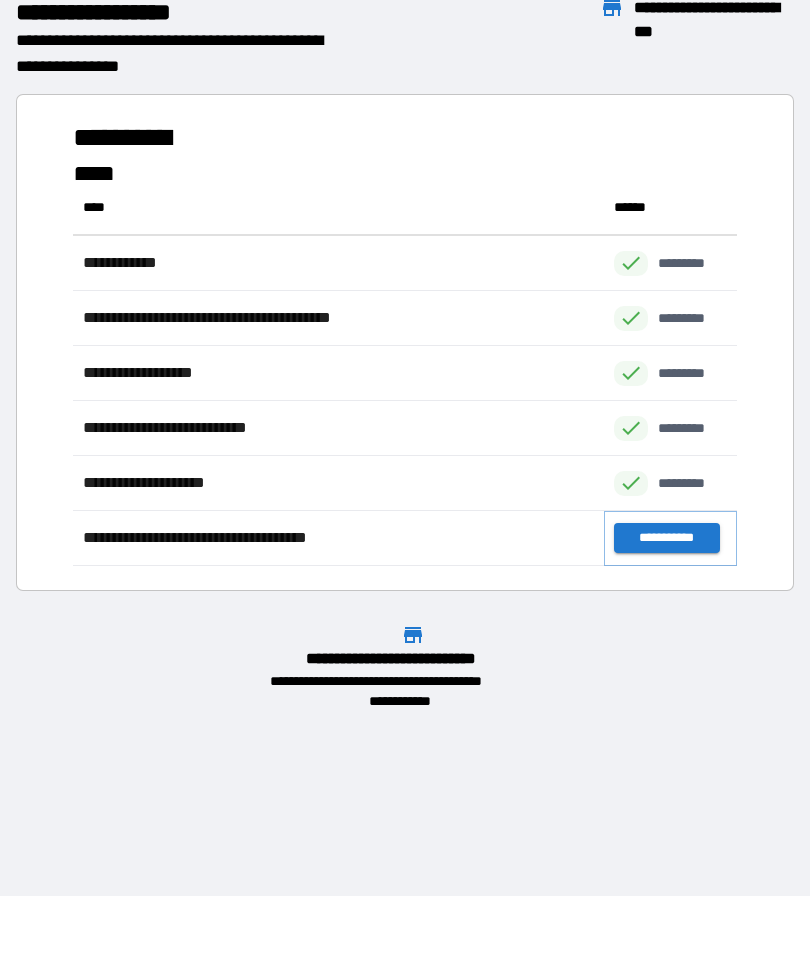click on "**********" at bounding box center (666, 539) 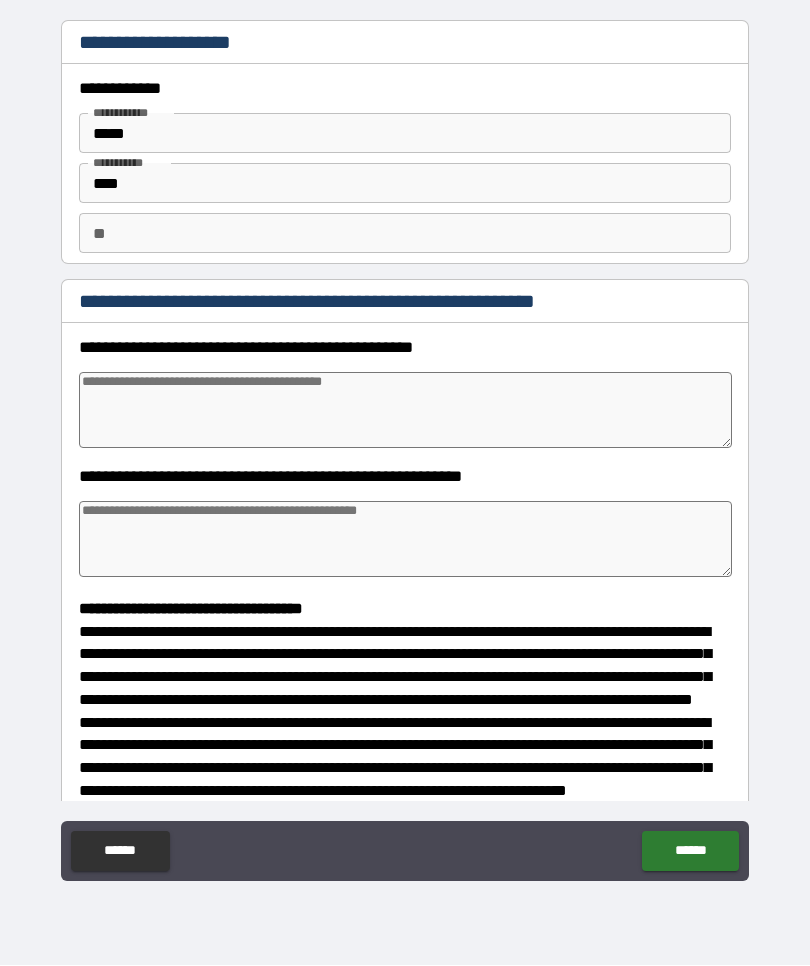 click at bounding box center [405, 411] 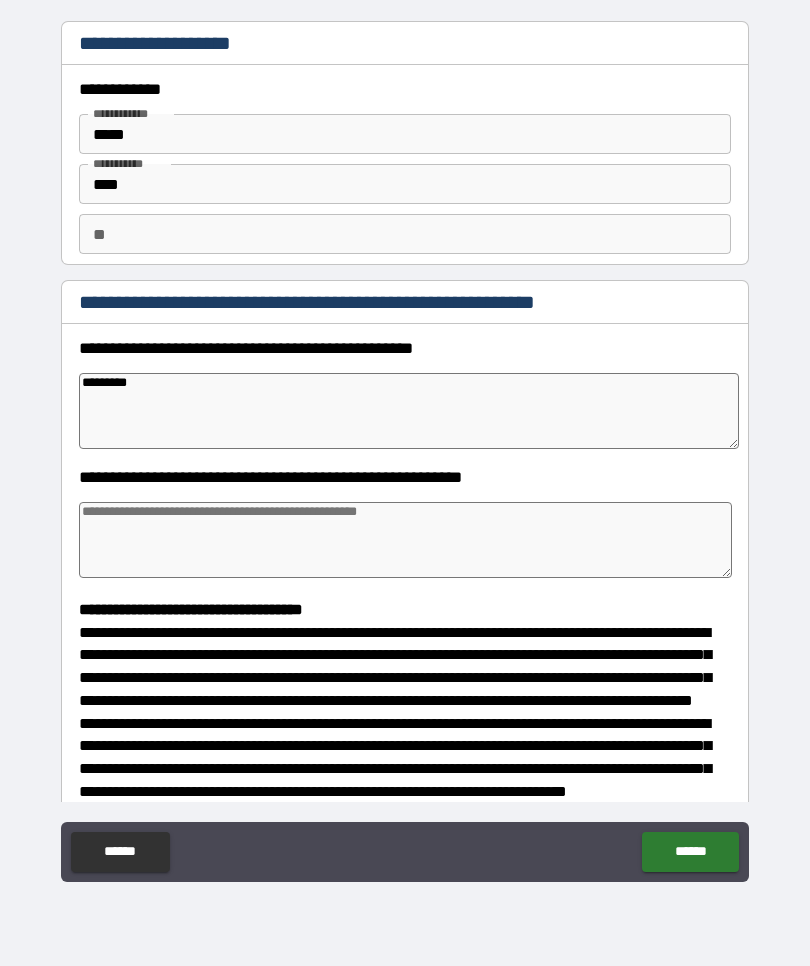 click at bounding box center (405, 540) 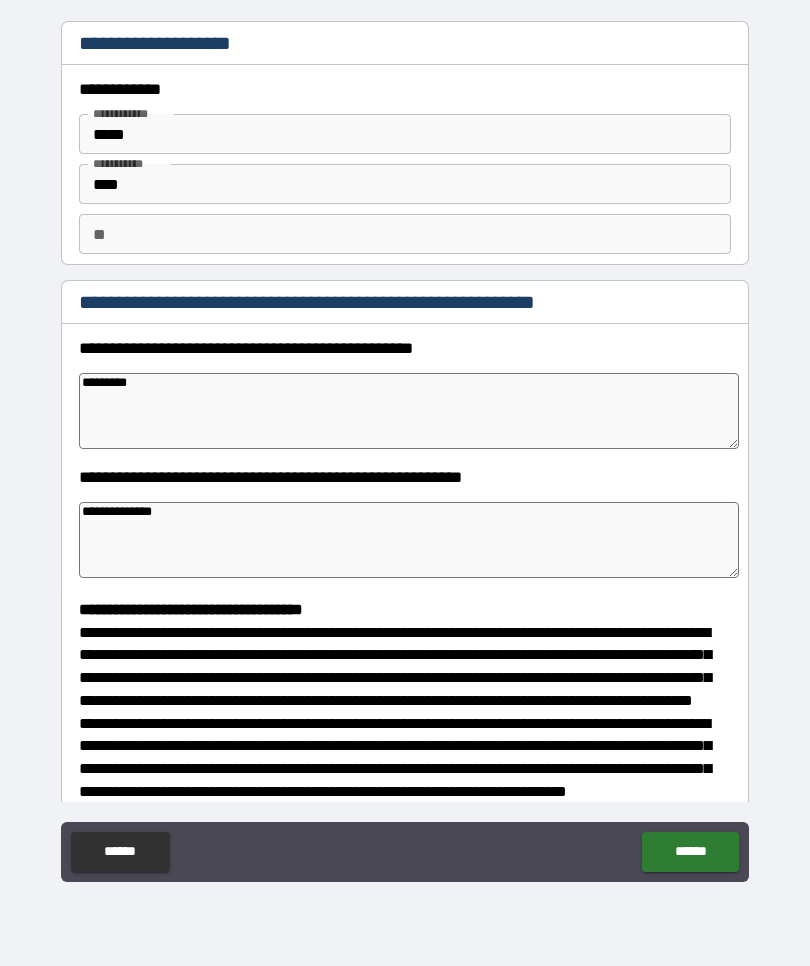 click on "*********" at bounding box center (409, 411) 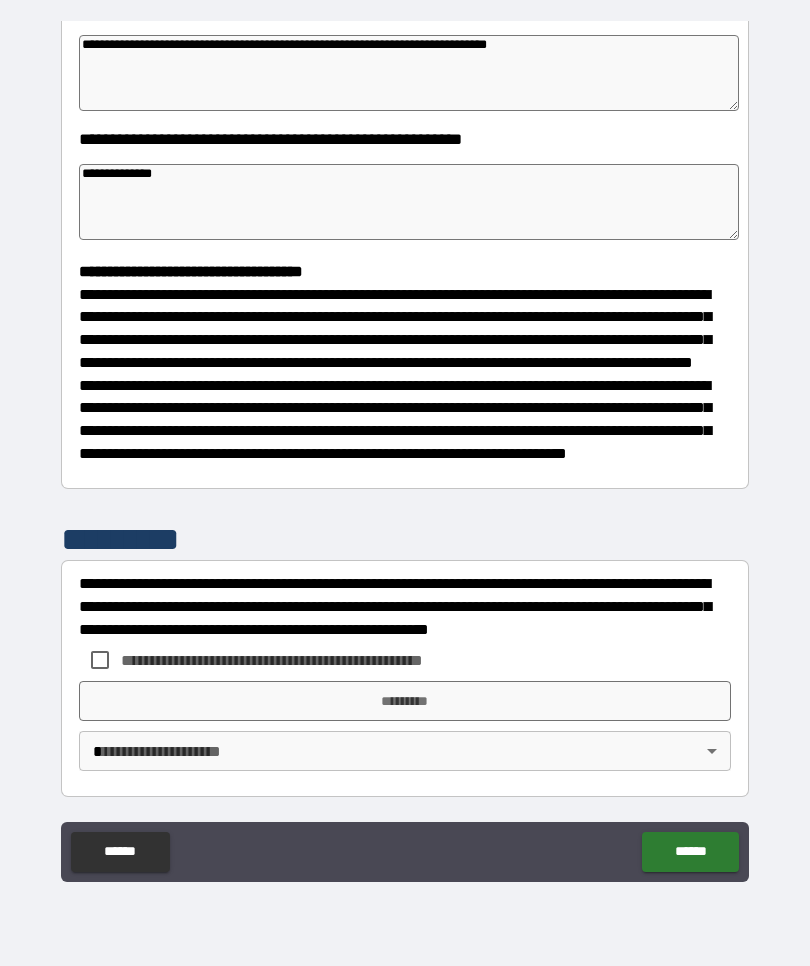 scroll, scrollTop: 375, scrollLeft: 0, axis: vertical 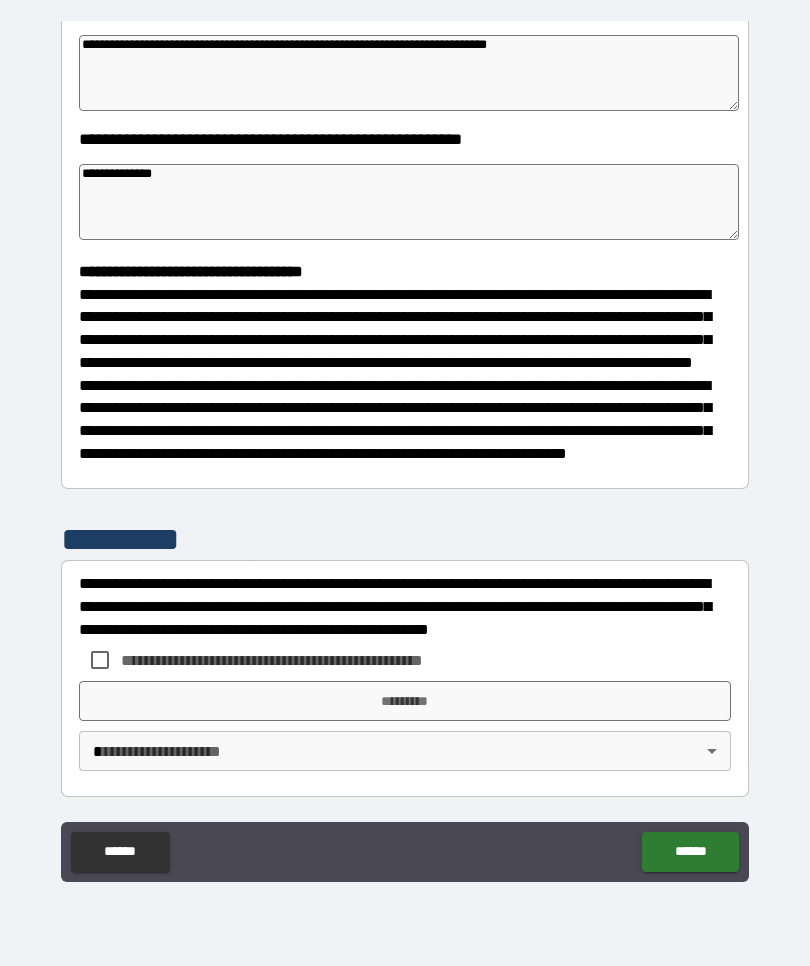 click on "**********" at bounding box center [409, 202] 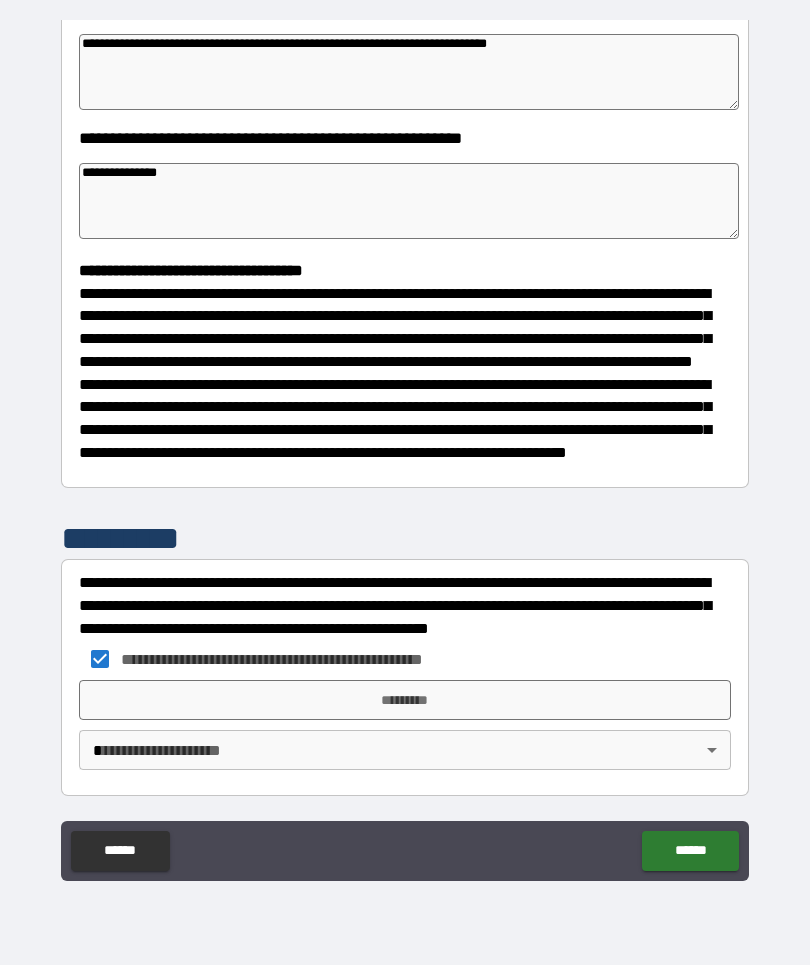 click on "*********" at bounding box center [405, 701] 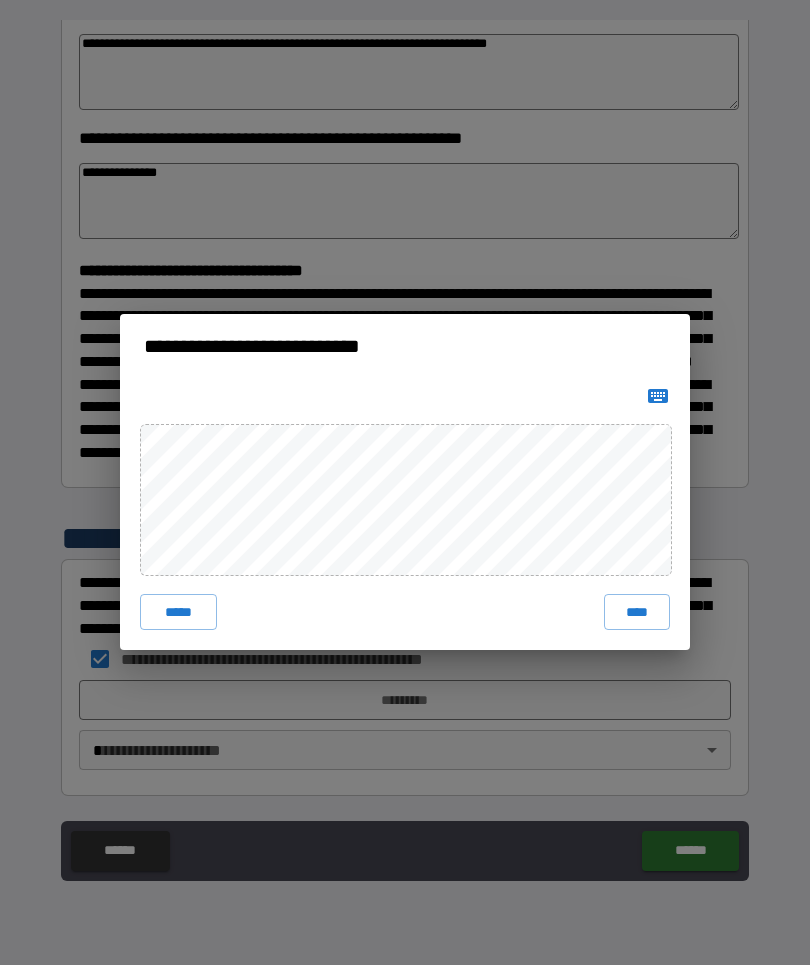 click on "****" at bounding box center [637, 613] 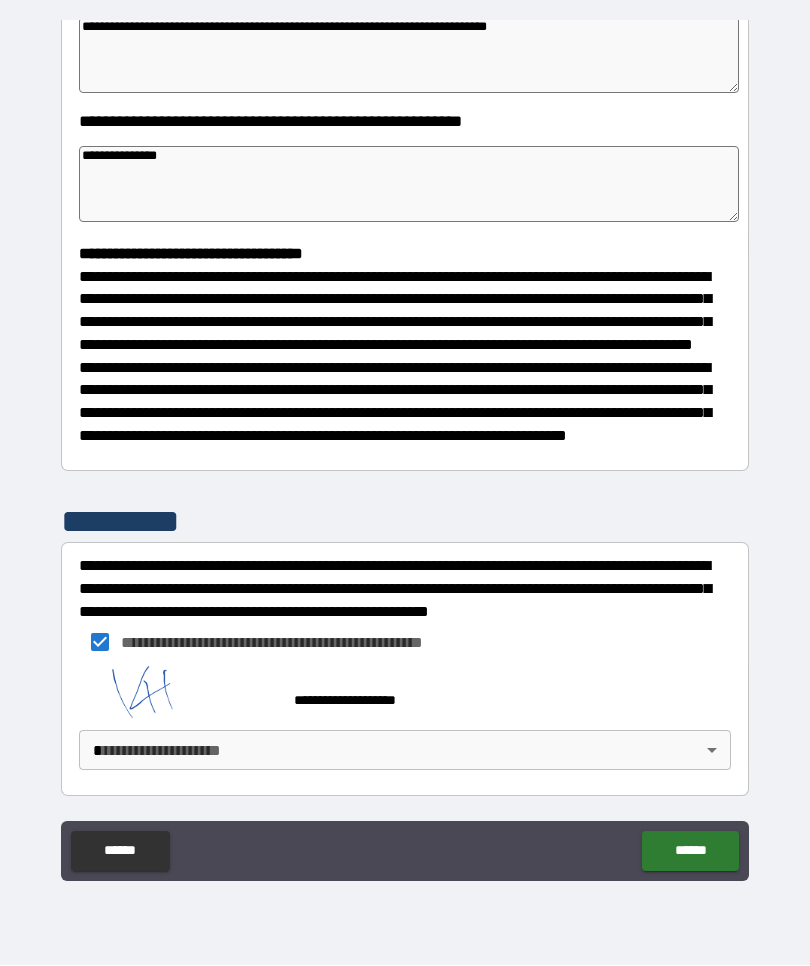 scroll, scrollTop: 392, scrollLeft: 0, axis: vertical 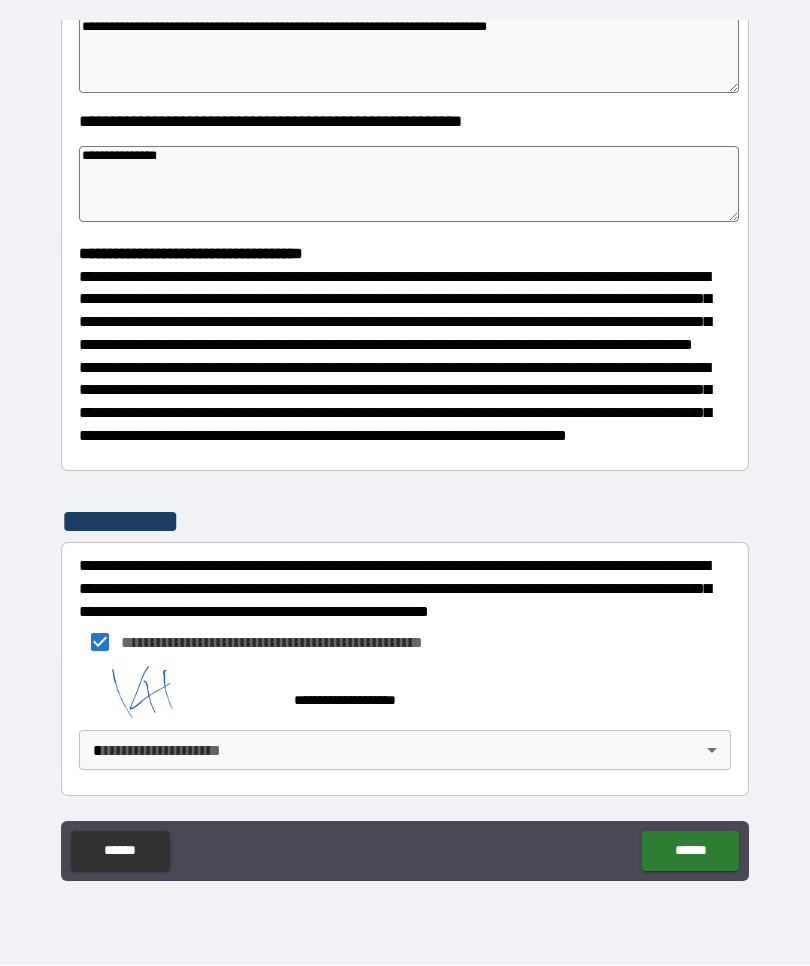 click on "**********" at bounding box center [405, 448] 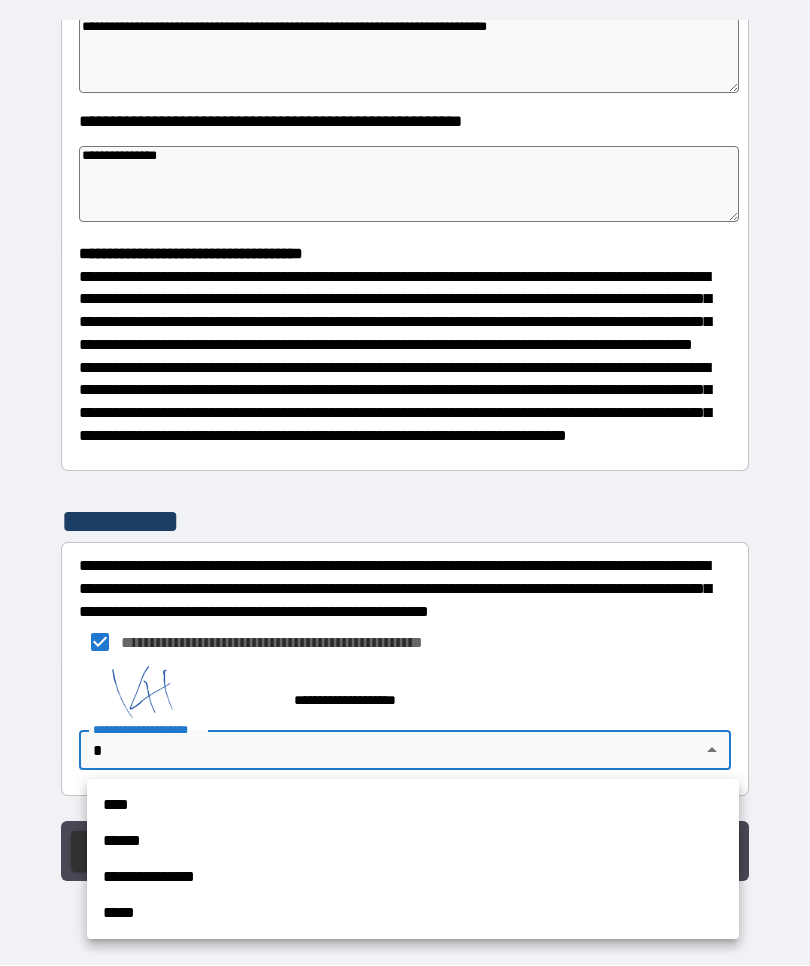 click on "****" at bounding box center (413, 806) 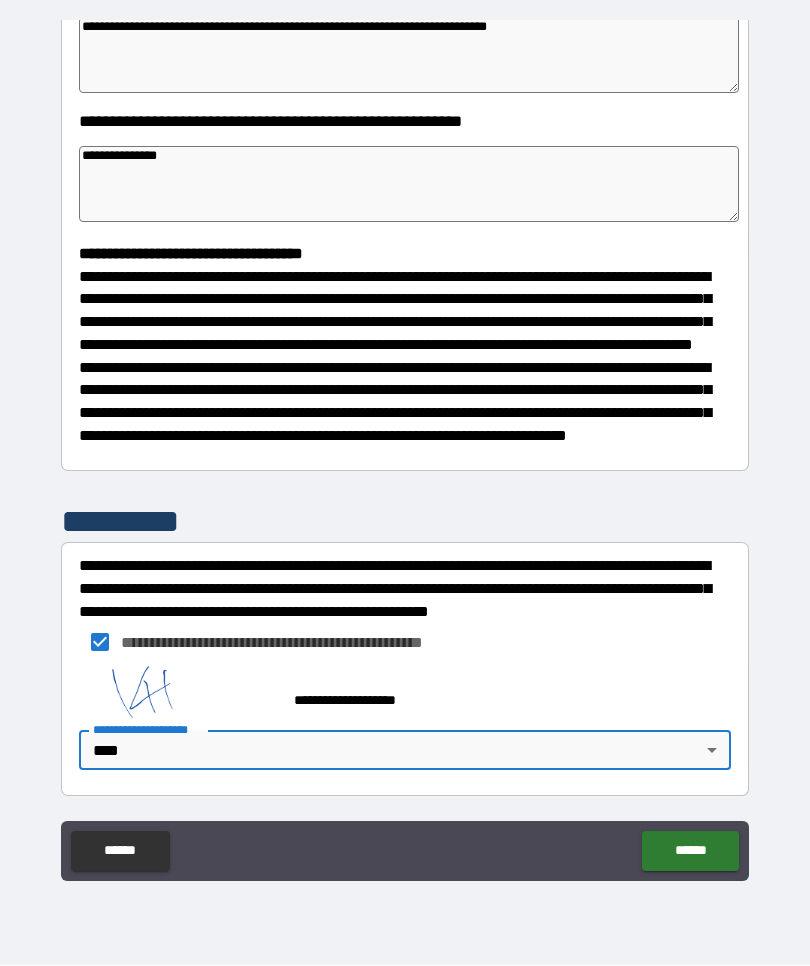 click on "******" at bounding box center (690, 852) 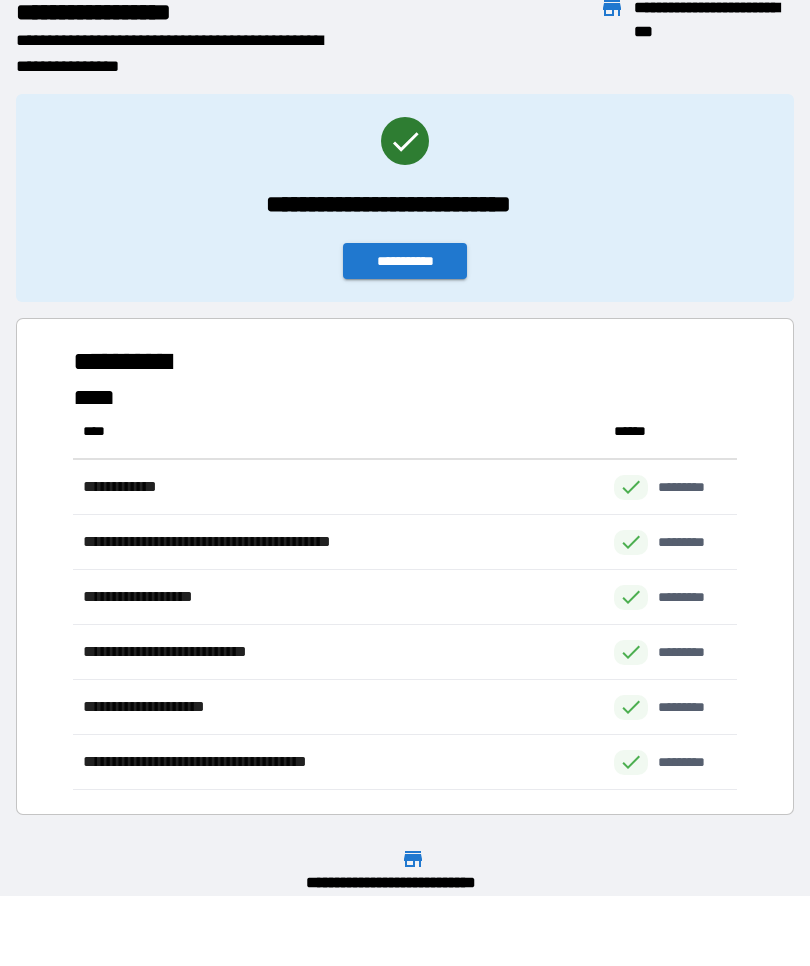 scroll, scrollTop: 1, scrollLeft: 1, axis: both 